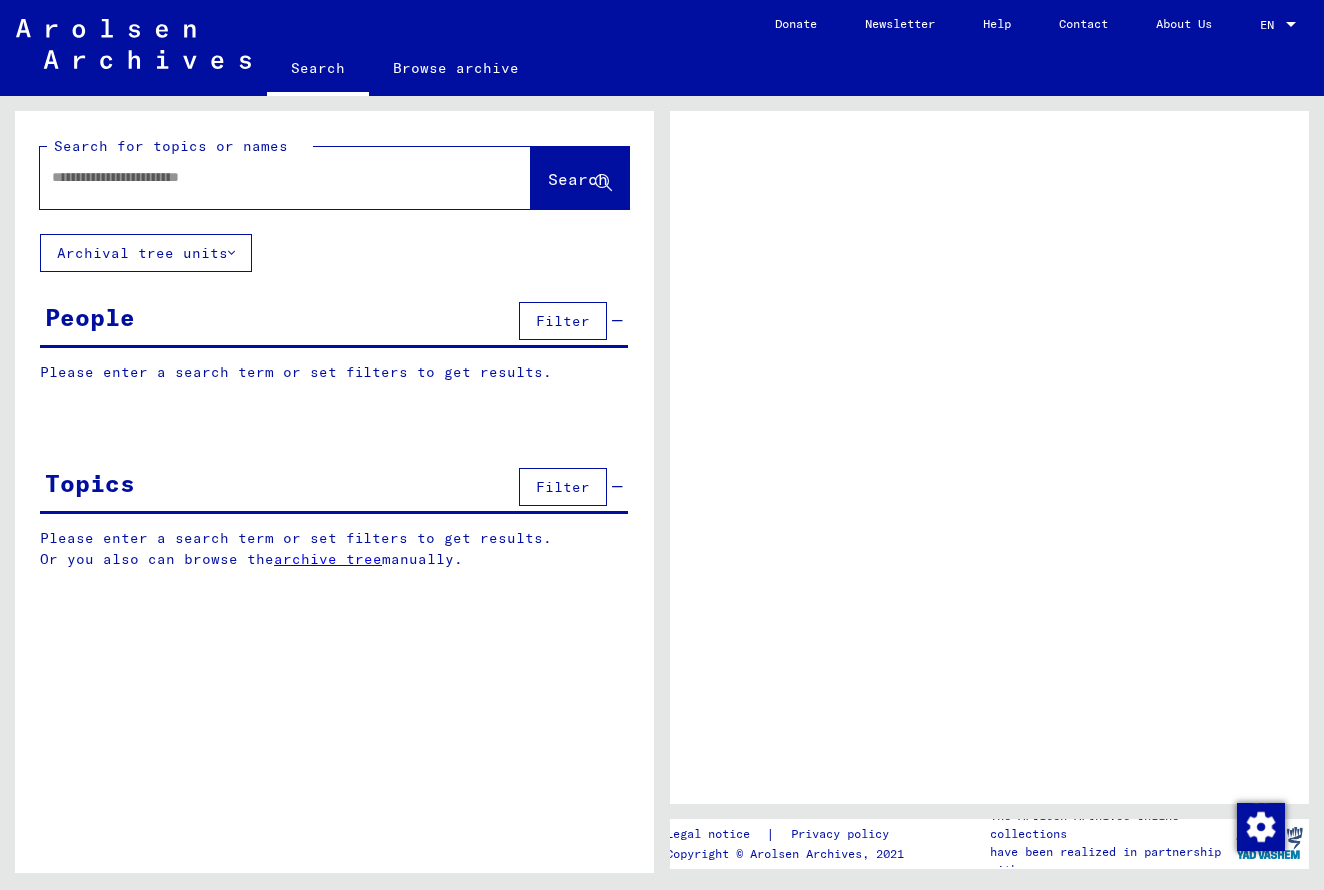 scroll, scrollTop: 0, scrollLeft: 0, axis: both 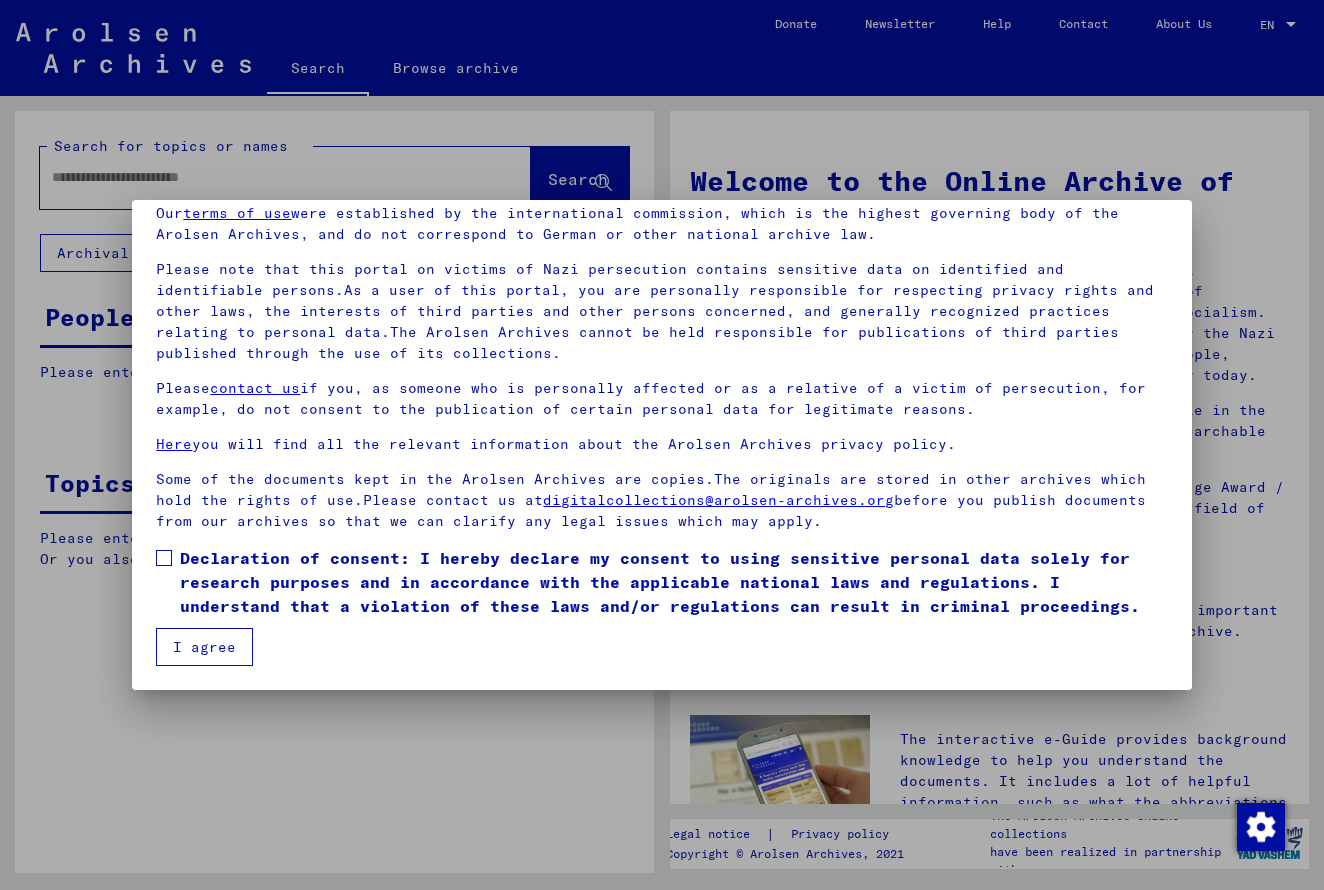 click on "I agree" at bounding box center (204, 647) 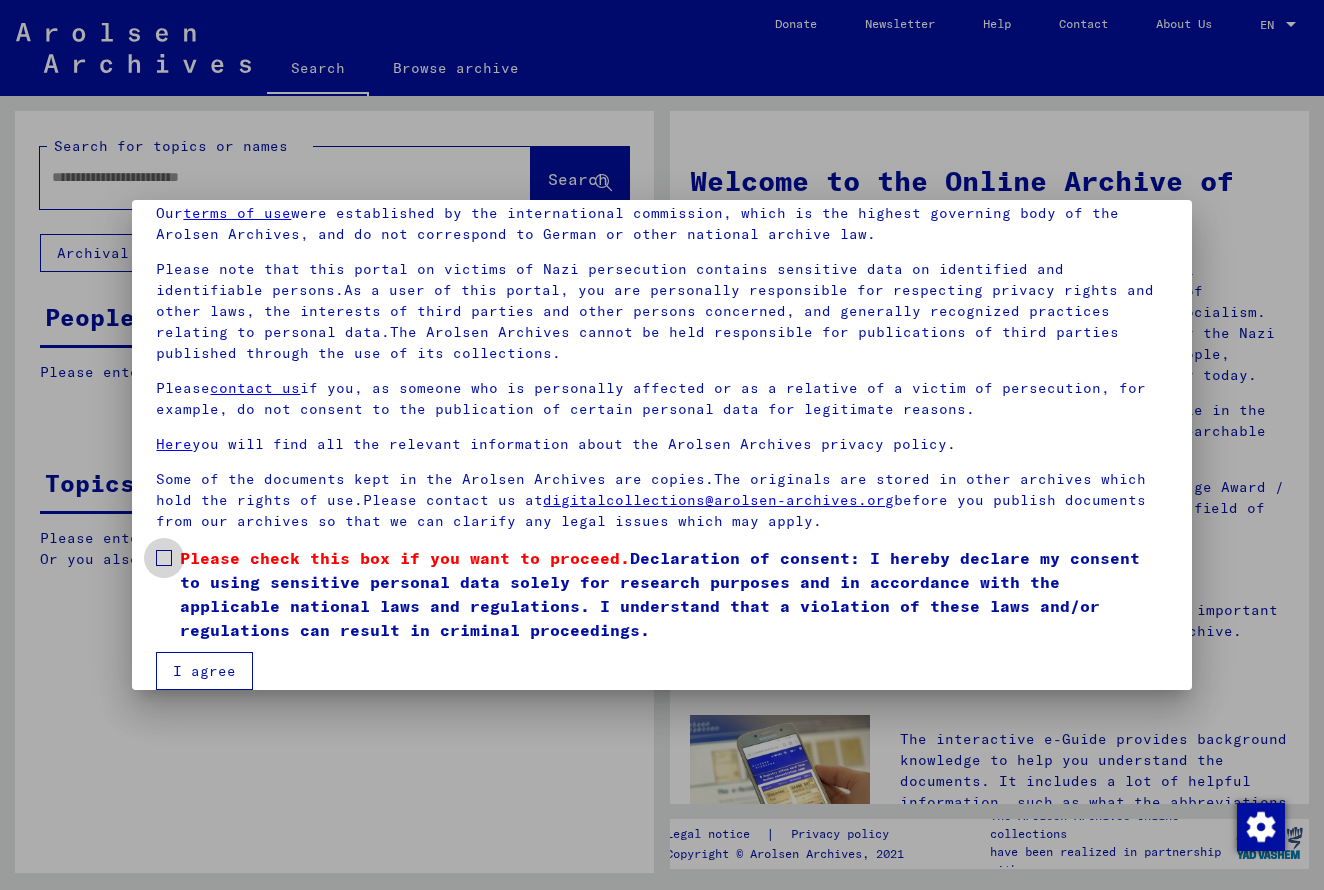 click at bounding box center [164, 558] 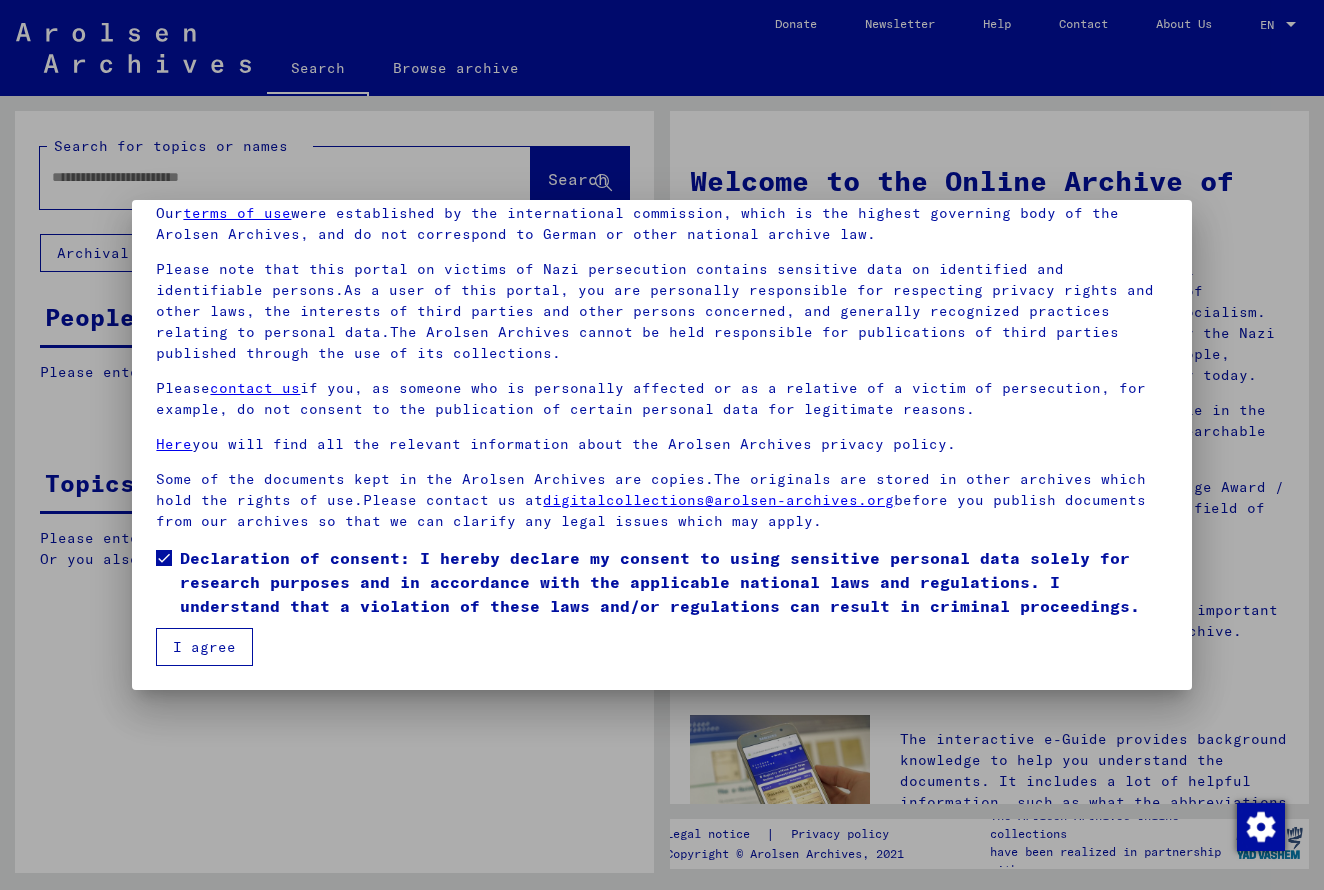 click on "I agree" at bounding box center (204, 647) 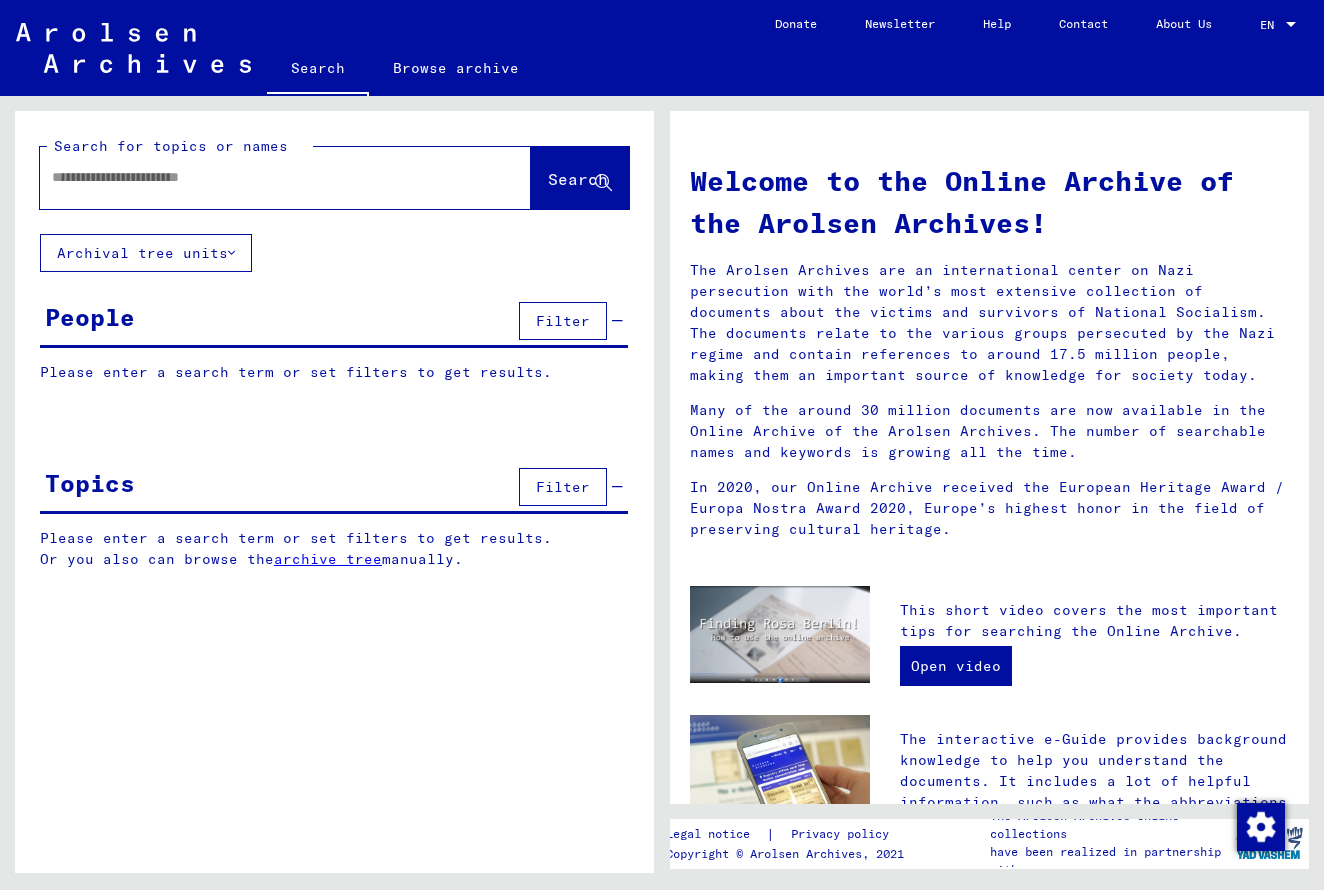 click at bounding box center [261, 177] 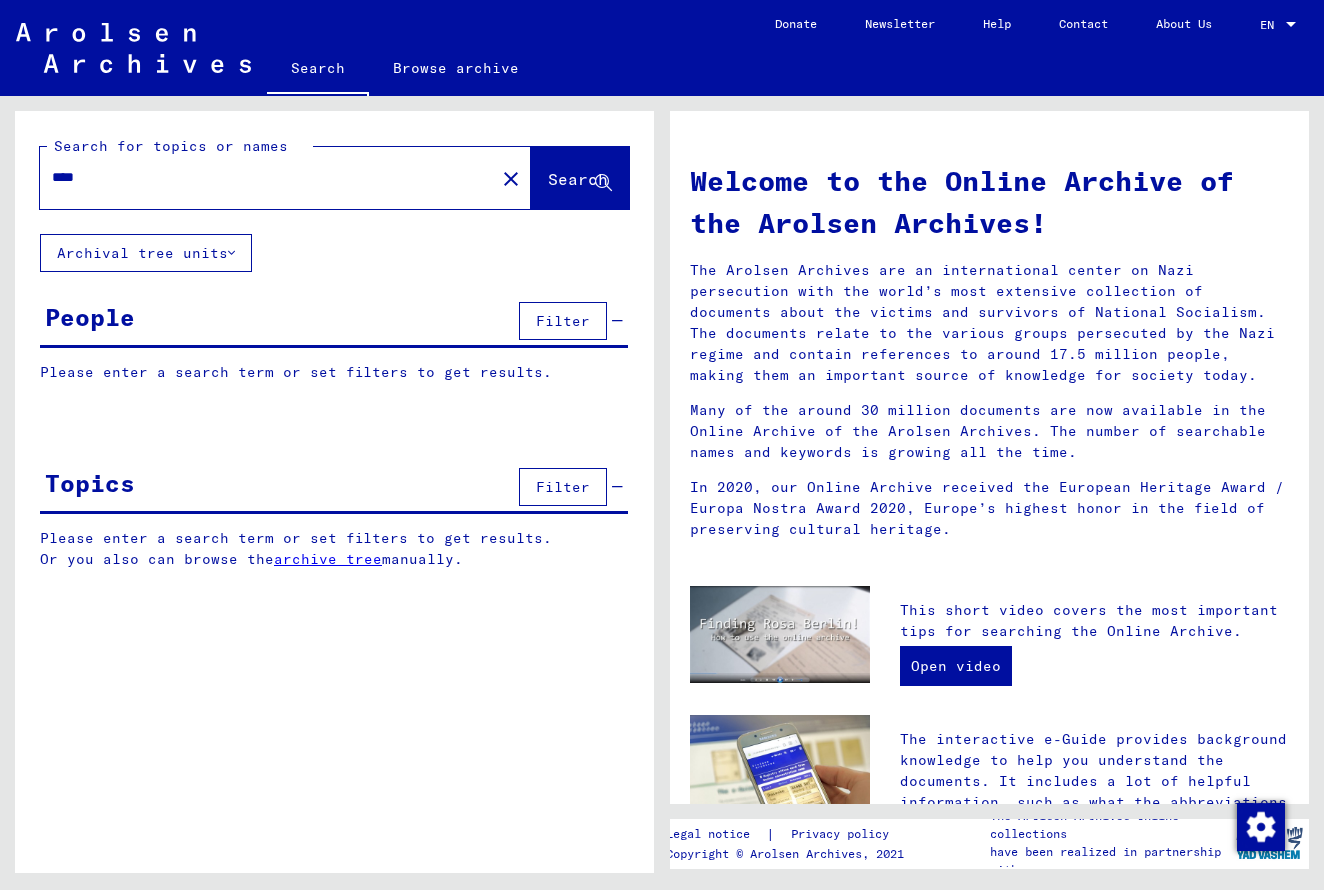 type on "****" 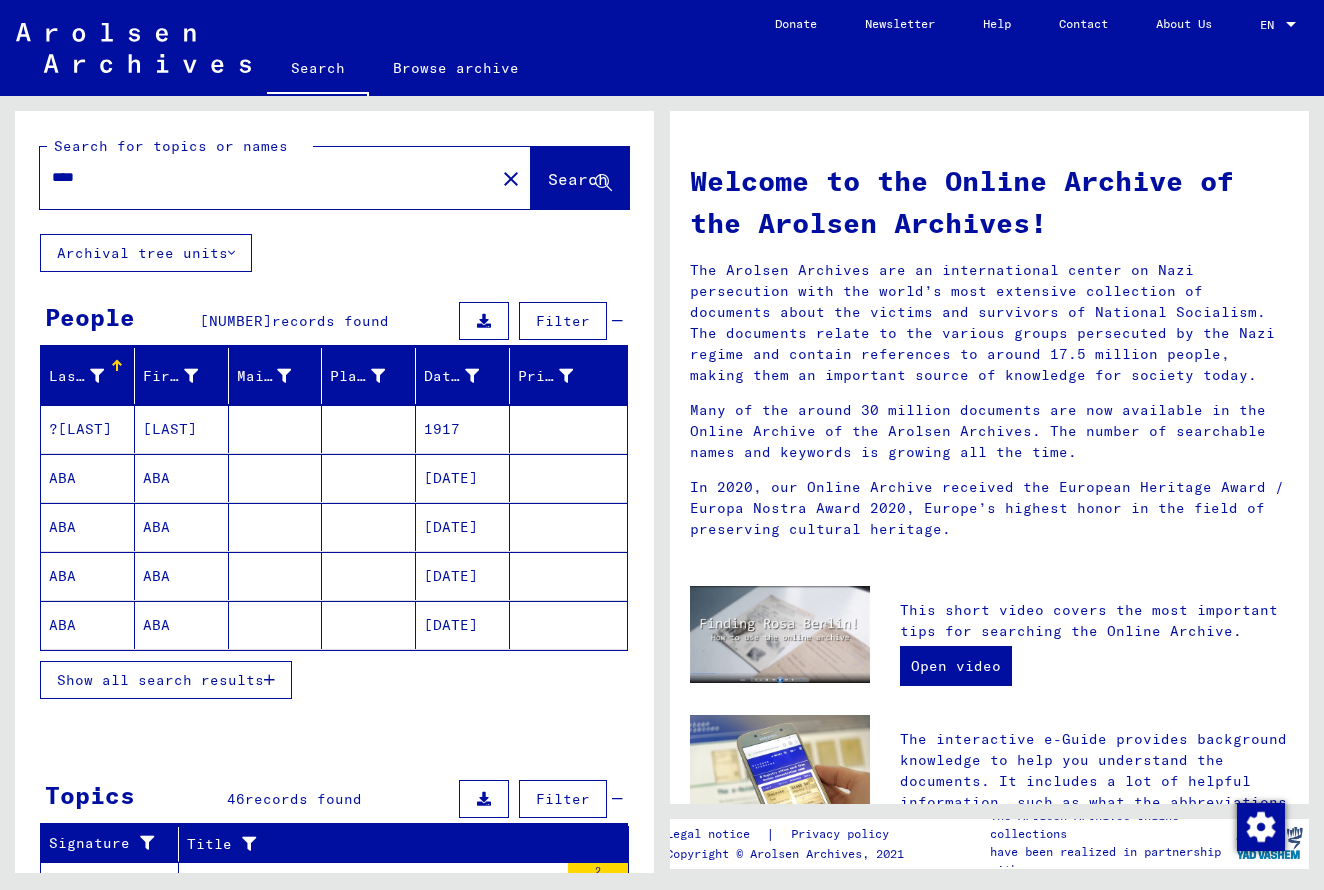 click on "Show all search results" at bounding box center (160, 680) 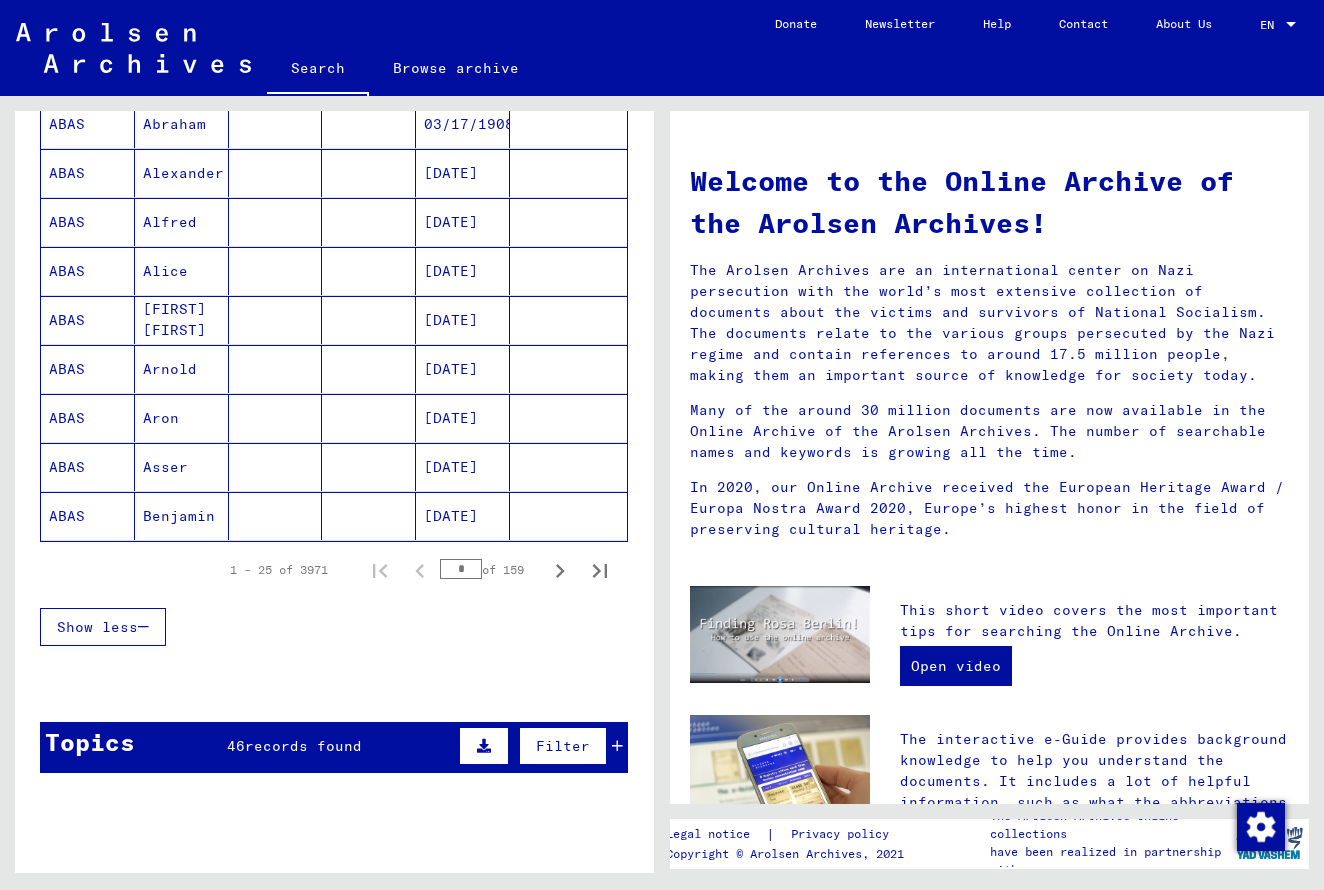 scroll, scrollTop: 1092, scrollLeft: 0, axis: vertical 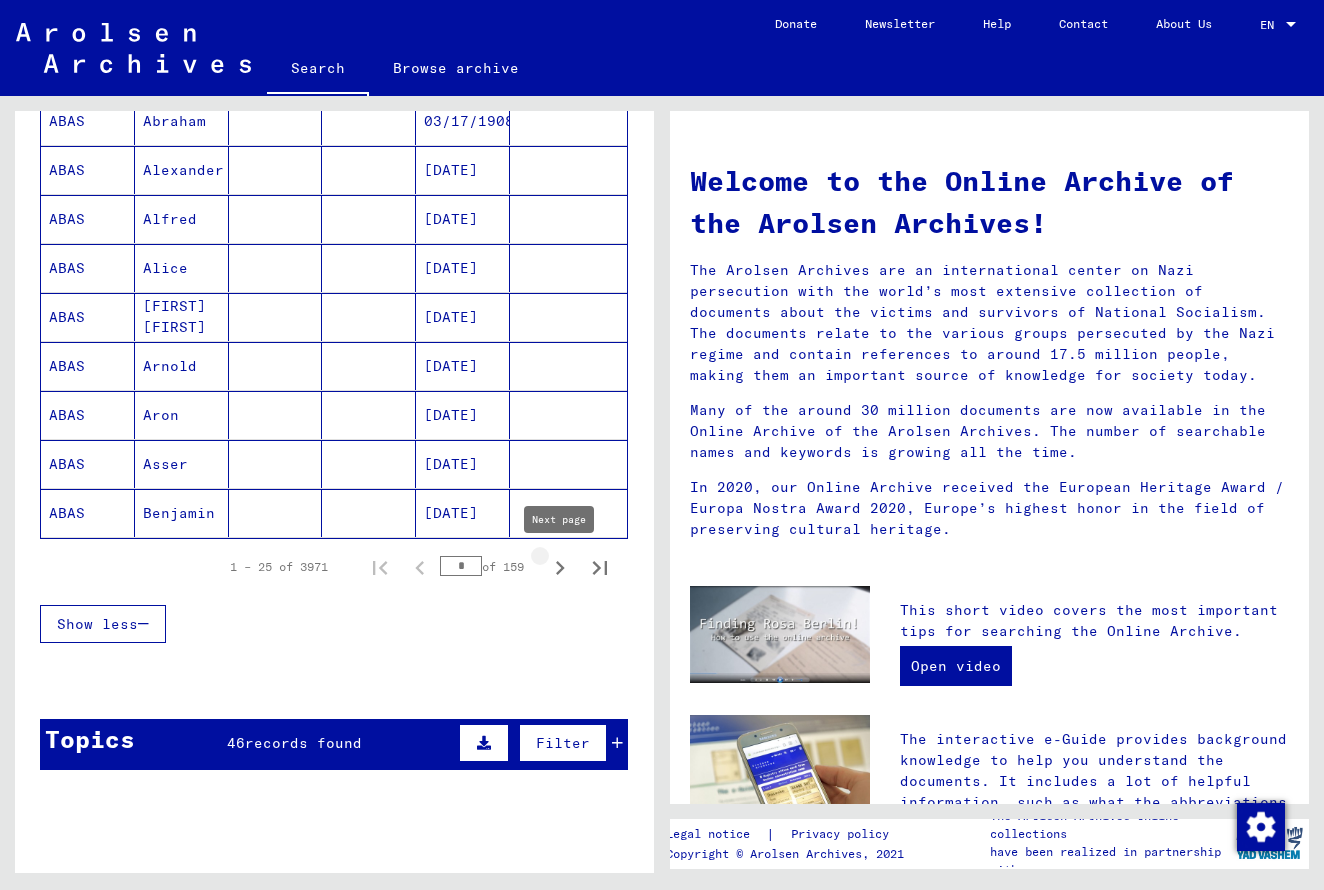 click 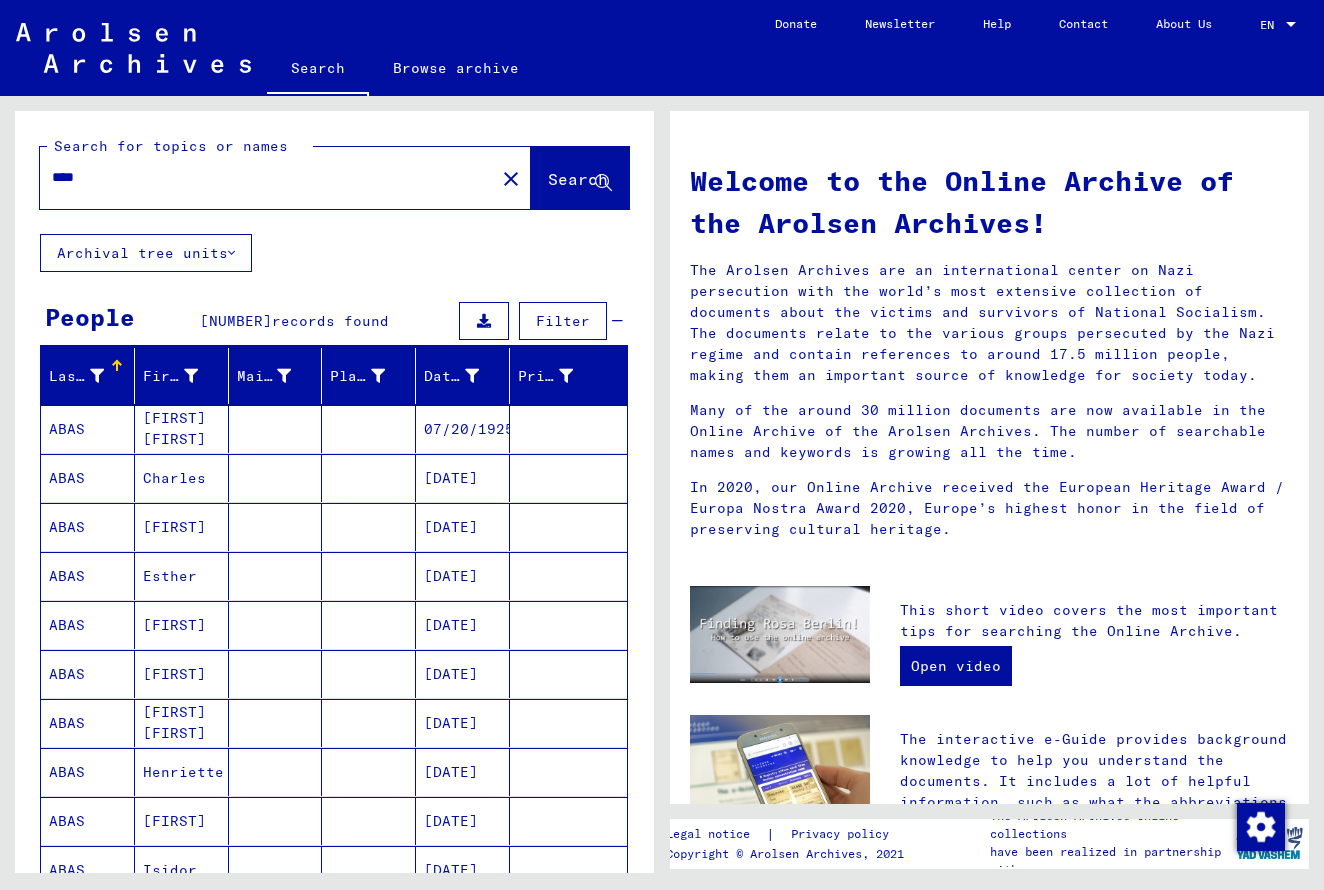 scroll, scrollTop: 0, scrollLeft: 0, axis: both 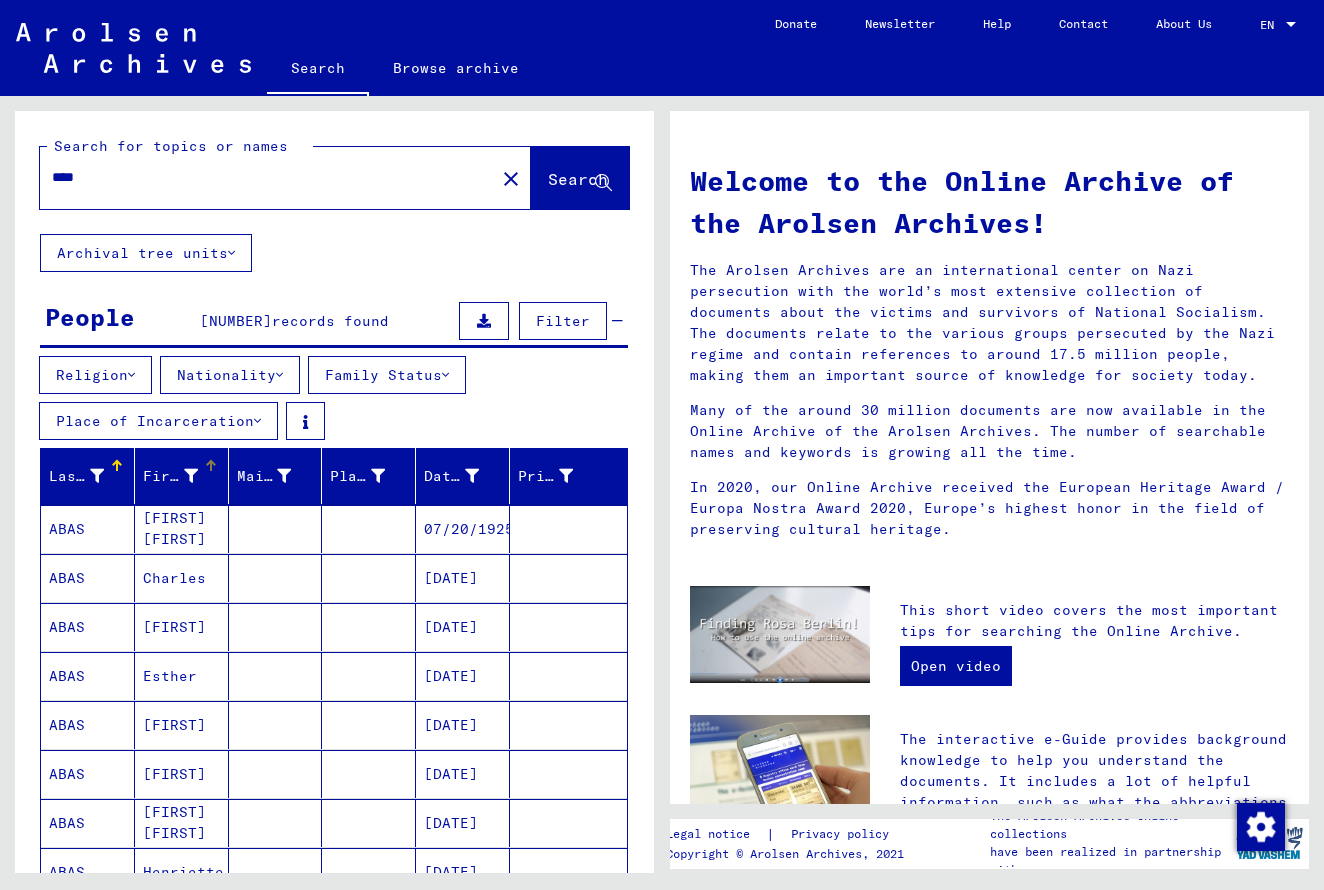 click on "First Name" at bounding box center [170, 476] 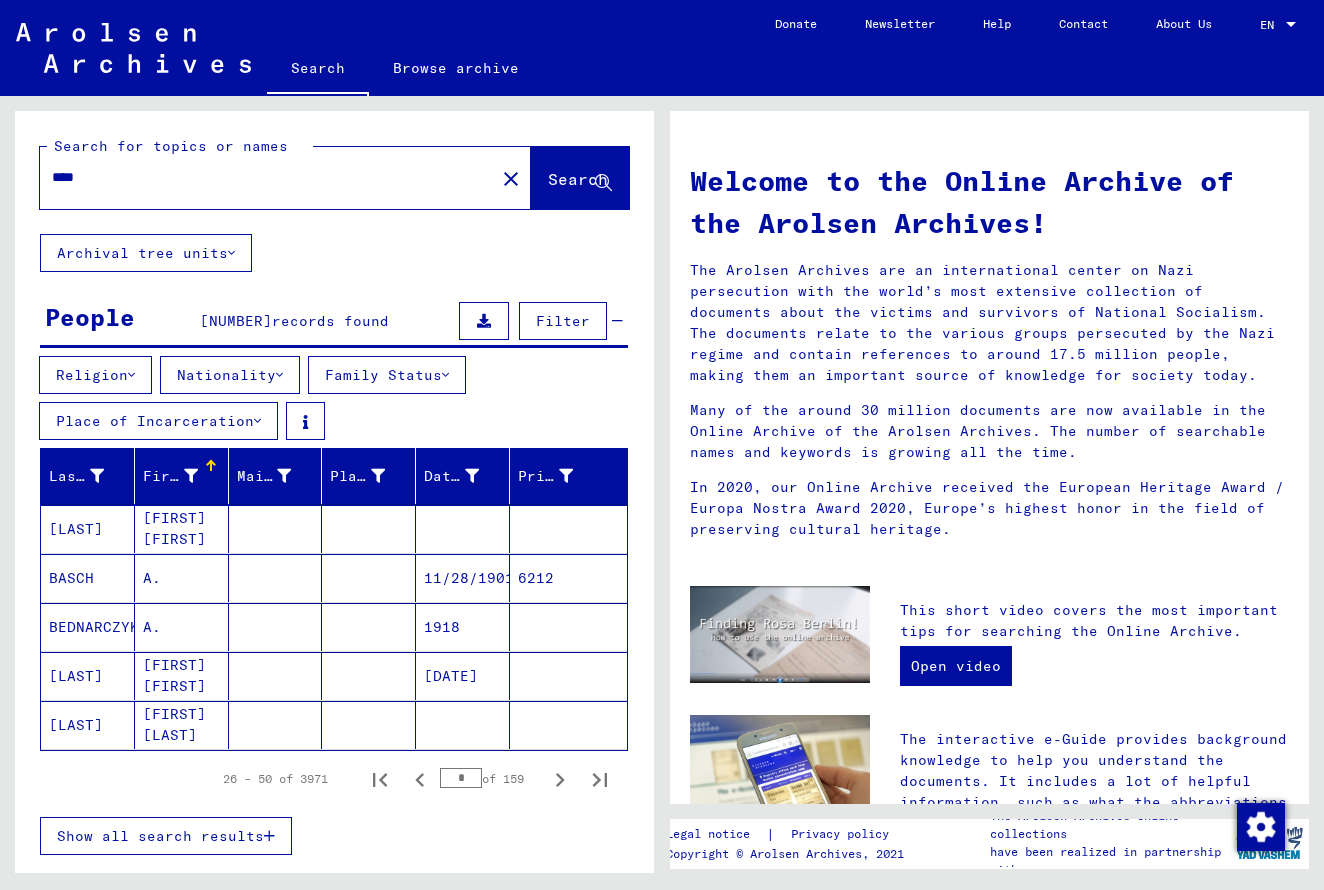 click on "****" at bounding box center (261, 177) 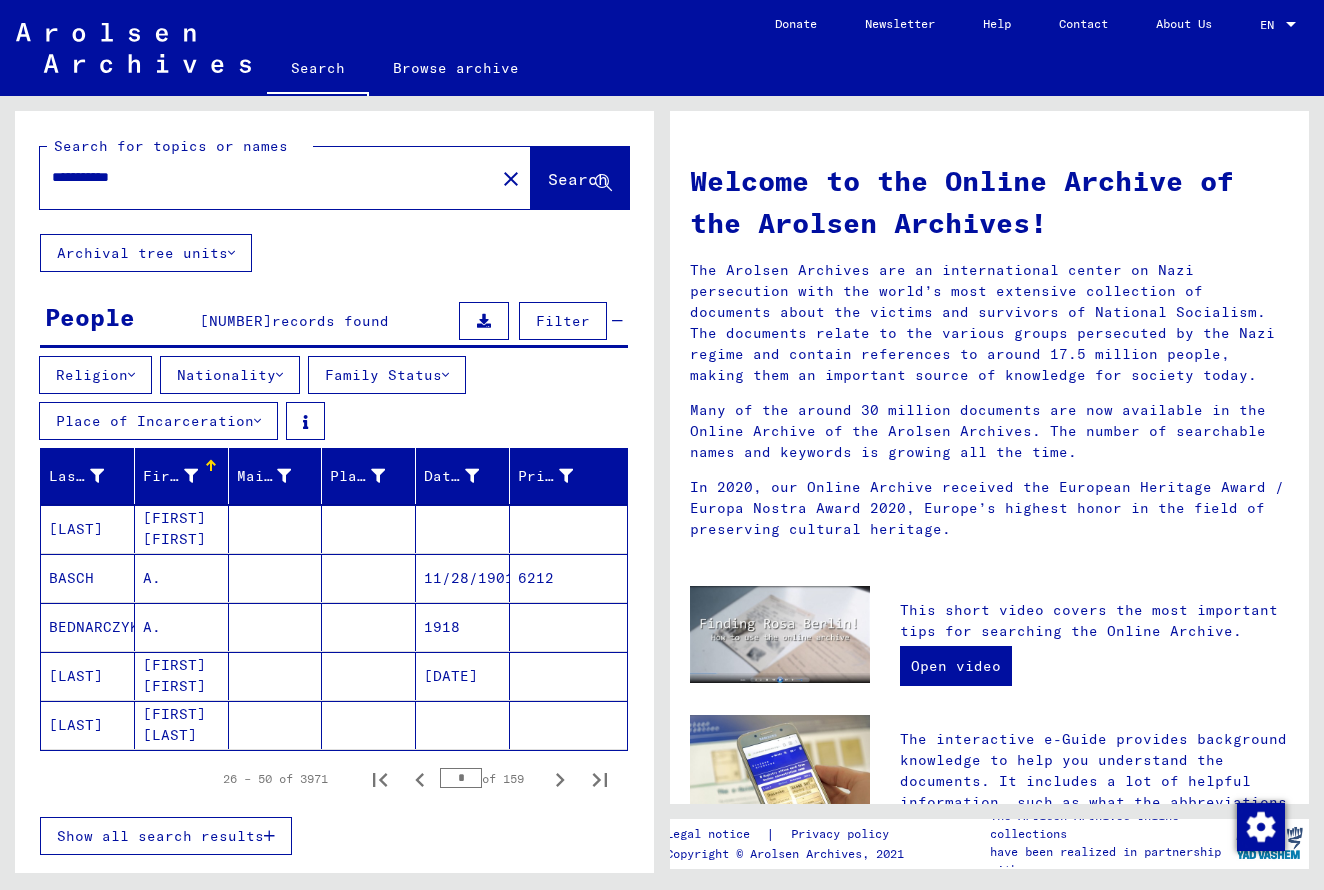 type on "**********" 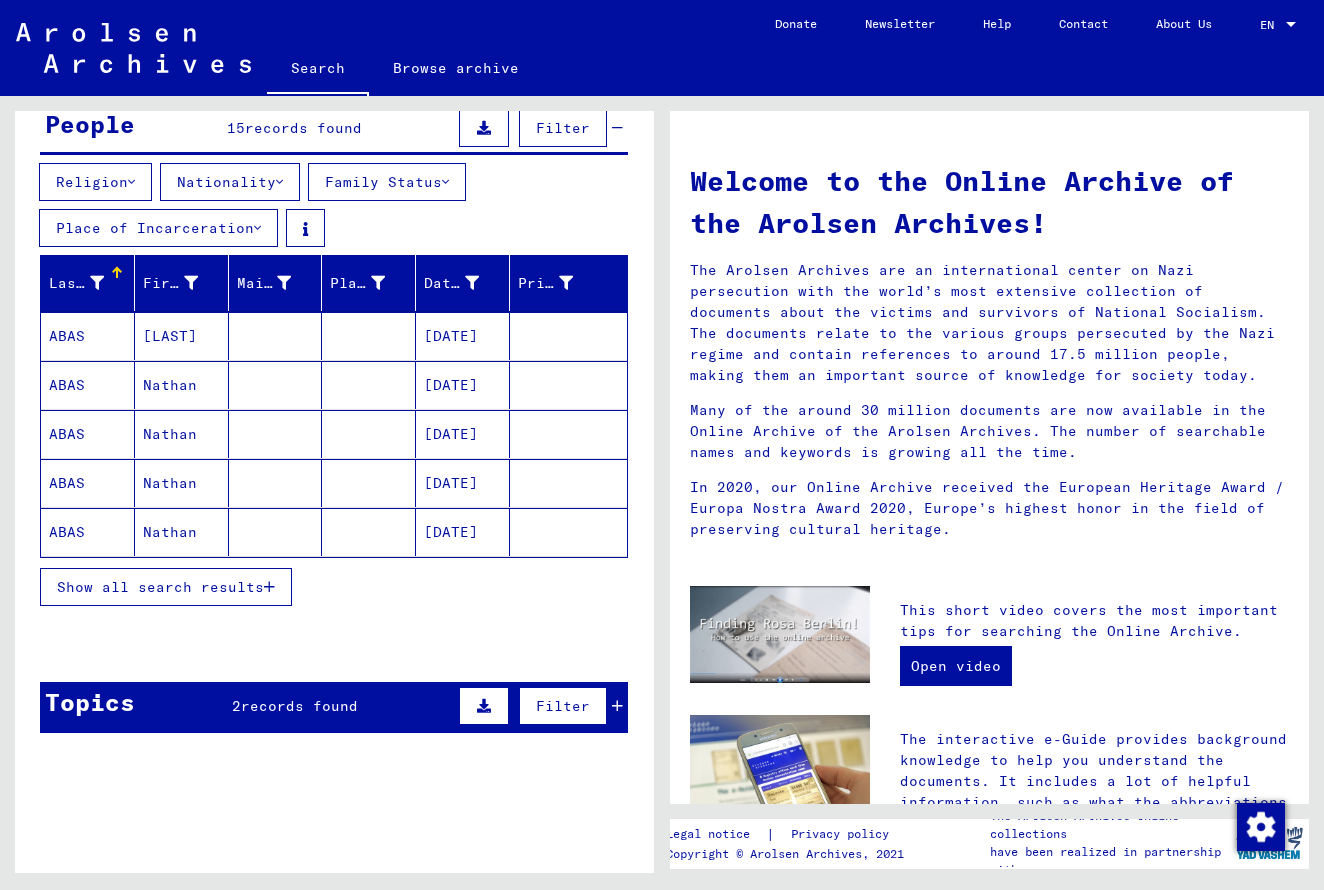 scroll, scrollTop: 202, scrollLeft: 0, axis: vertical 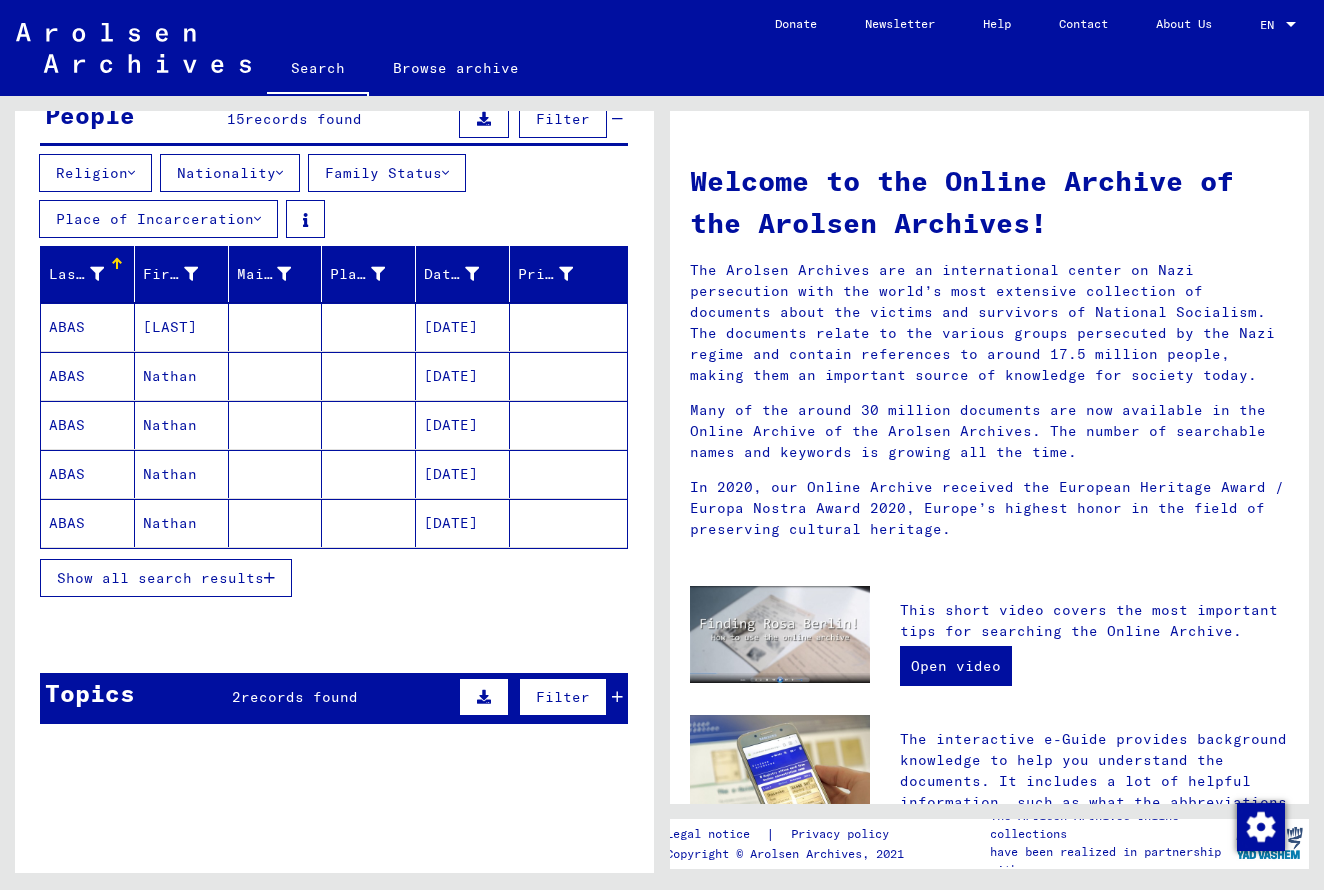click on "[DATE]" at bounding box center [463, 523] 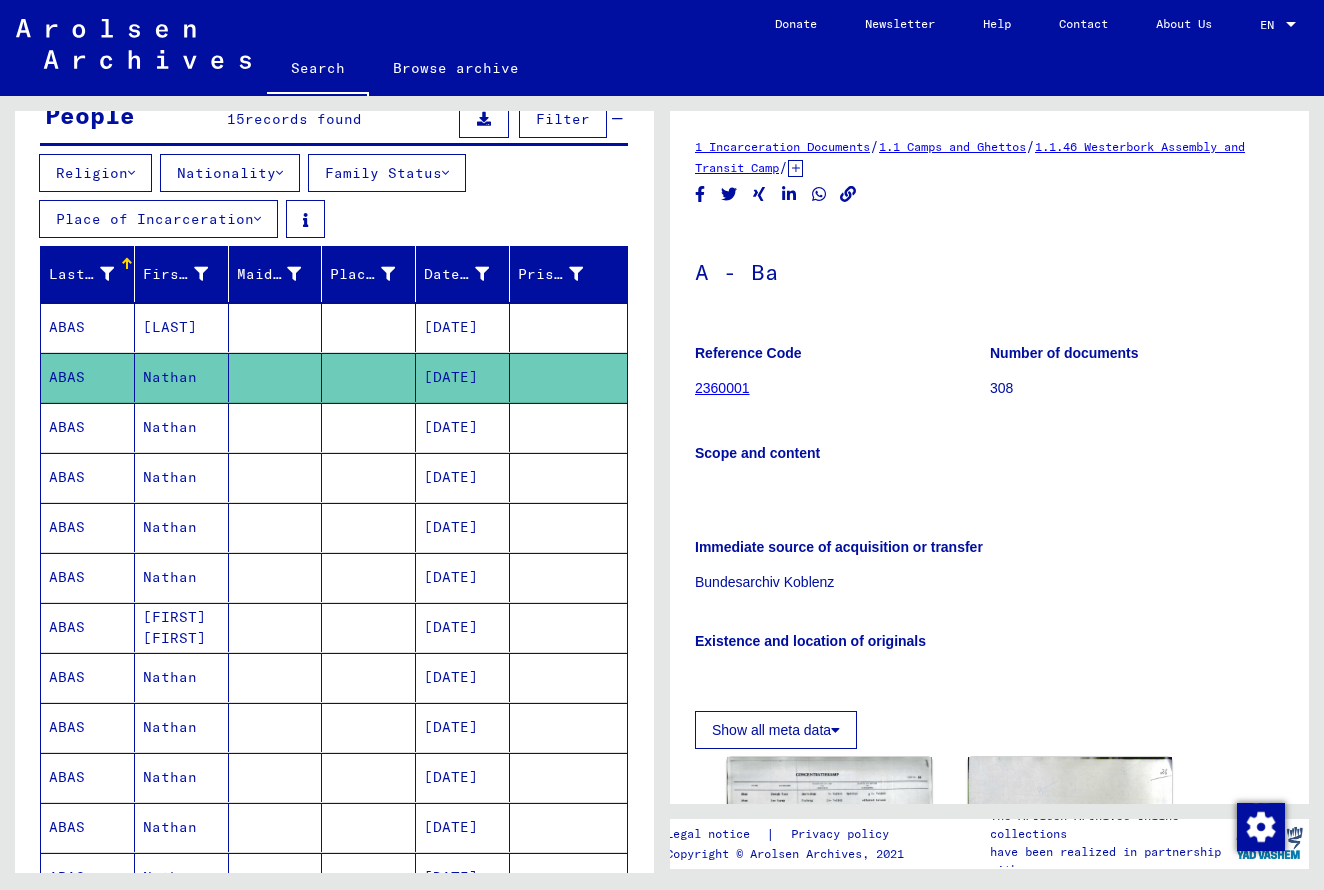 click on "[DATE]" at bounding box center (463, 527) 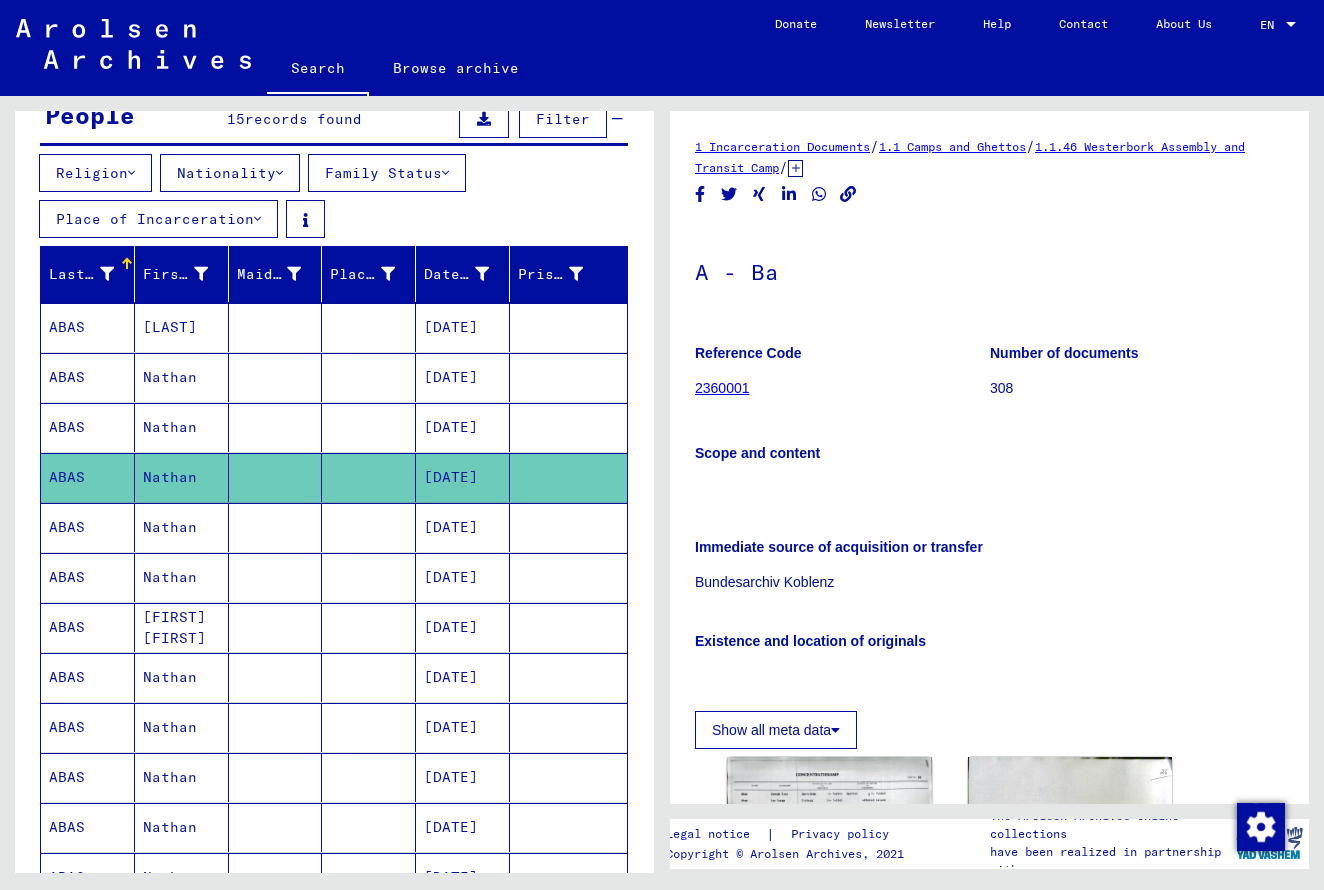scroll, scrollTop: 0, scrollLeft: 0, axis: both 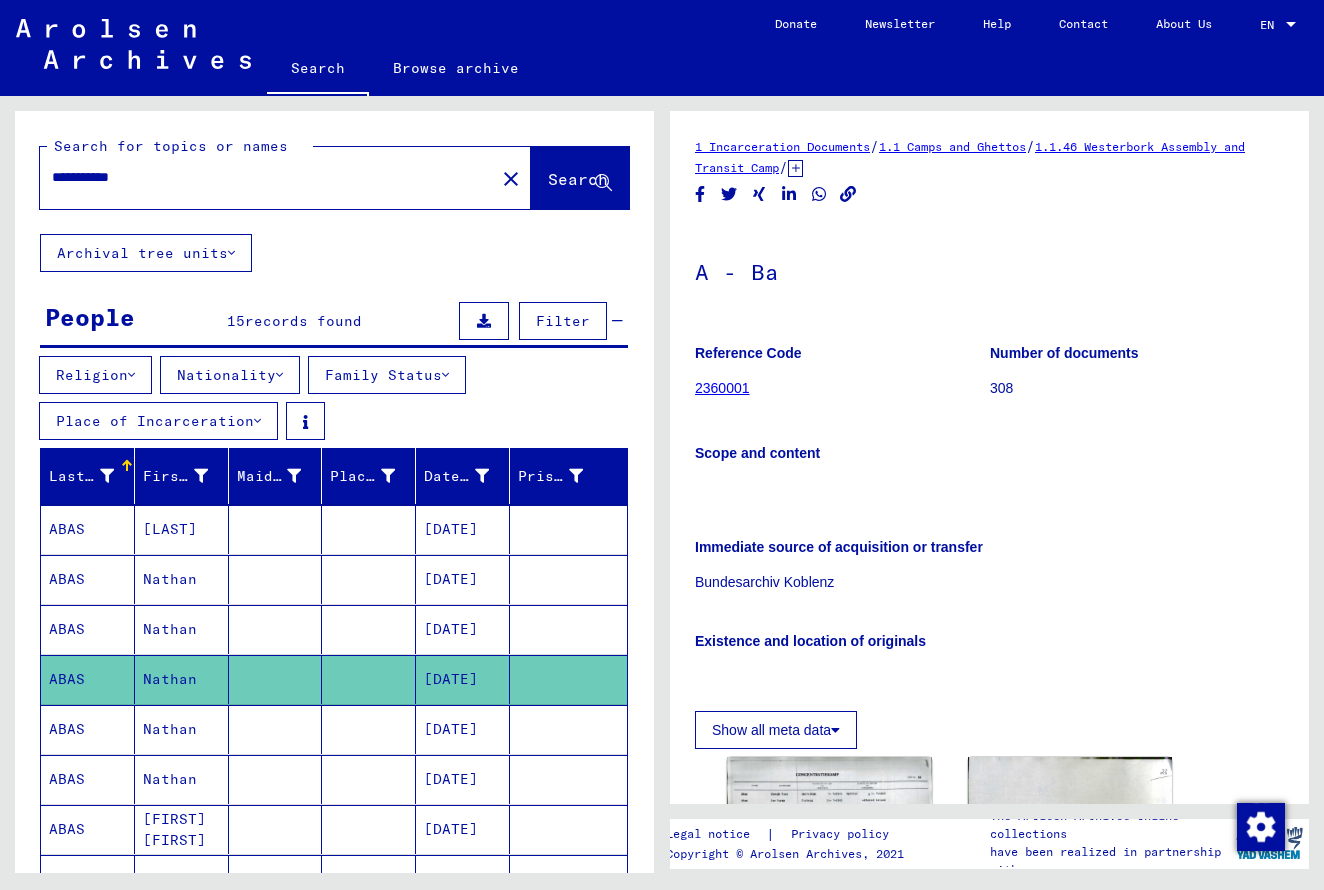 click at bounding box center (279, 375) 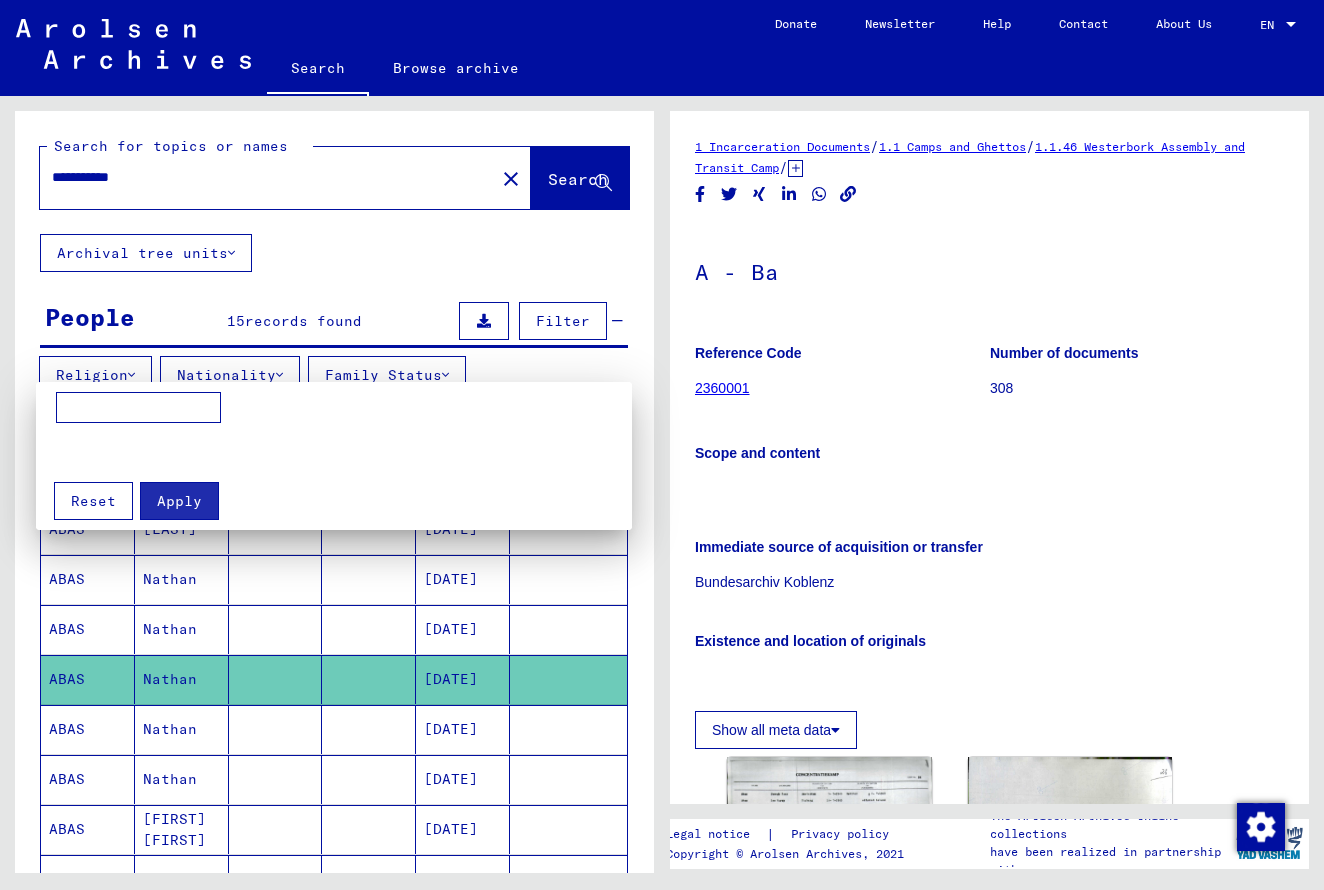 click at bounding box center [138, 408] 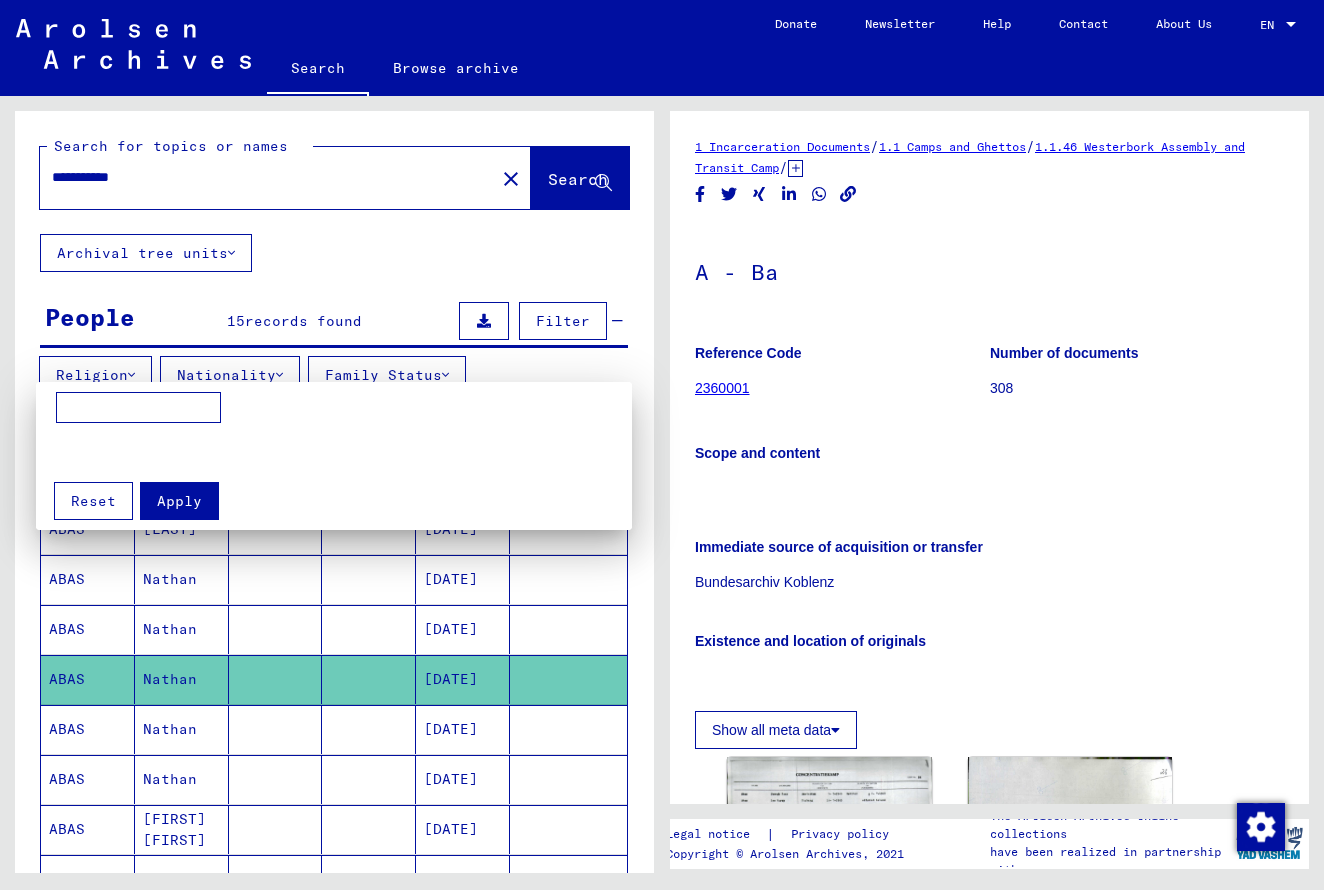 scroll, scrollTop: 0, scrollLeft: 1, axis: horizontal 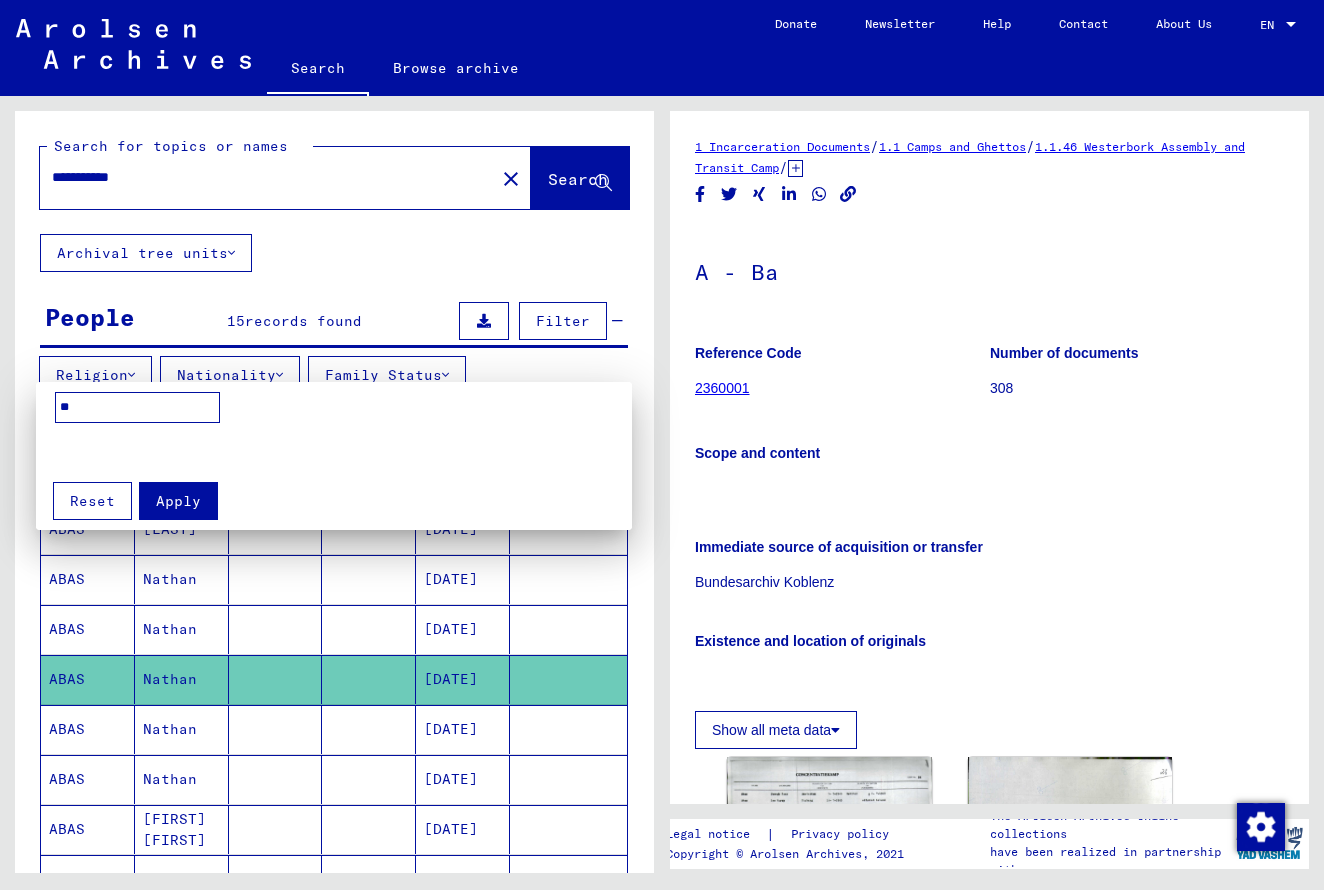 type on "*" 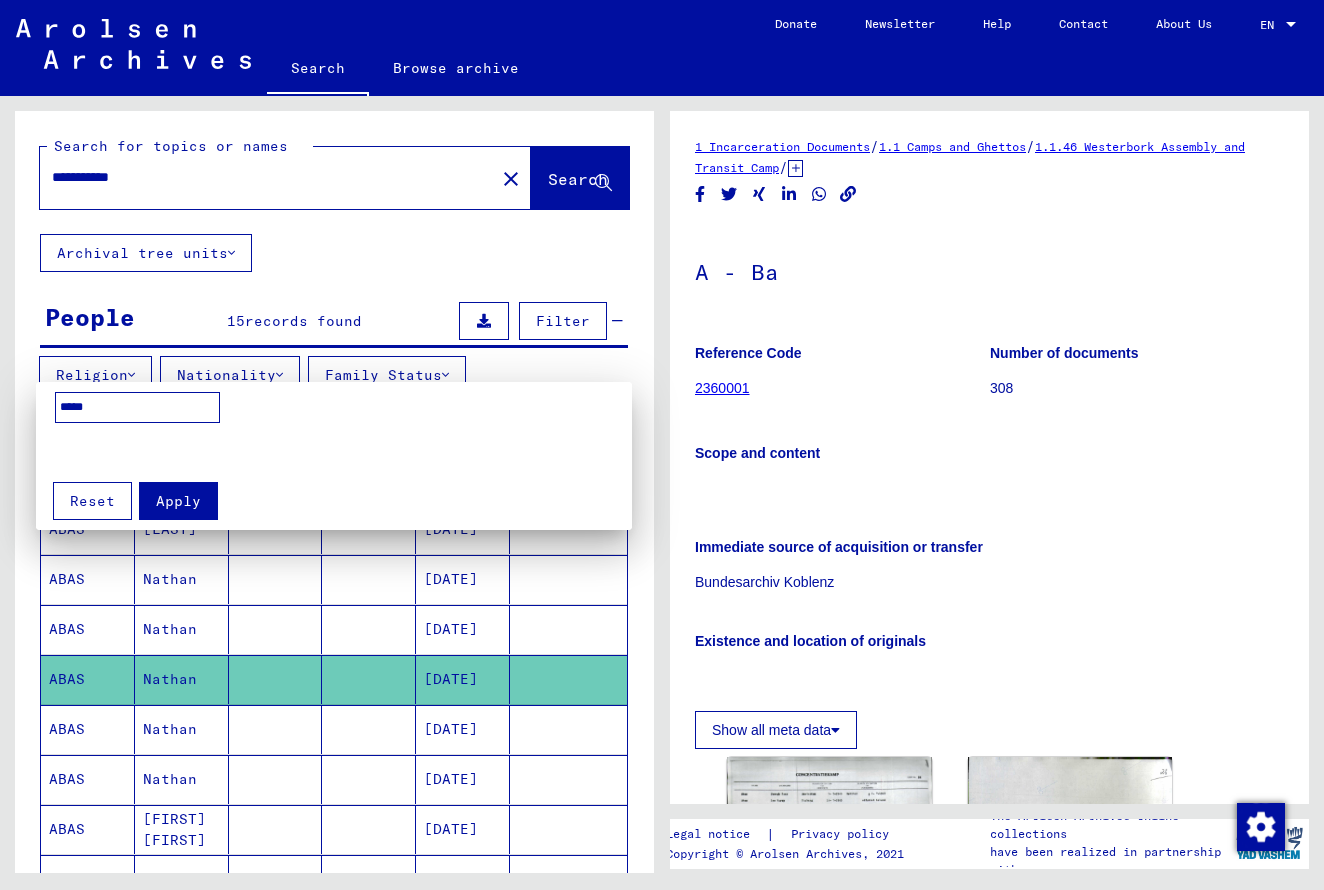type on "*****" 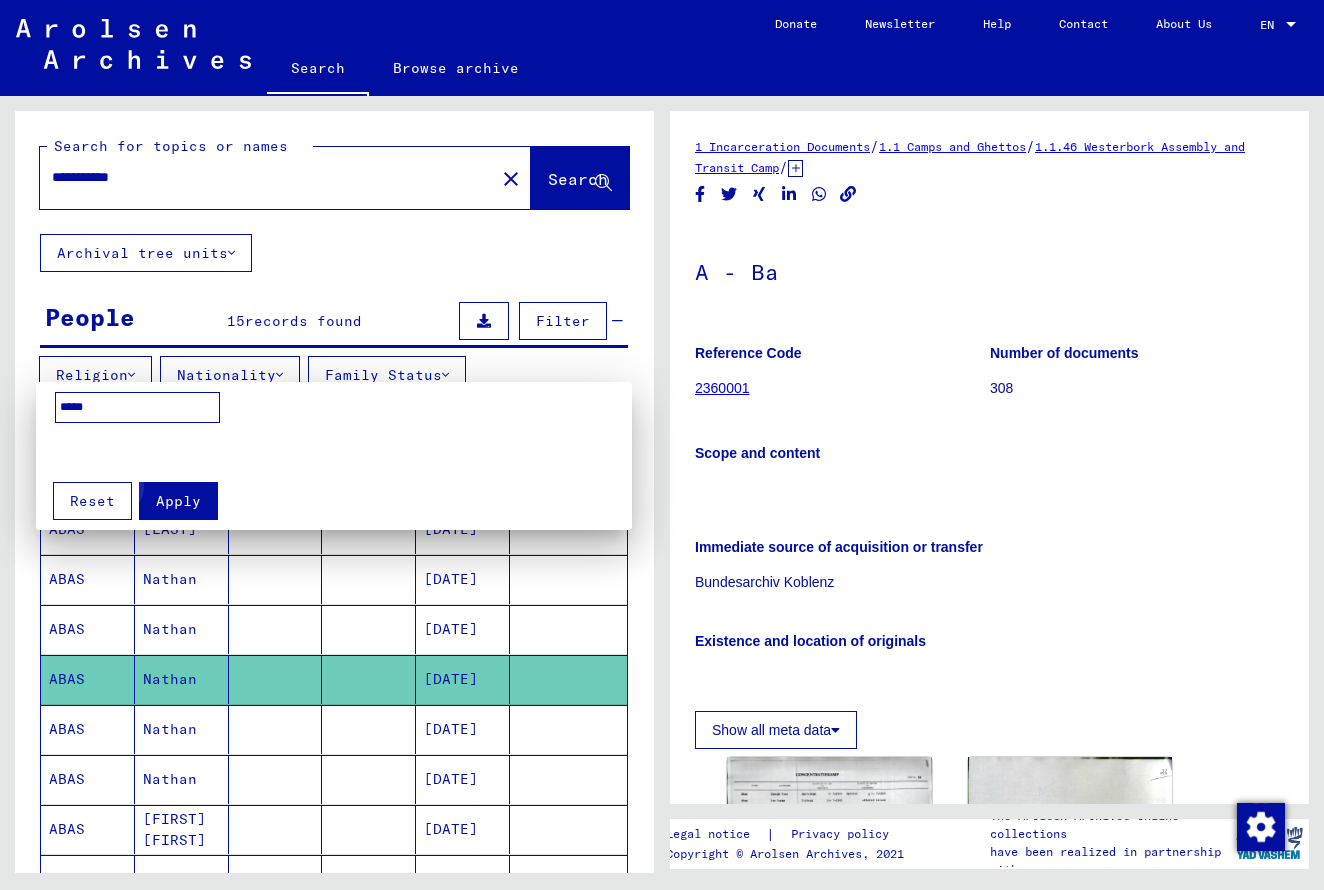 click on "Apply" at bounding box center (178, 501) 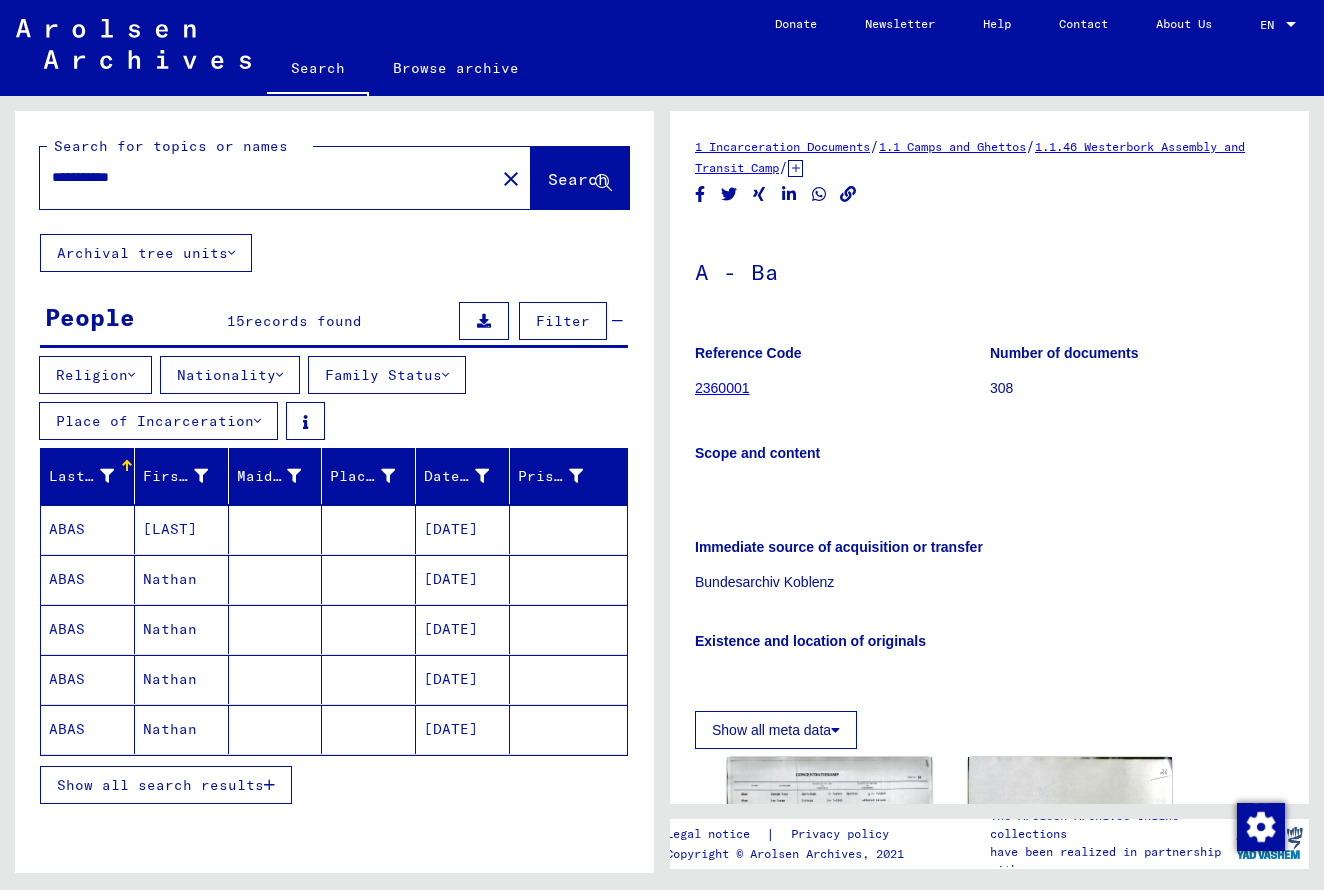 click on "Show all search results" at bounding box center [160, 785] 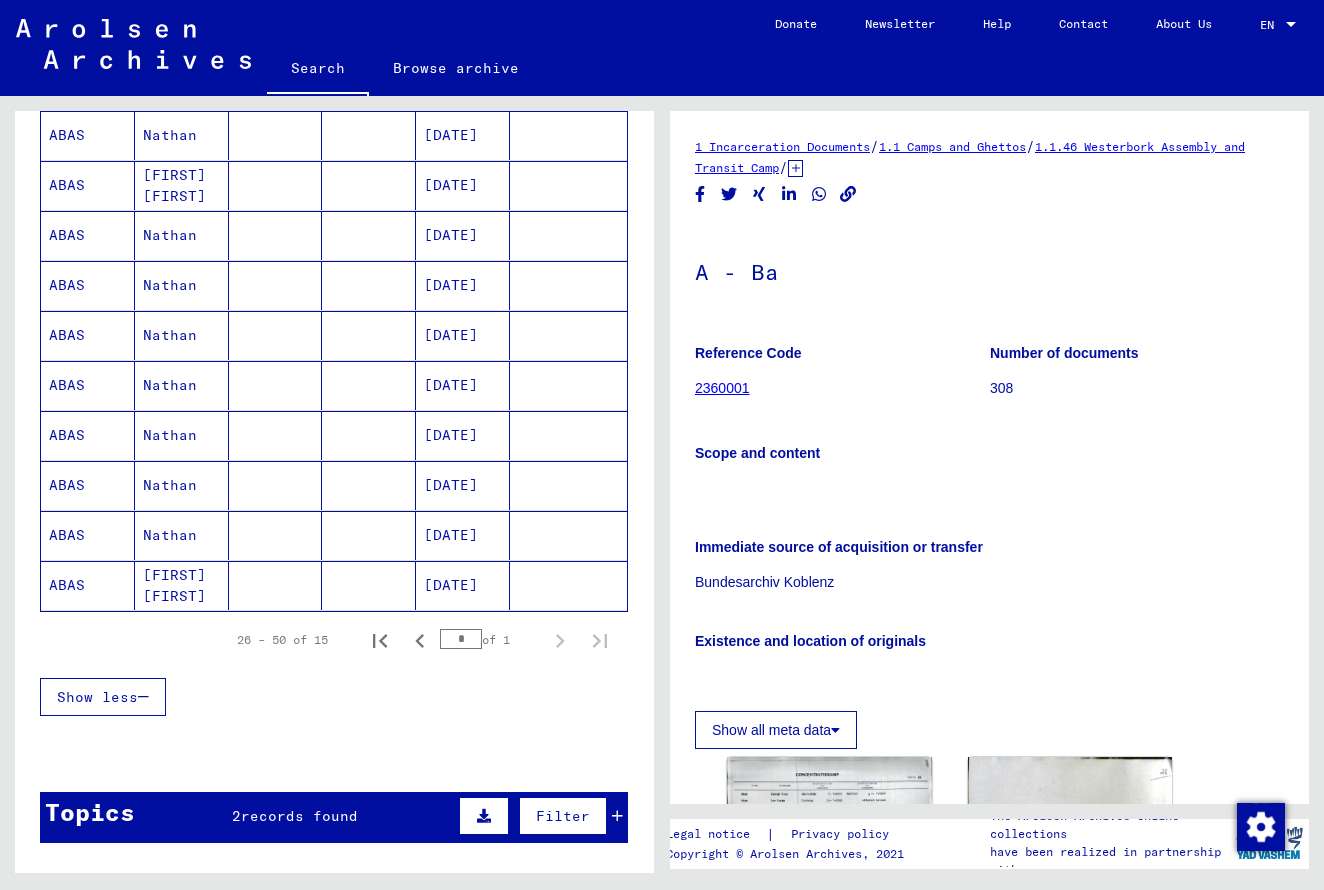 scroll, scrollTop: 645, scrollLeft: 0, axis: vertical 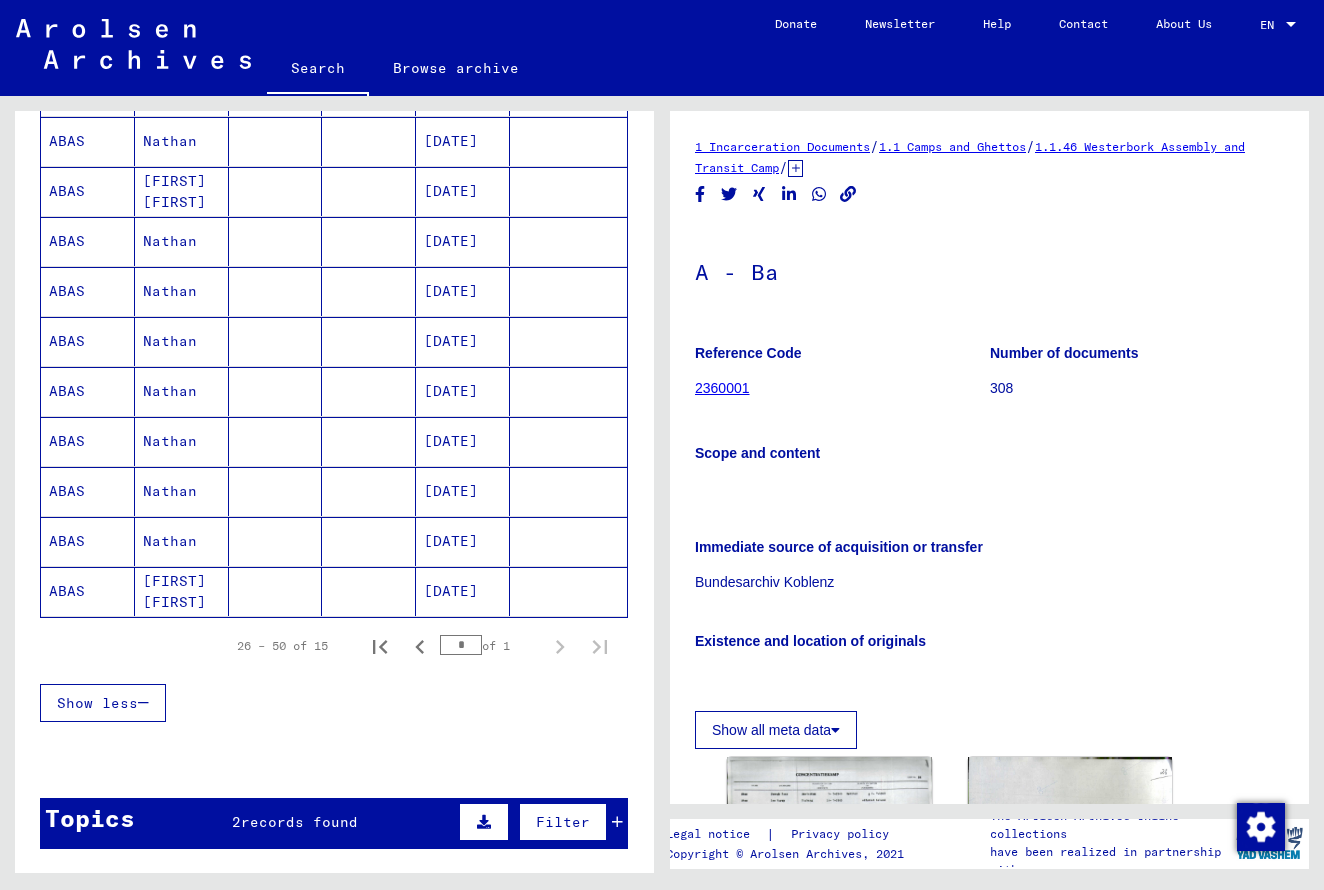 click on "[DATE]" at bounding box center [463, 441] 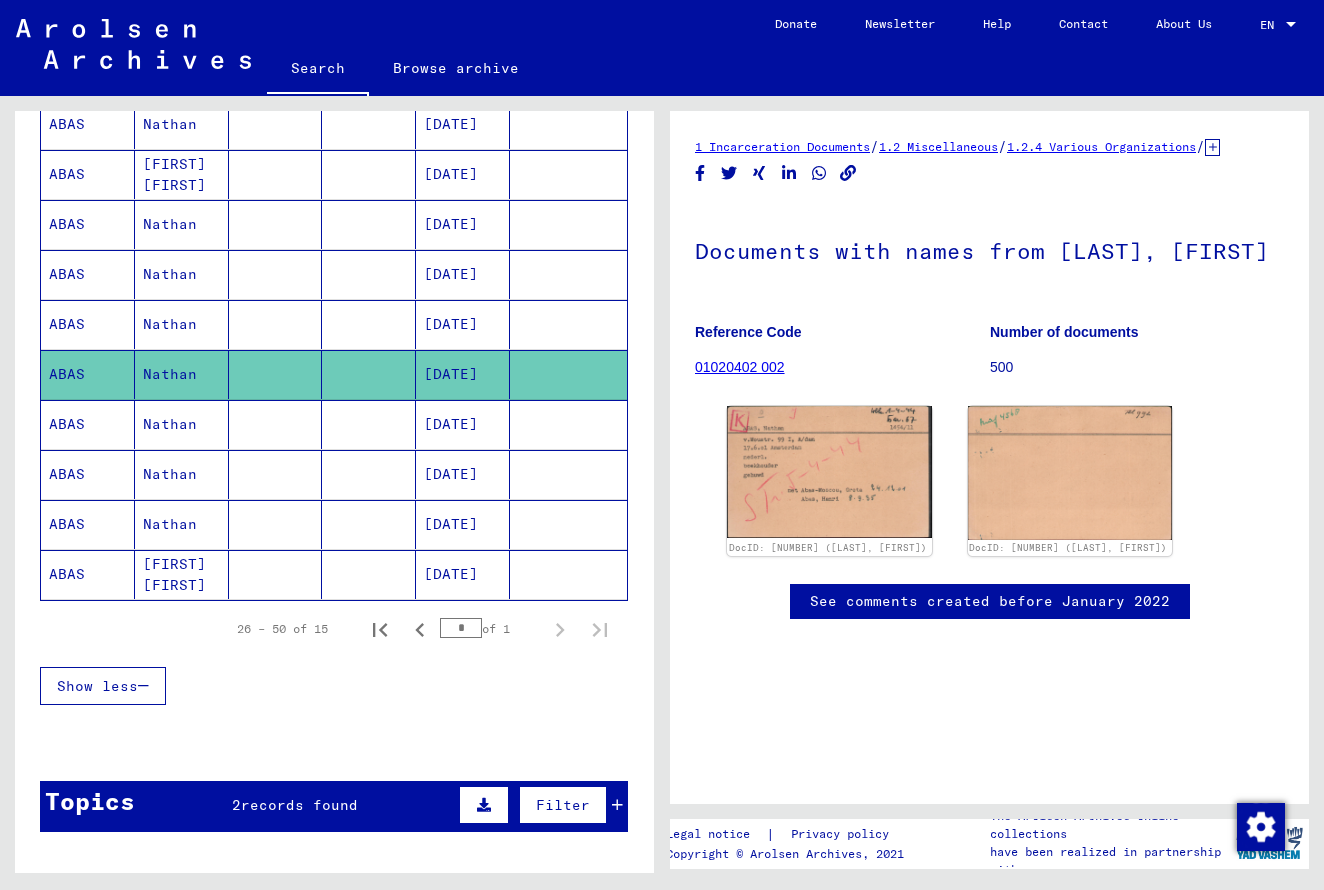 scroll, scrollTop: 660, scrollLeft: 0, axis: vertical 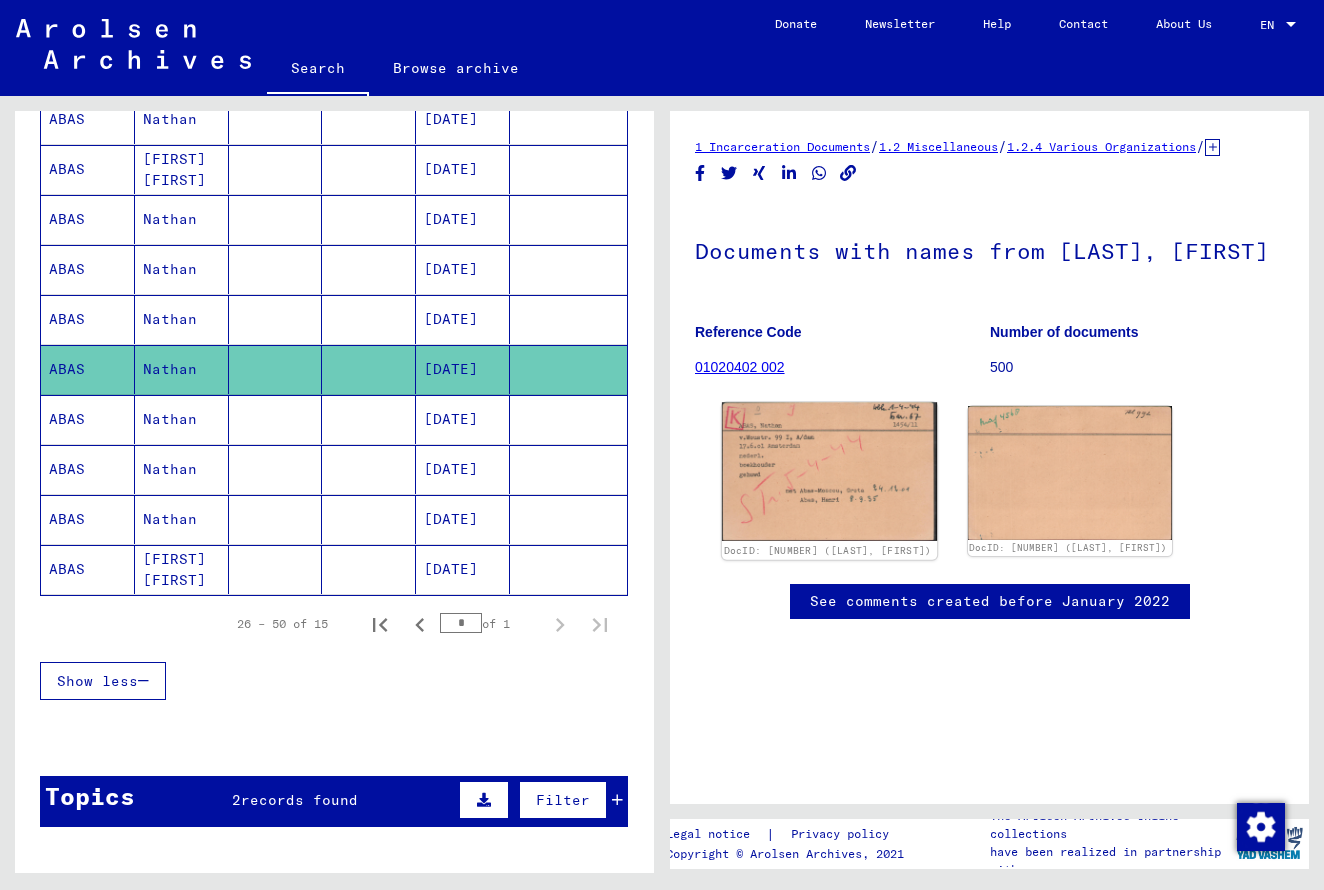 click 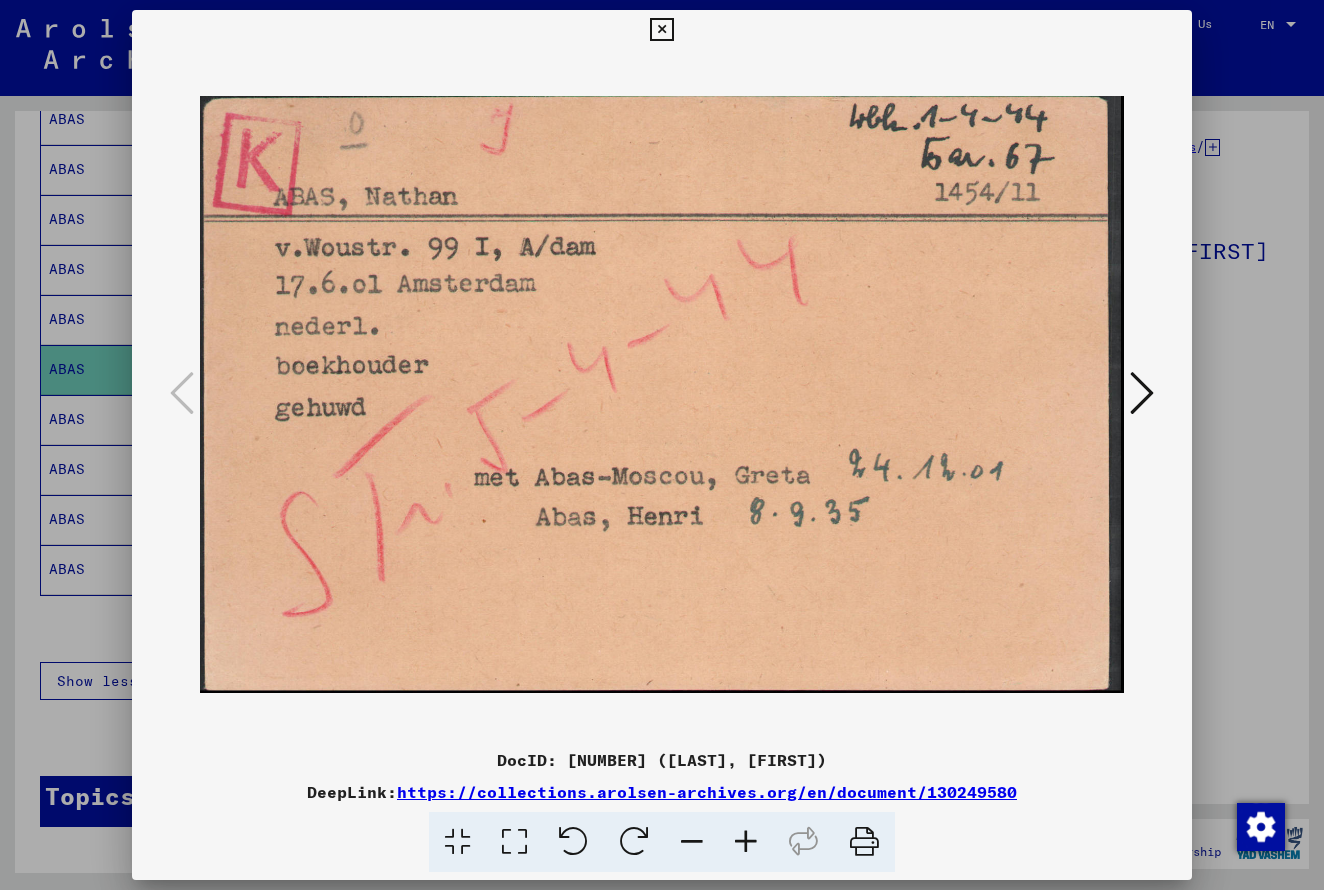 scroll, scrollTop: 0, scrollLeft: 0, axis: both 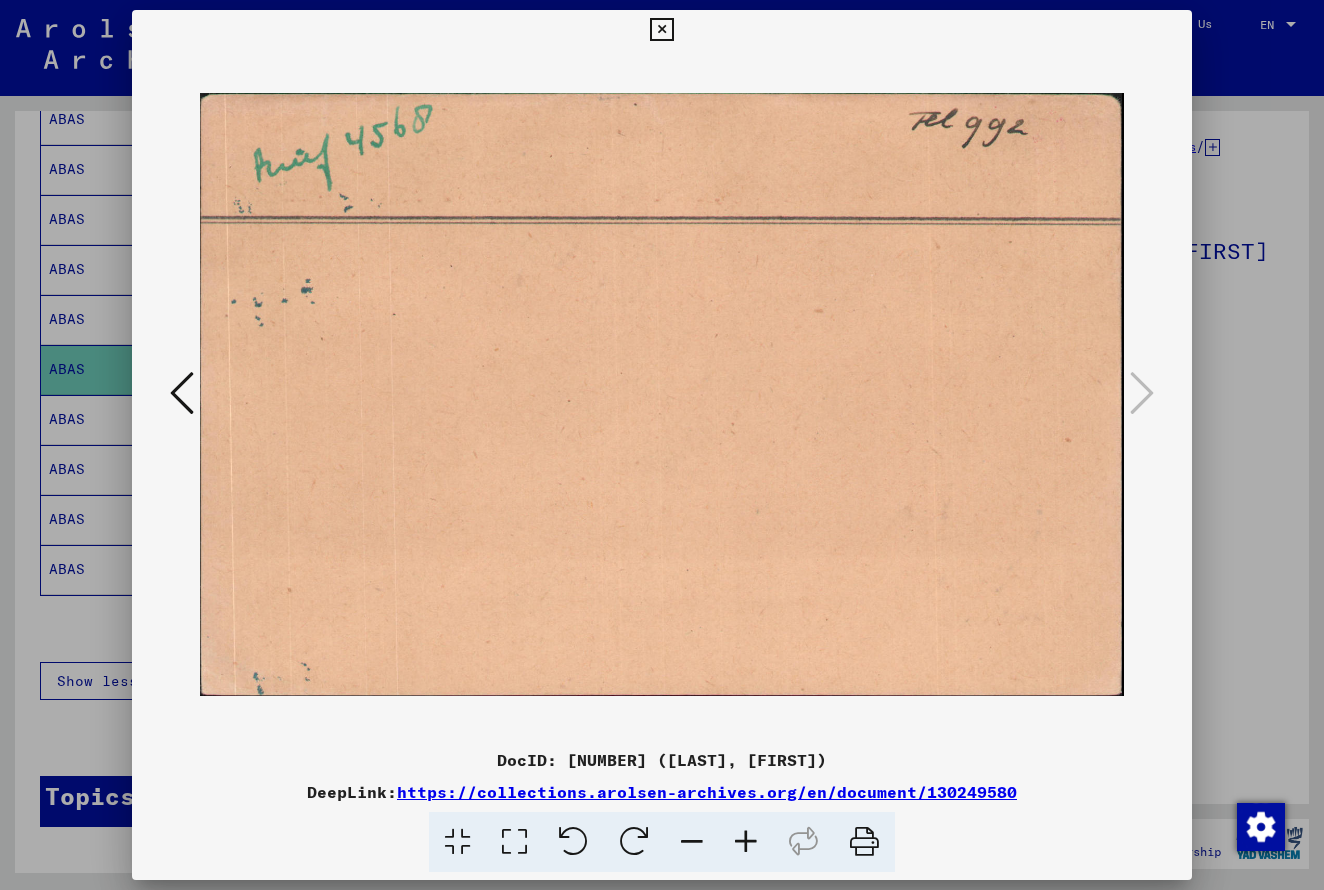 click at bounding box center (182, 393) 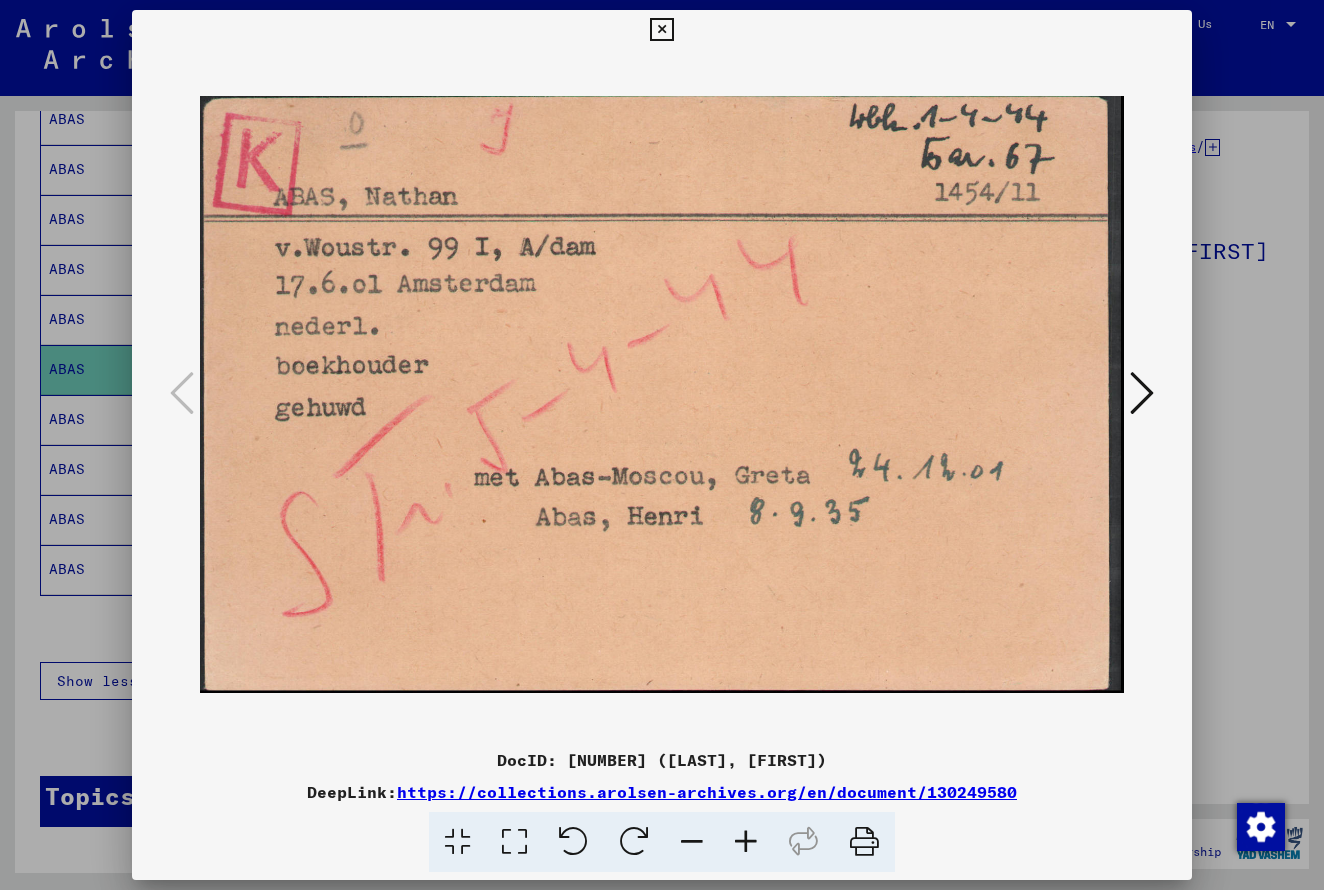 click on "https://collections.arolsen-archives.org/en/document/130249580" at bounding box center [707, 792] 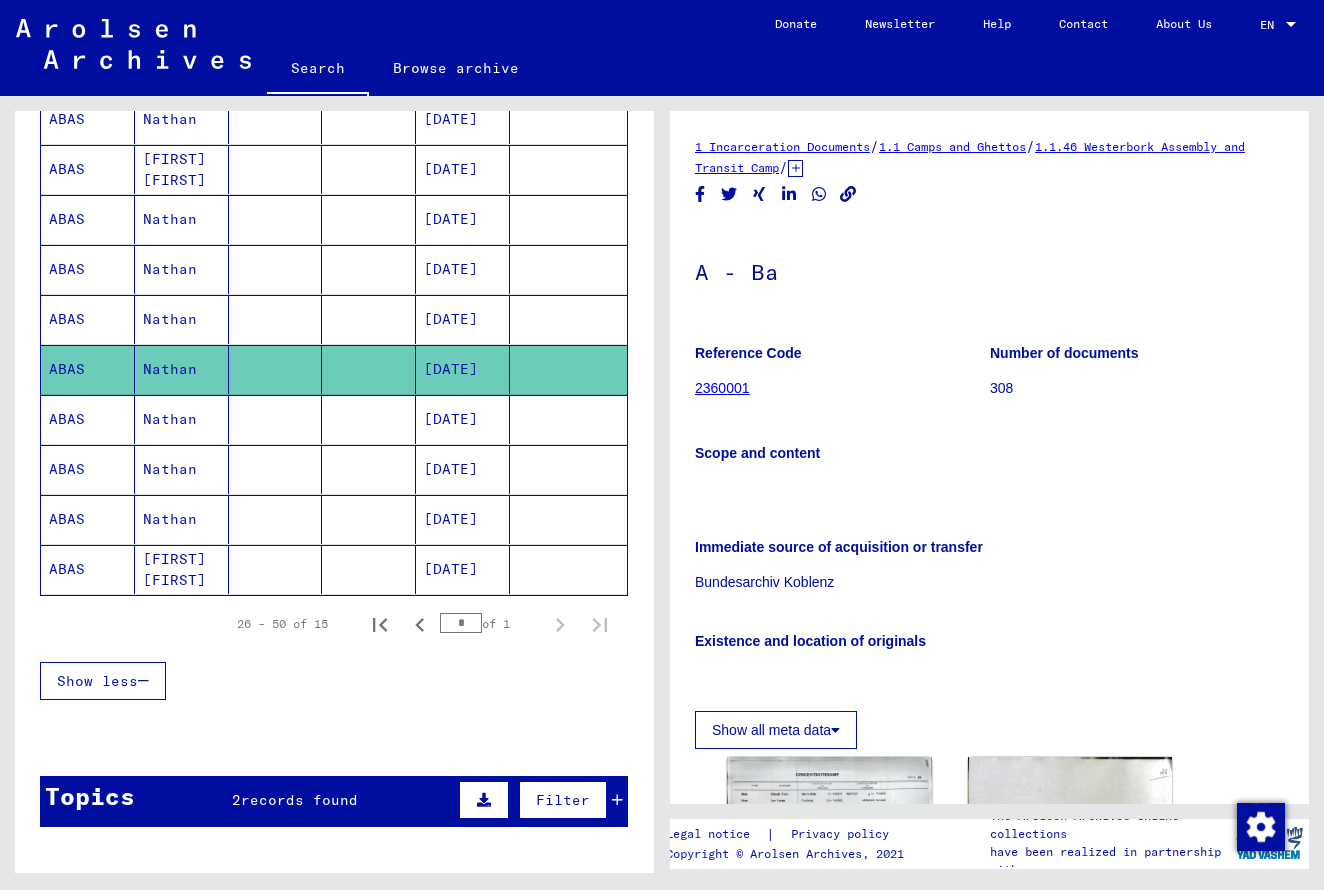 scroll, scrollTop: 0, scrollLeft: 0, axis: both 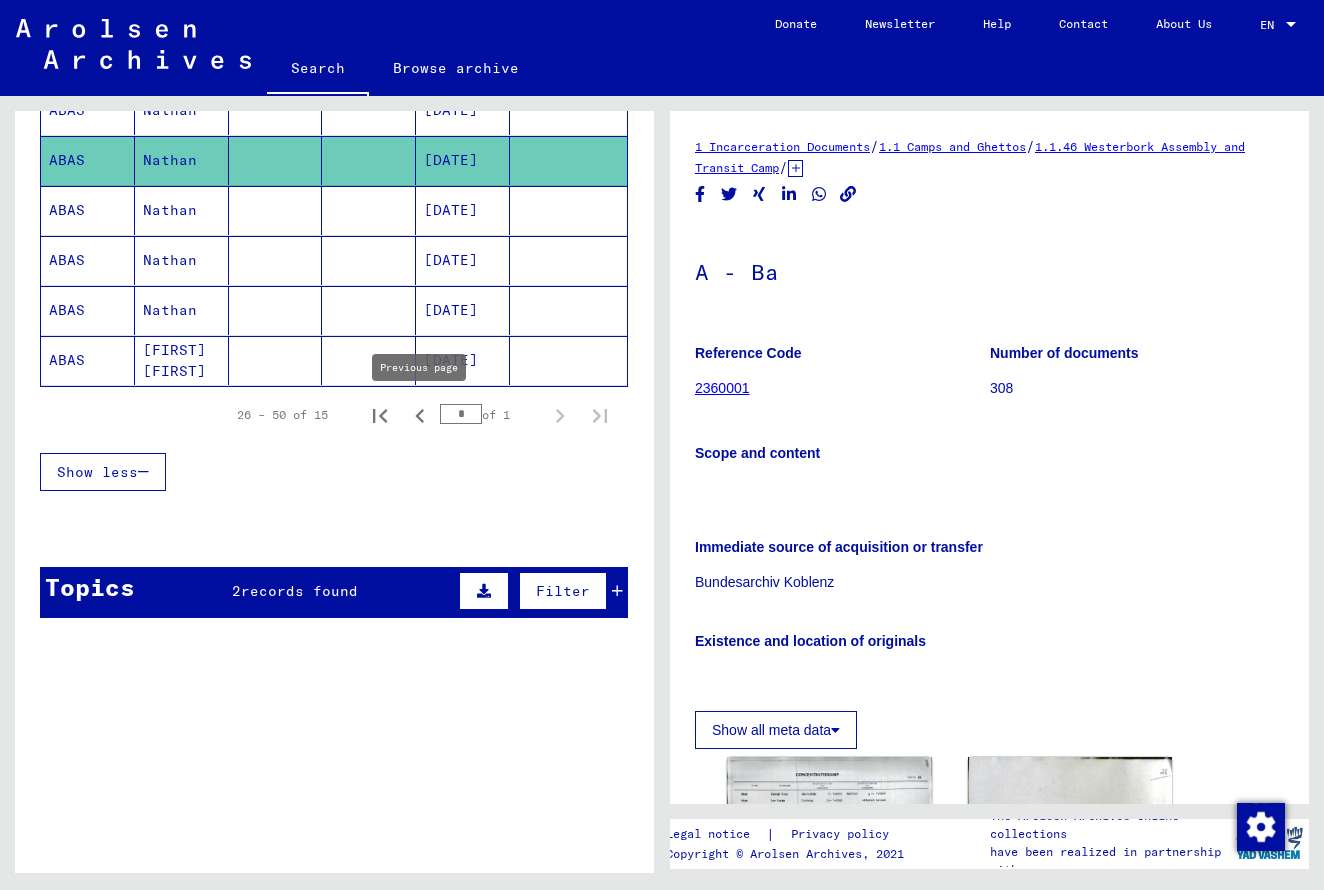 click 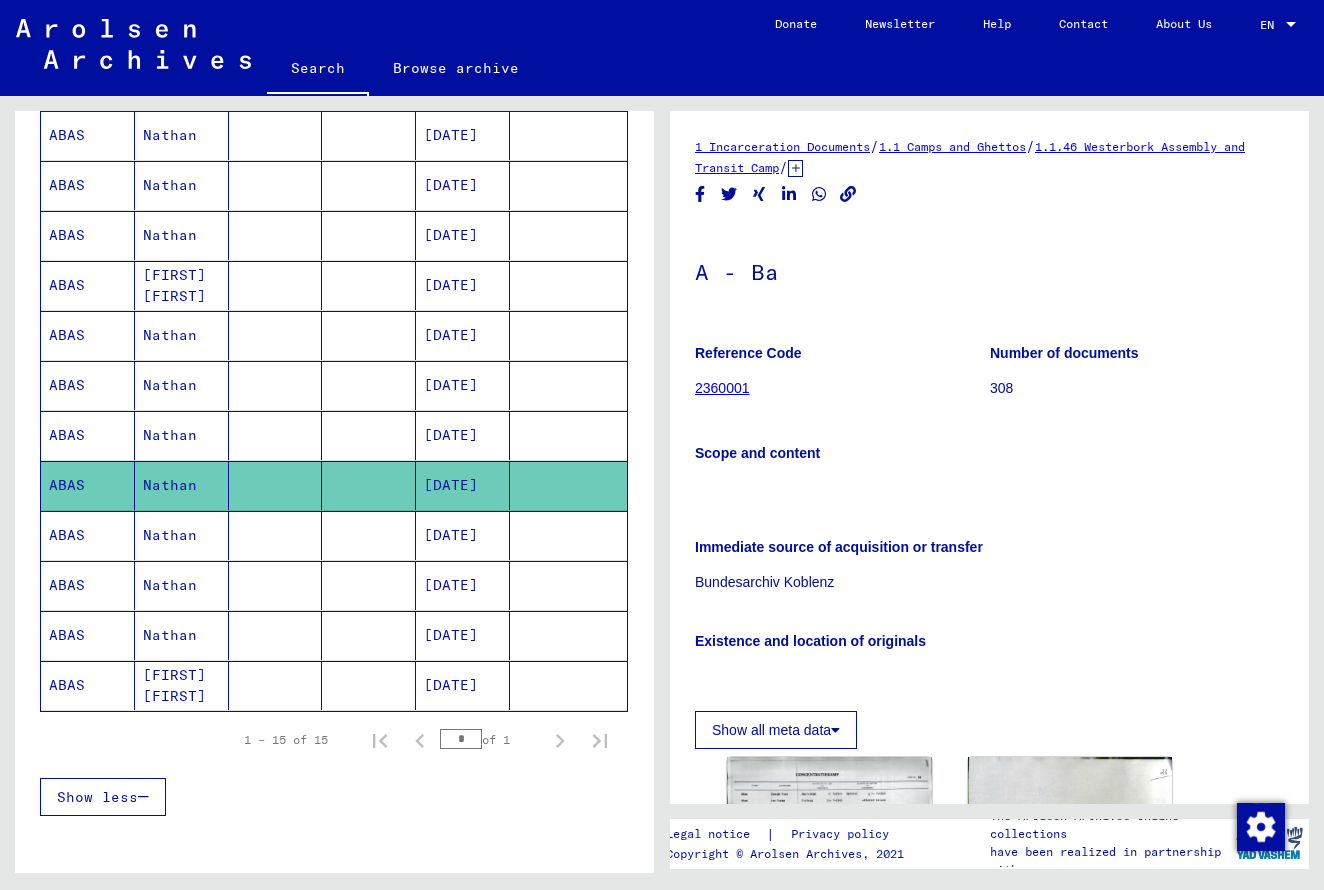 scroll, scrollTop: 541, scrollLeft: 0, axis: vertical 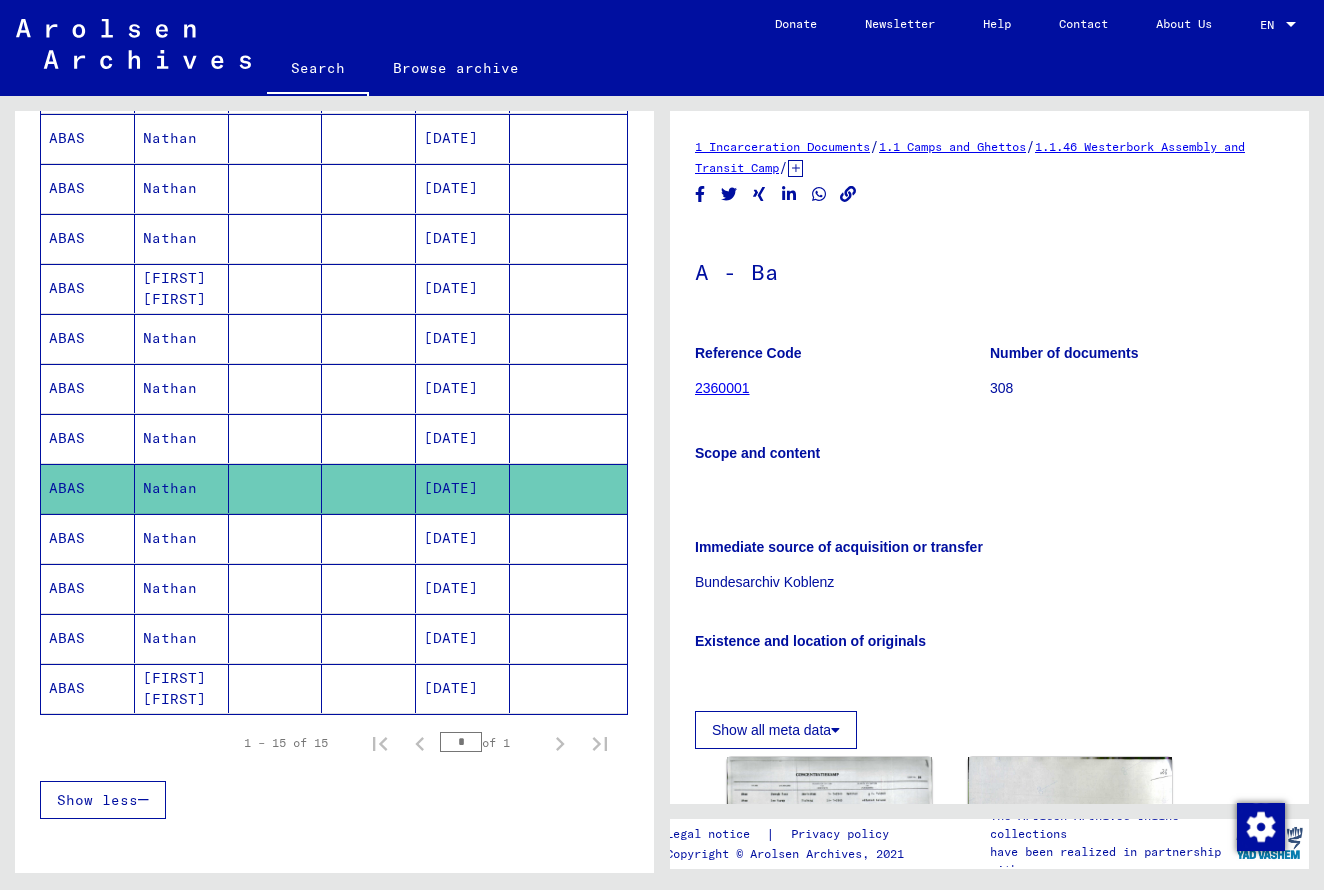 click 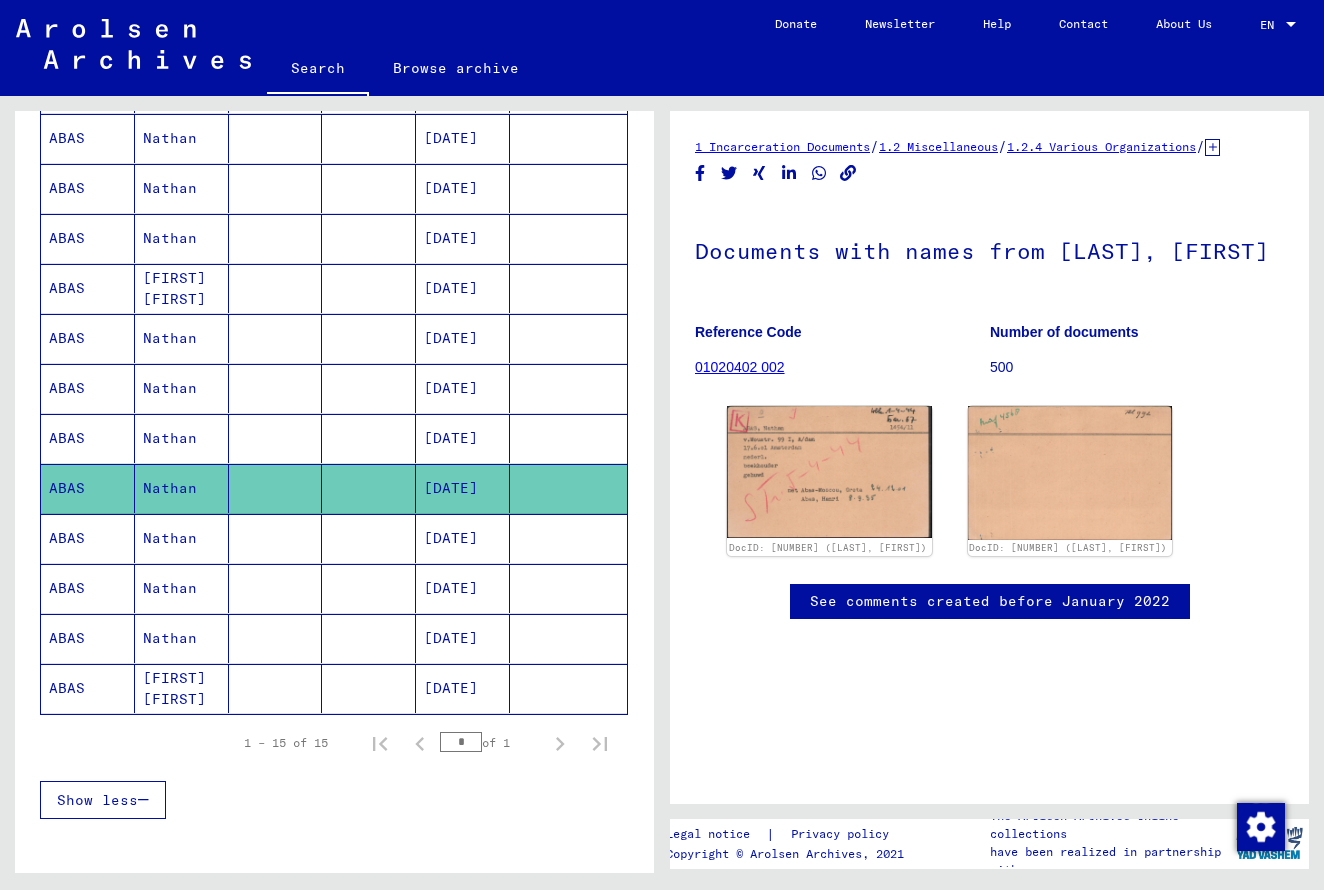 scroll, scrollTop: 0, scrollLeft: 0, axis: both 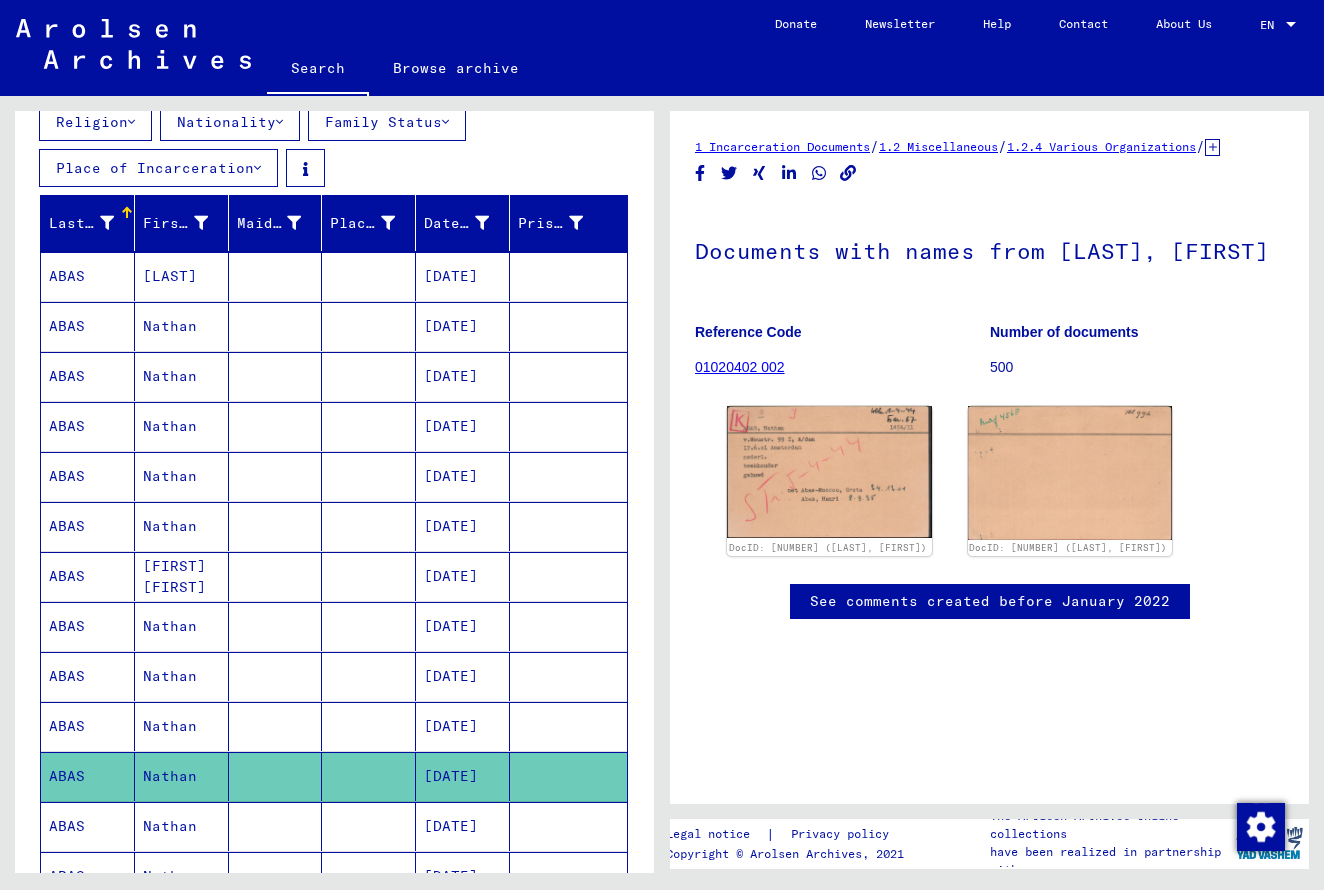click at bounding box center (369, 476) 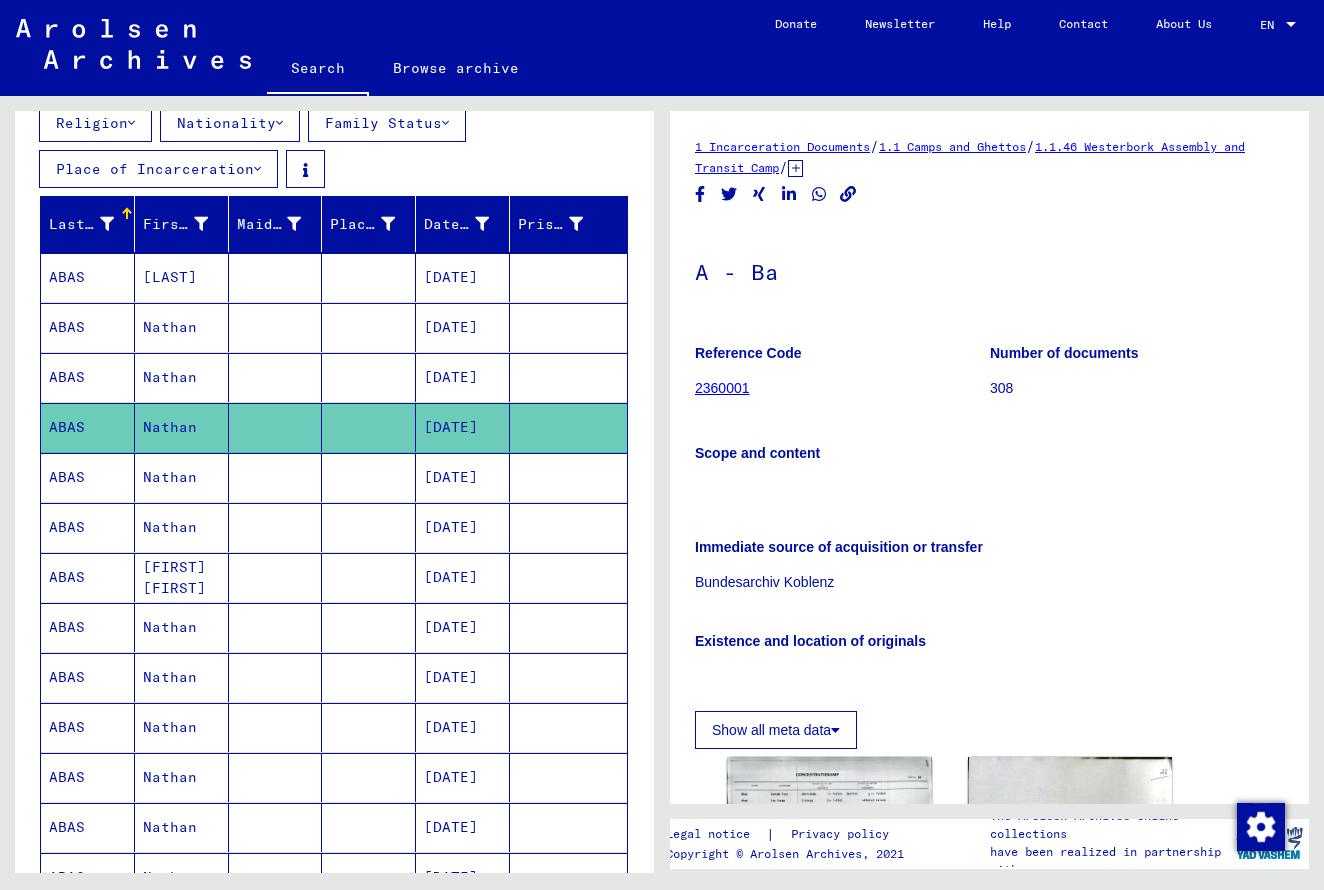 scroll, scrollTop: 0, scrollLeft: 0, axis: both 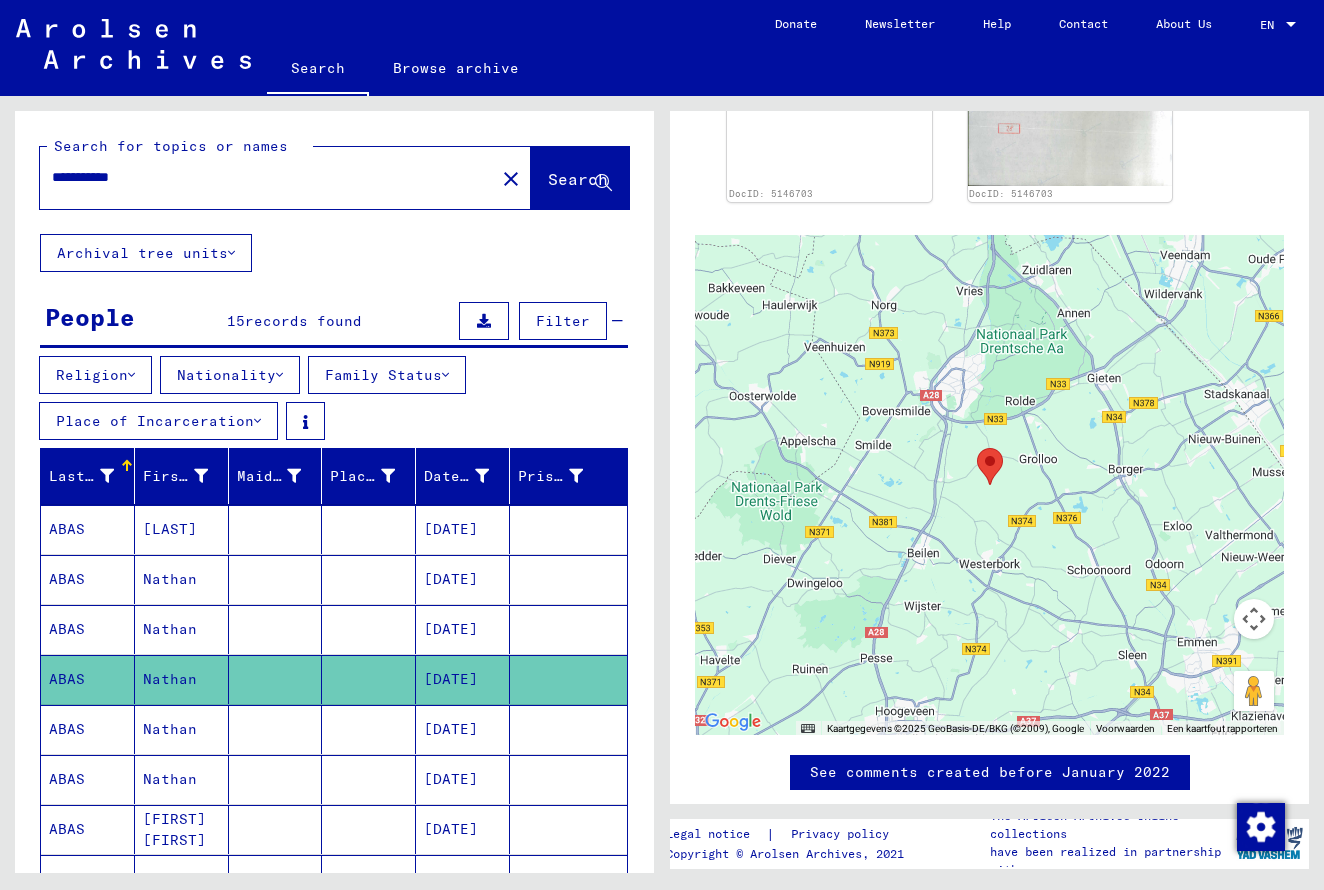 click on "close" 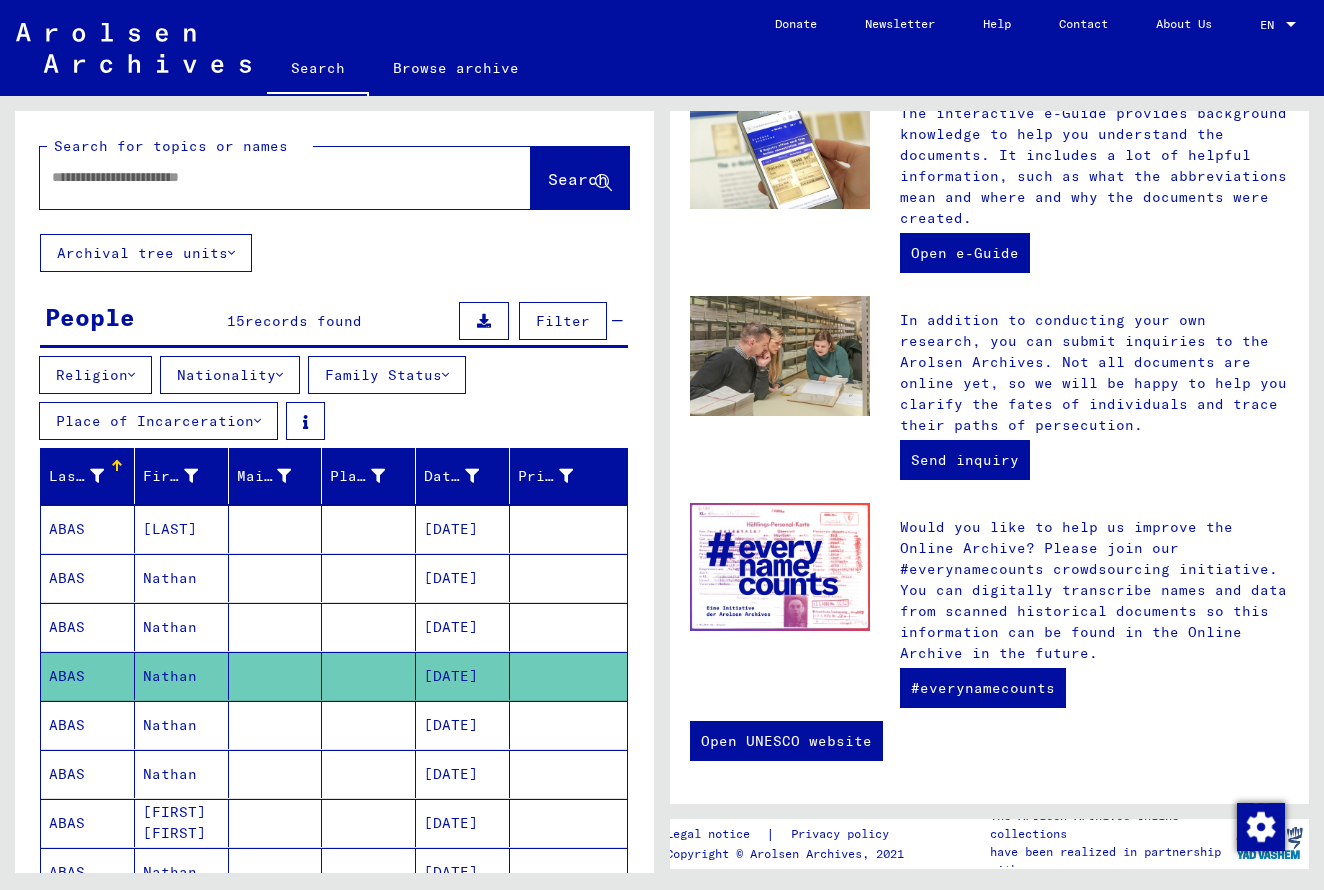 scroll, scrollTop: 0, scrollLeft: 0, axis: both 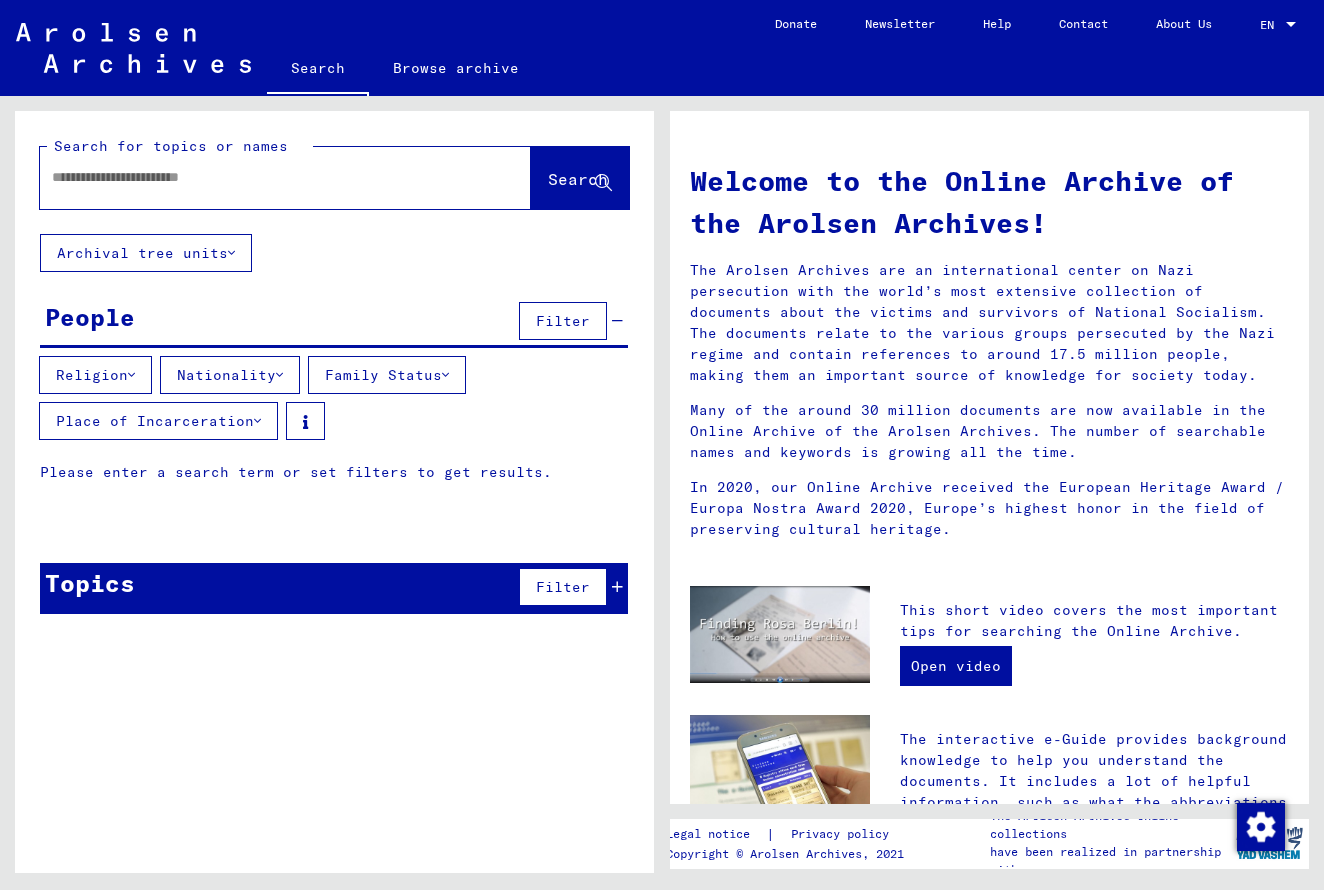 click at bounding box center [261, 177] 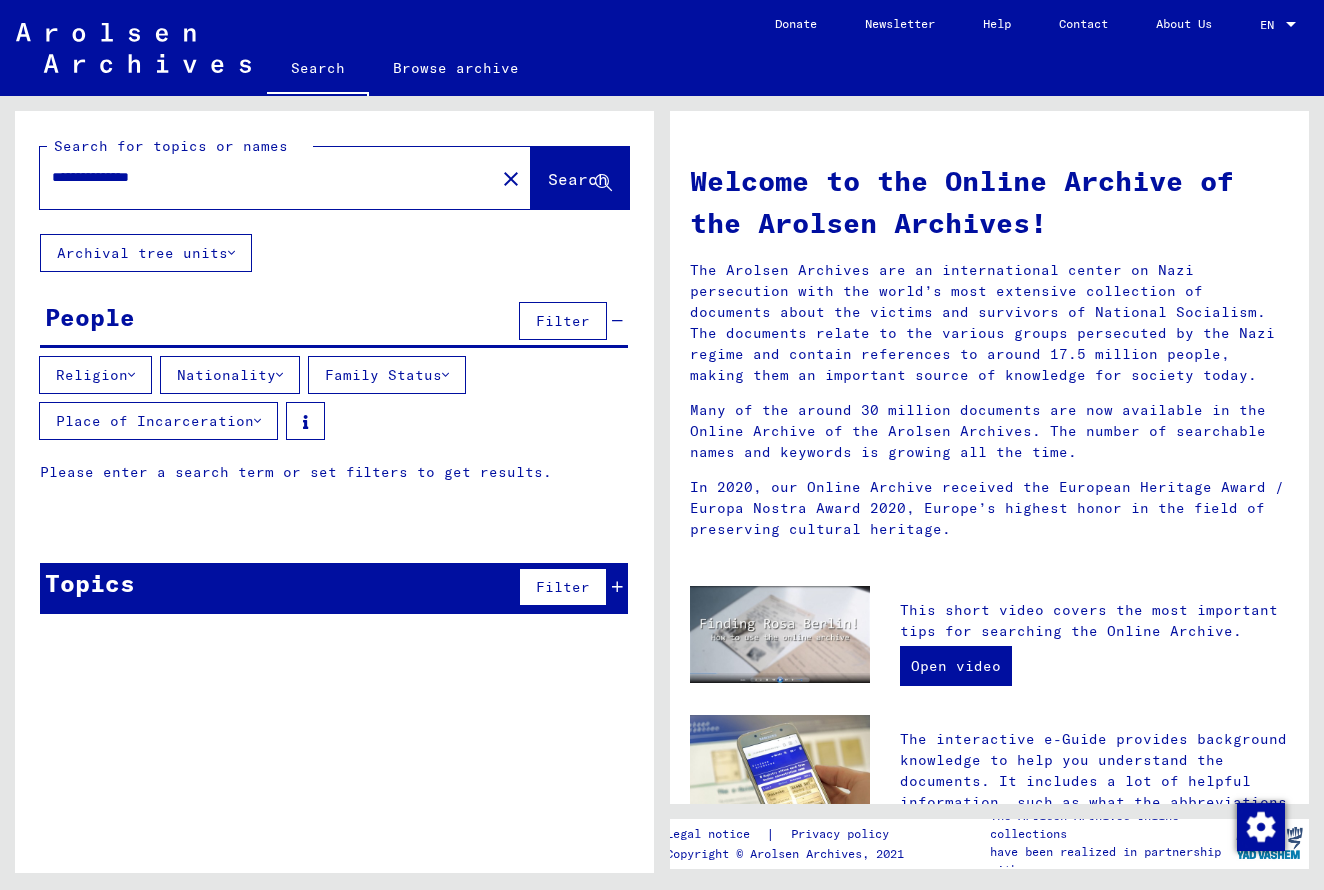 click 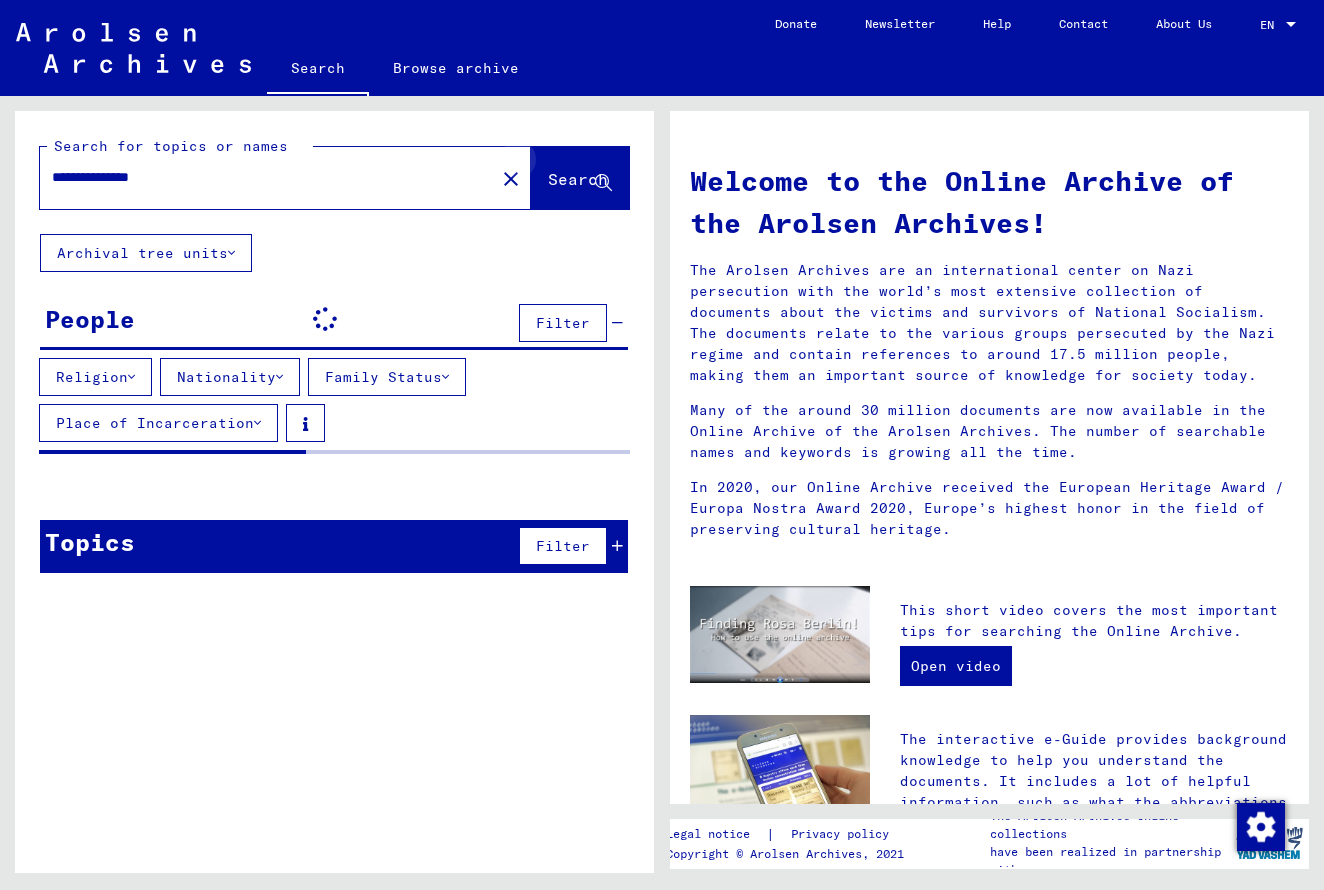 click 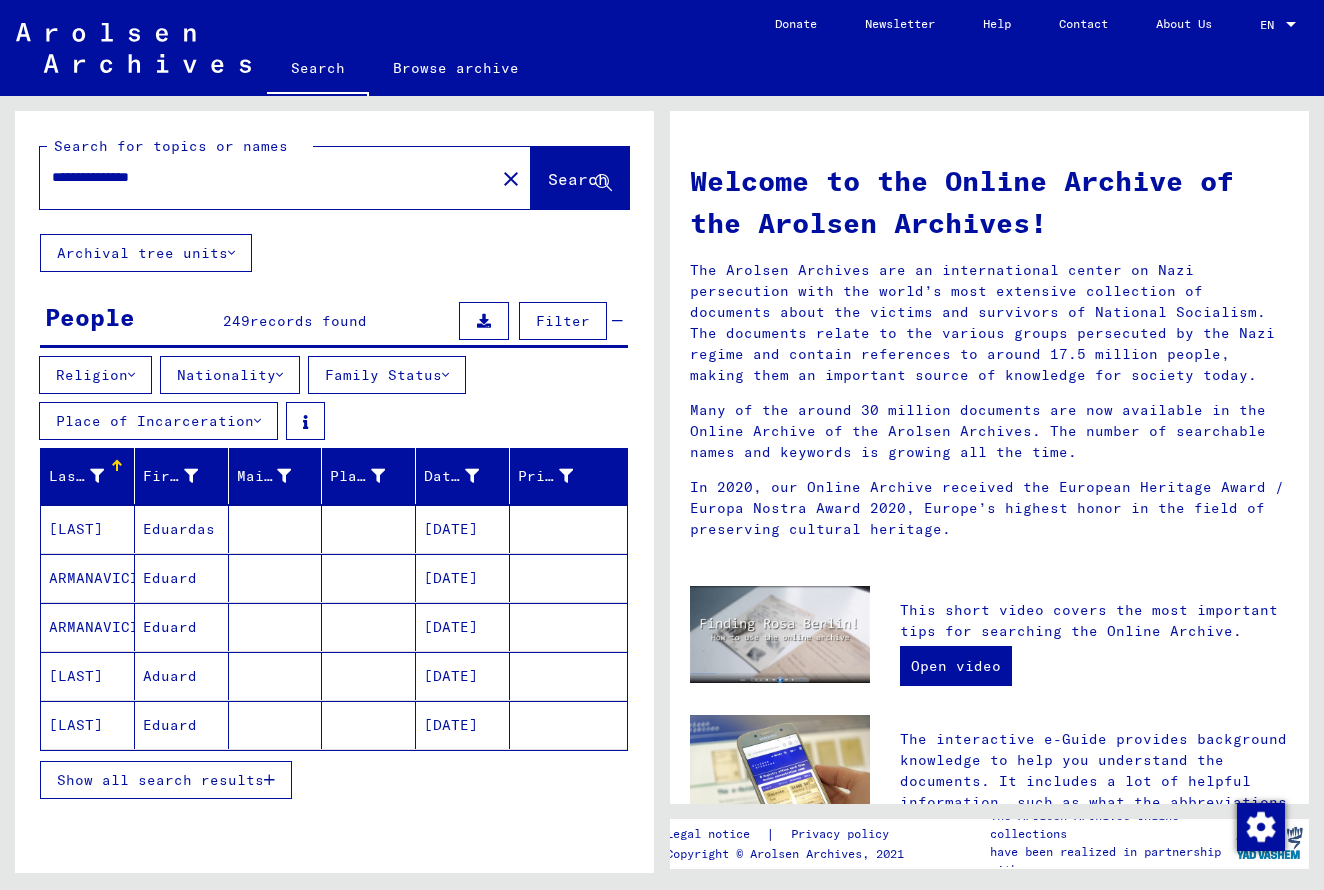click on "**********" at bounding box center [261, 177] 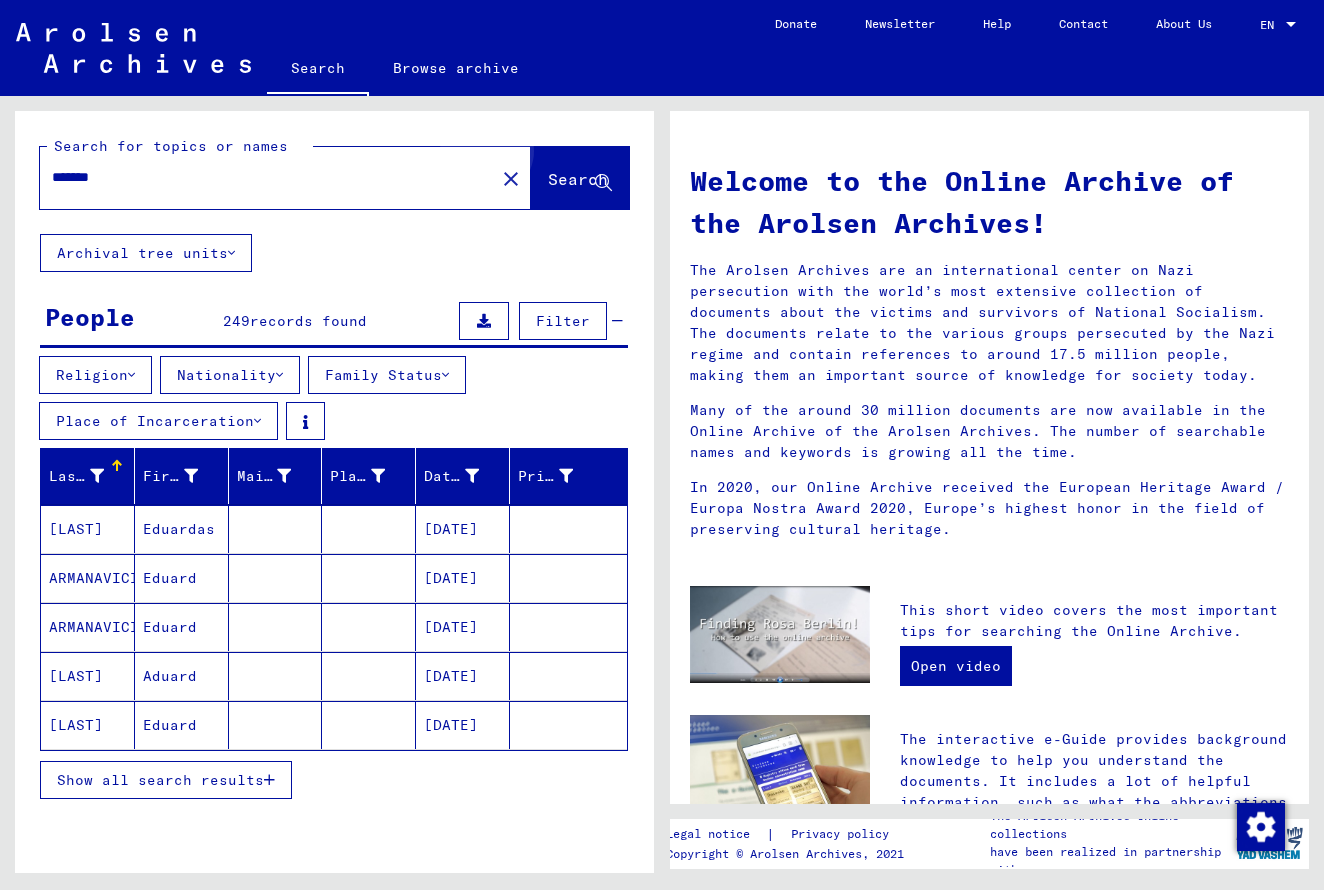 click on "Search" 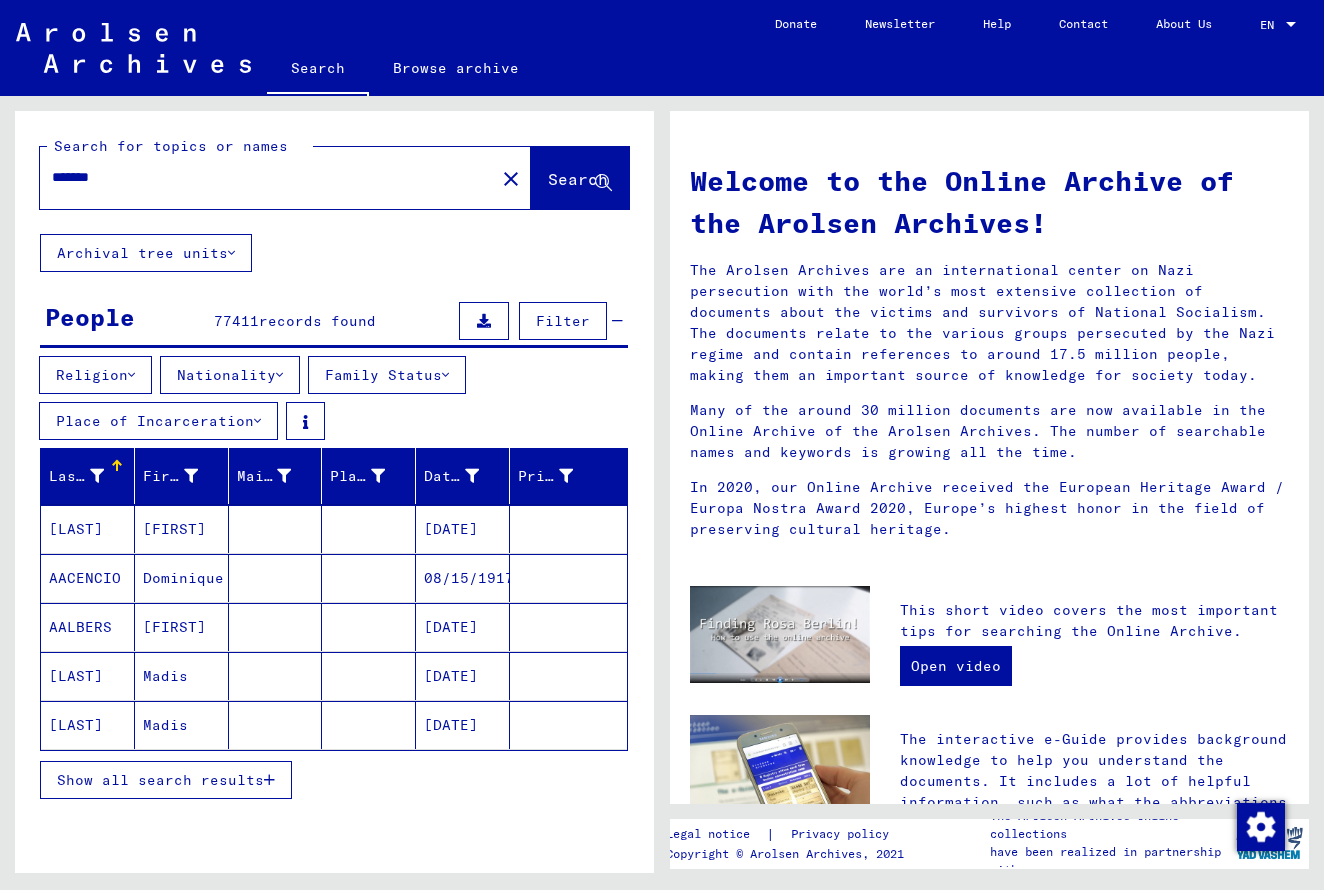 scroll, scrollTop: 0, scrollLeft: 0, axis: both 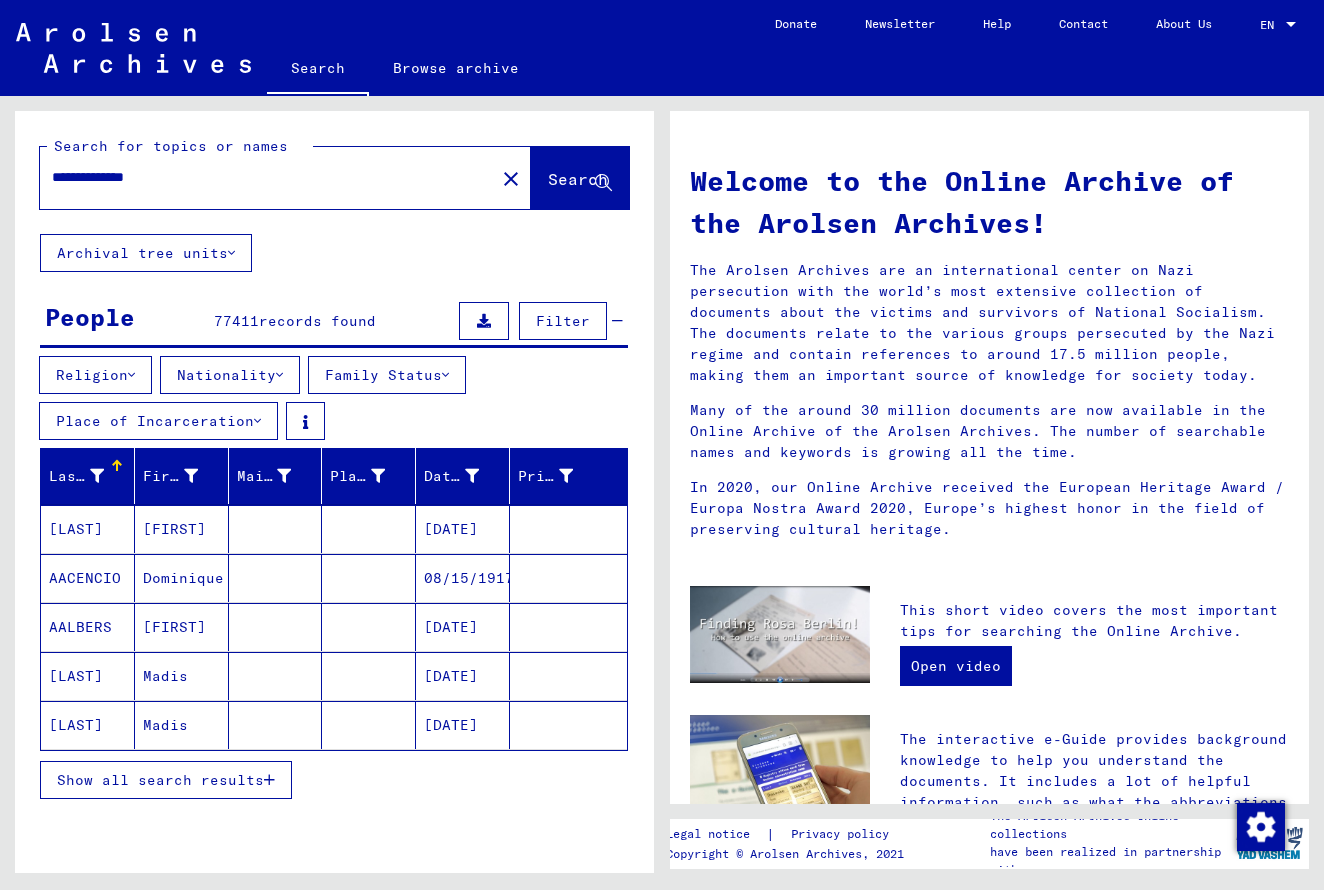 type on "**********" 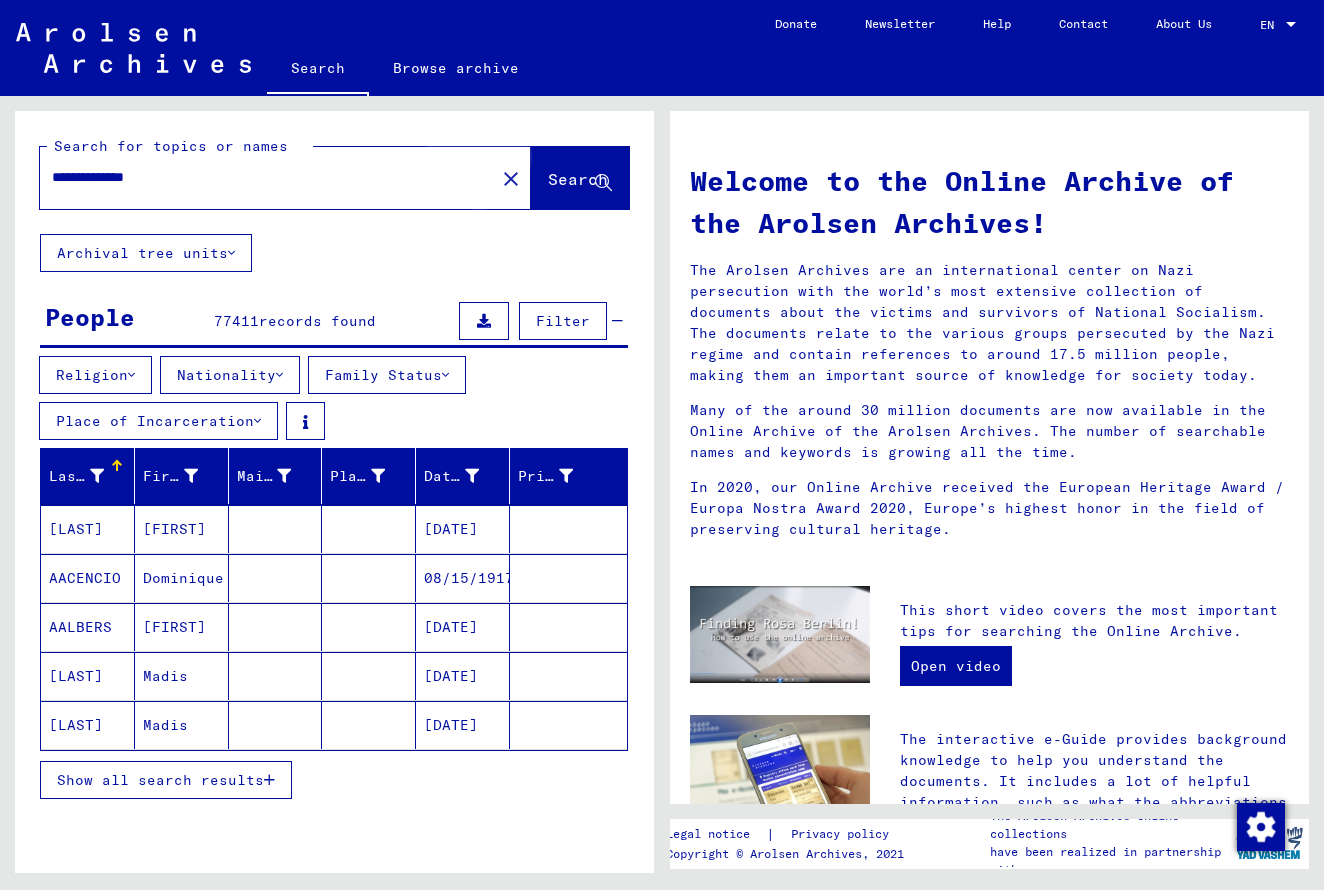 click on "Search" 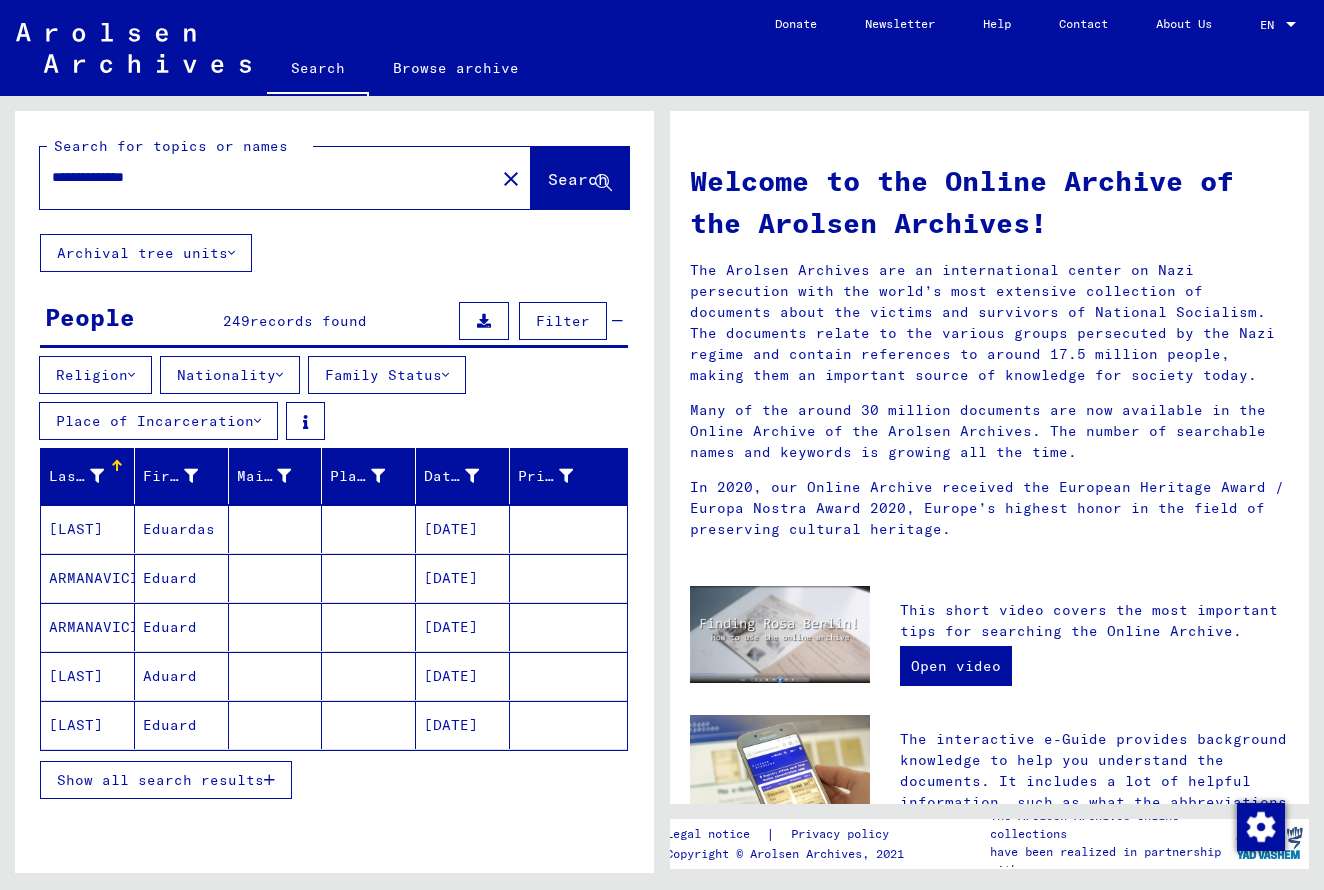 click on "Nationality" at bounding box center (230, 375) 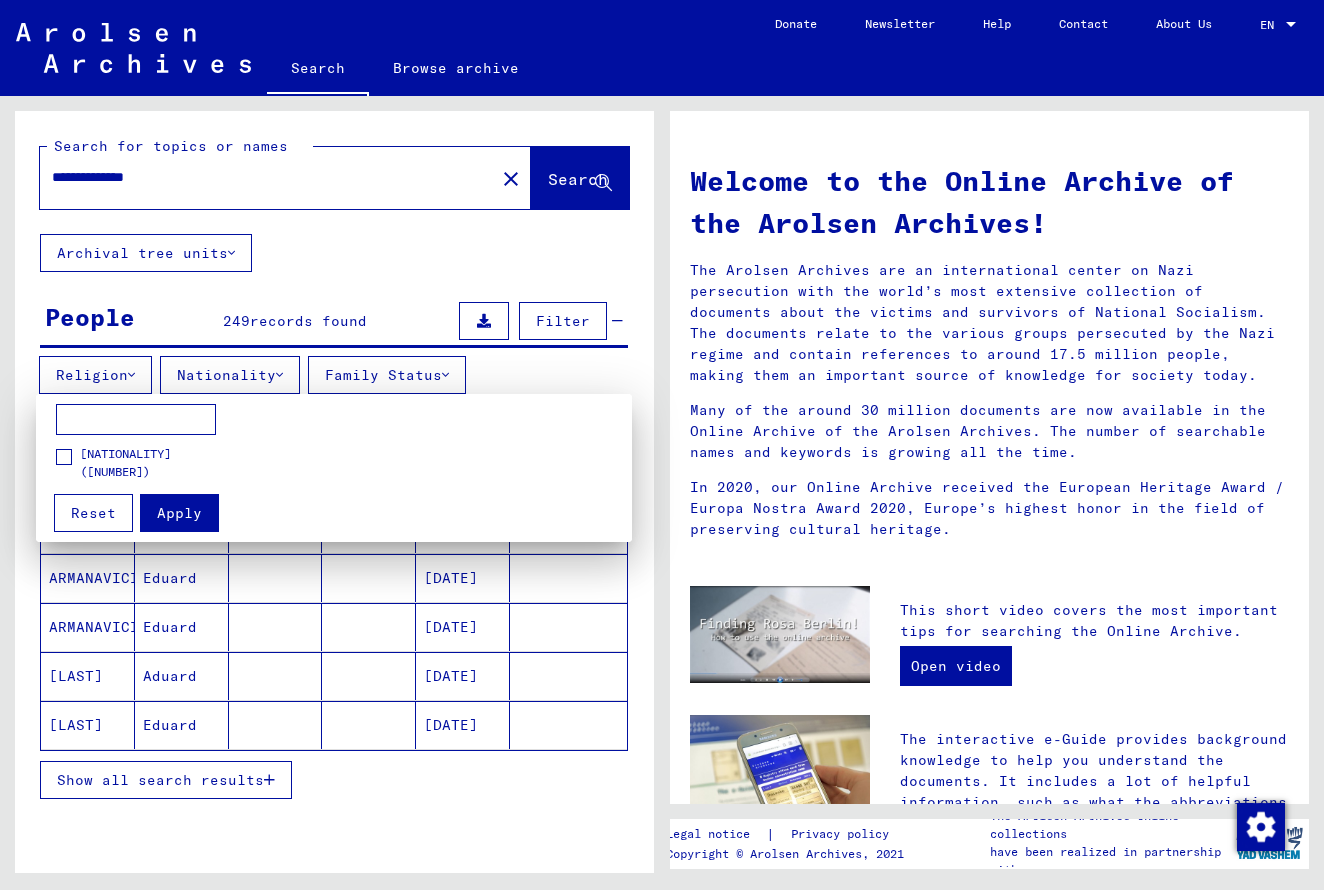 click at bounding box center (136, 420) 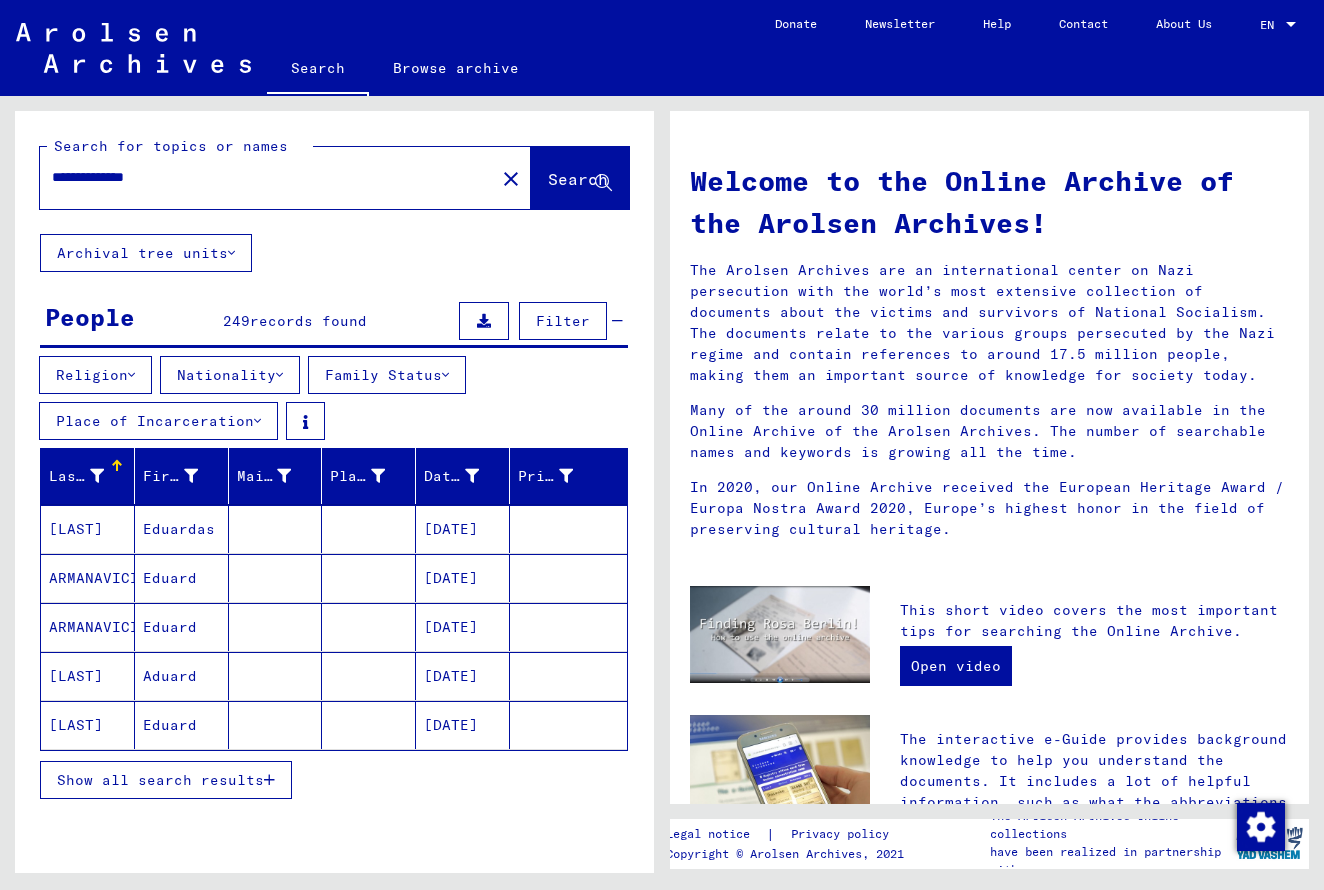 click at bounding box center [279, 375] 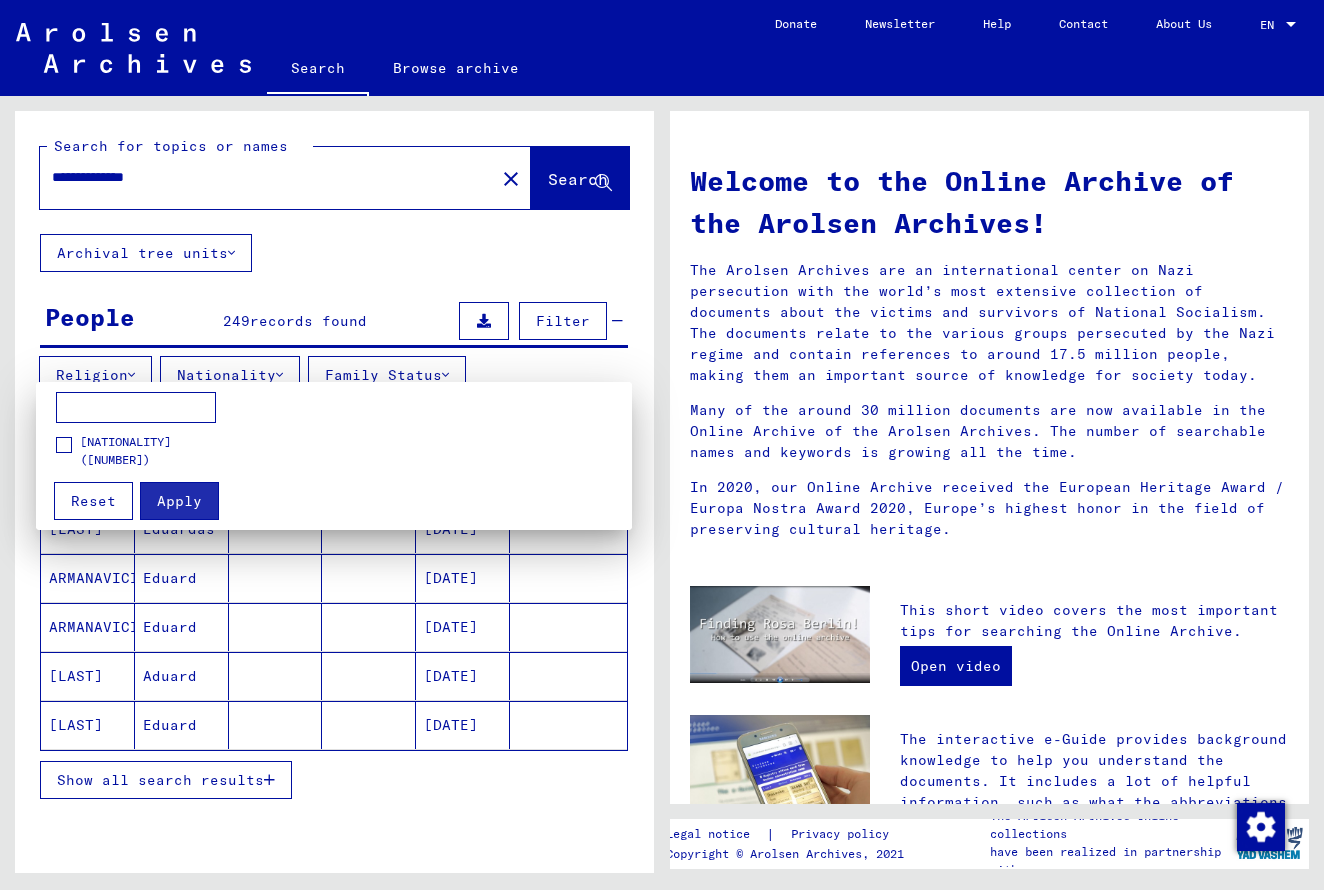 click at bounding box center [136, 408] 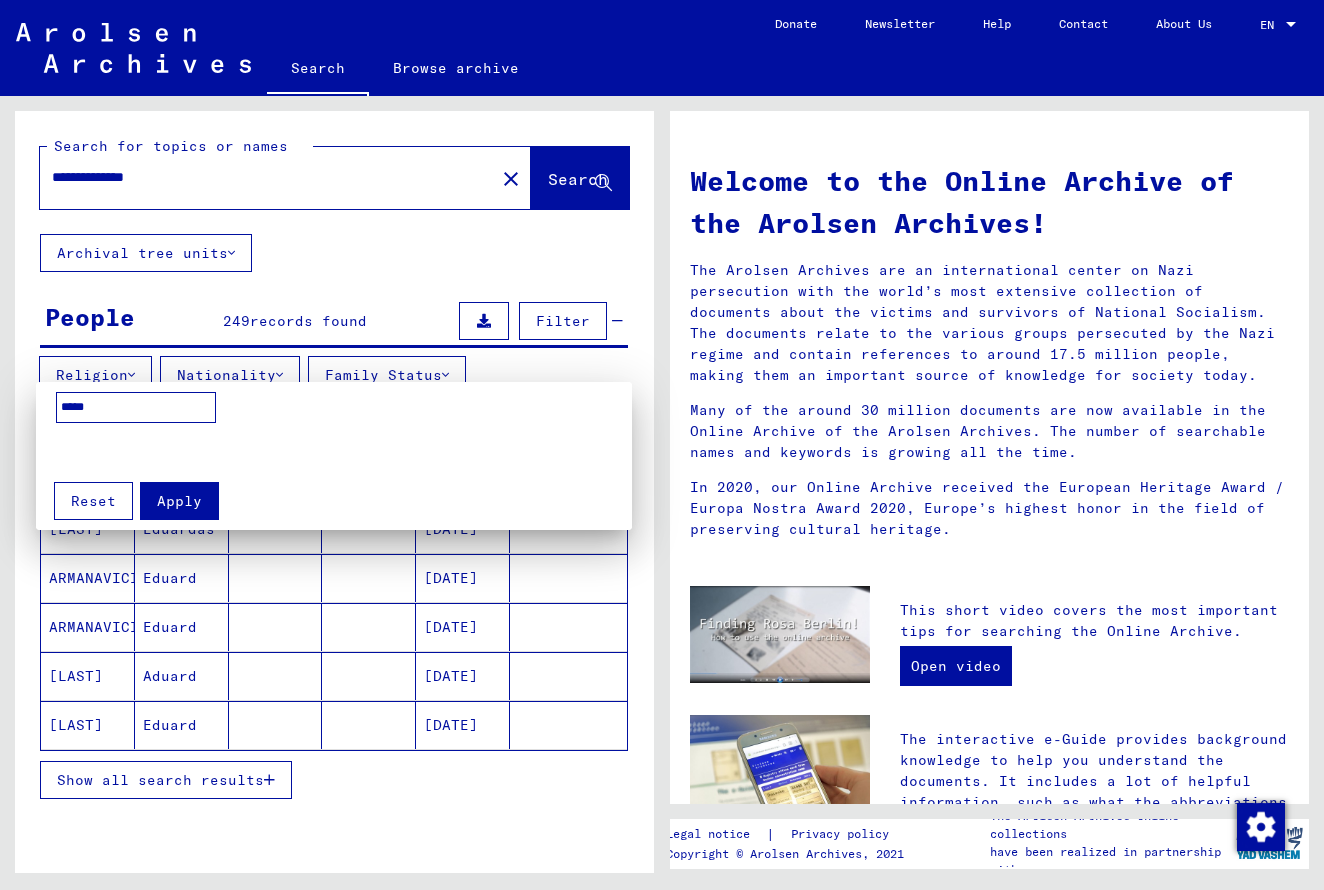 type on "*****" 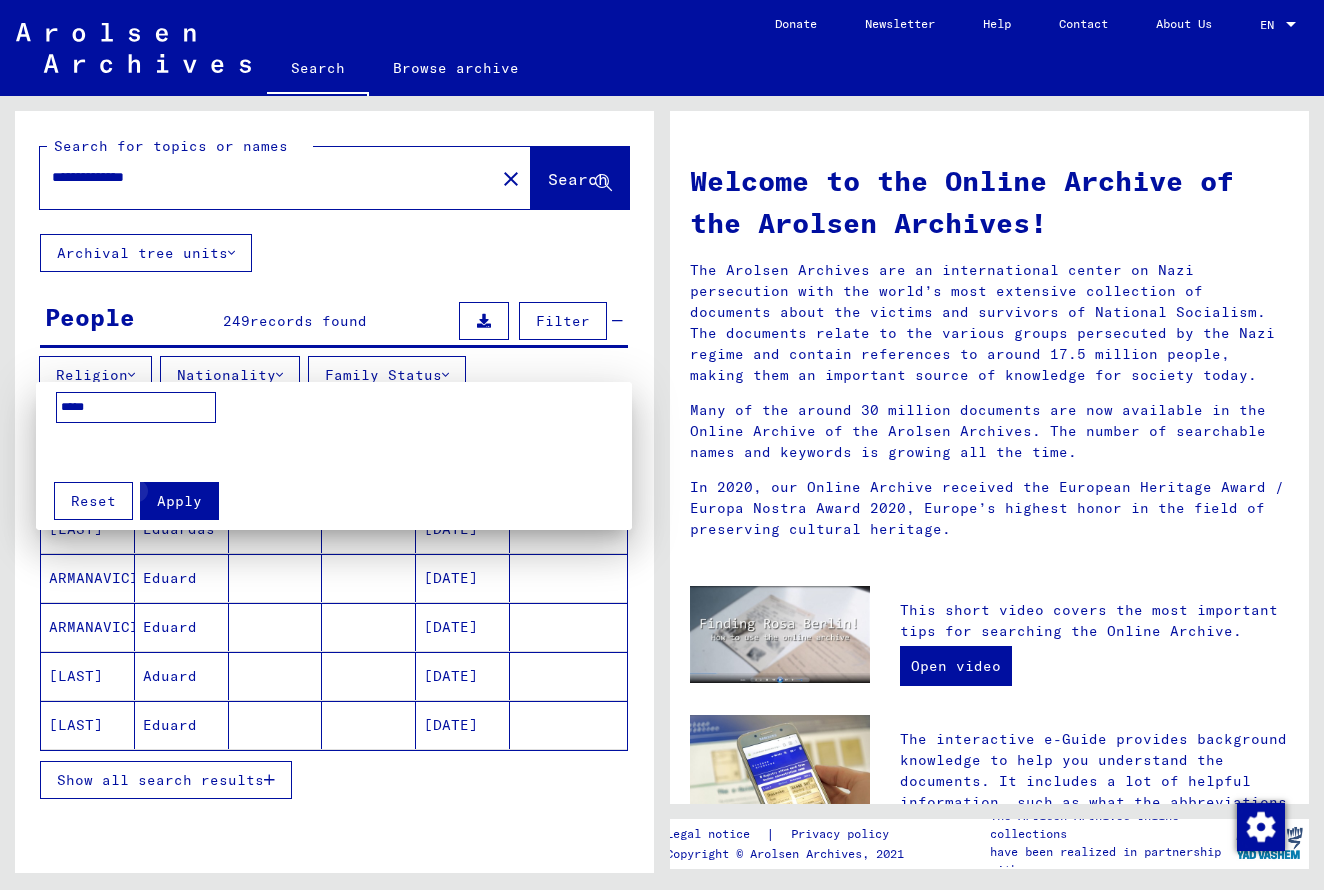 click on "Apply" at bounding box center [179, 501] 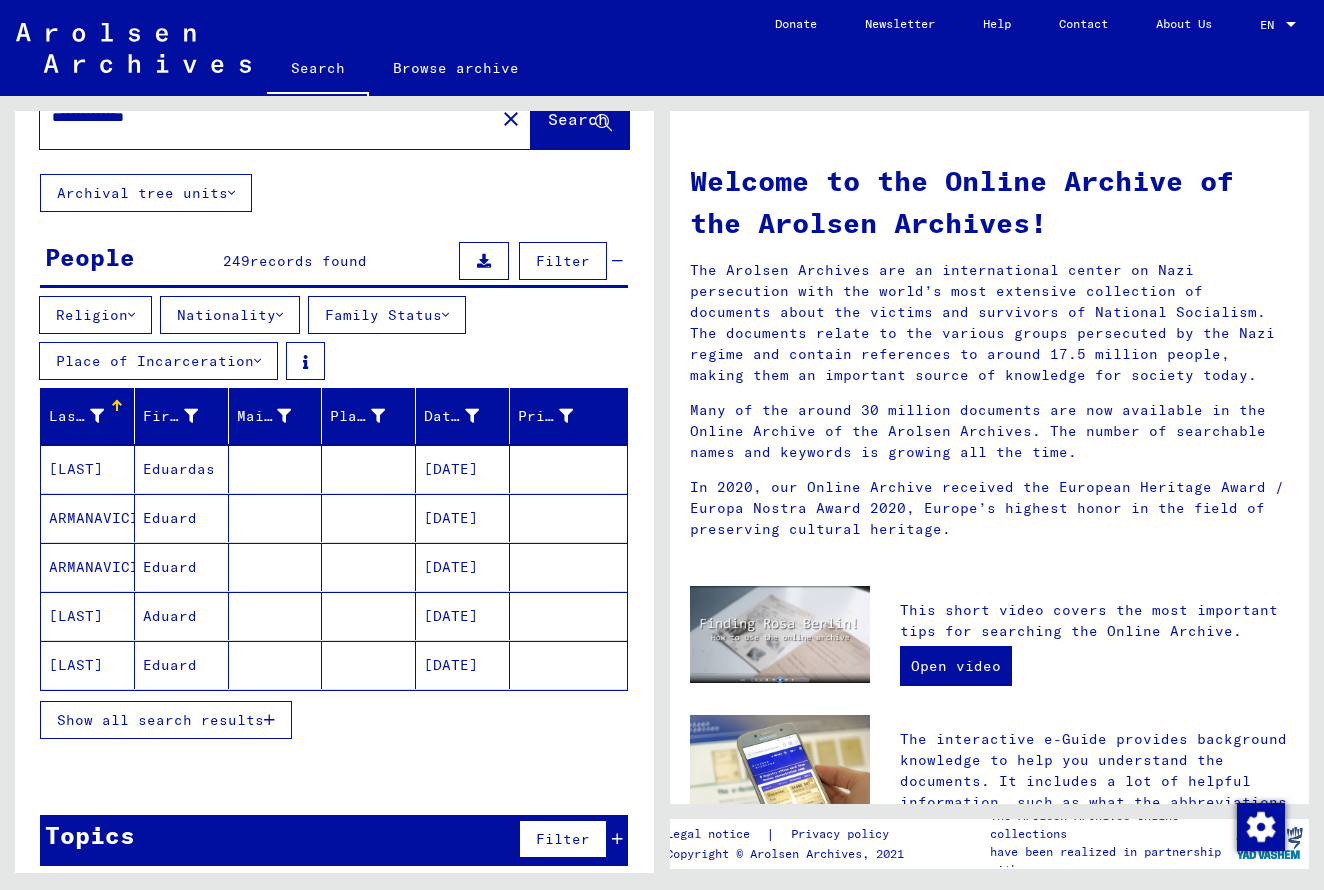 scroll, scrollTop: 75, scrollLeft: 0, axis: vertical 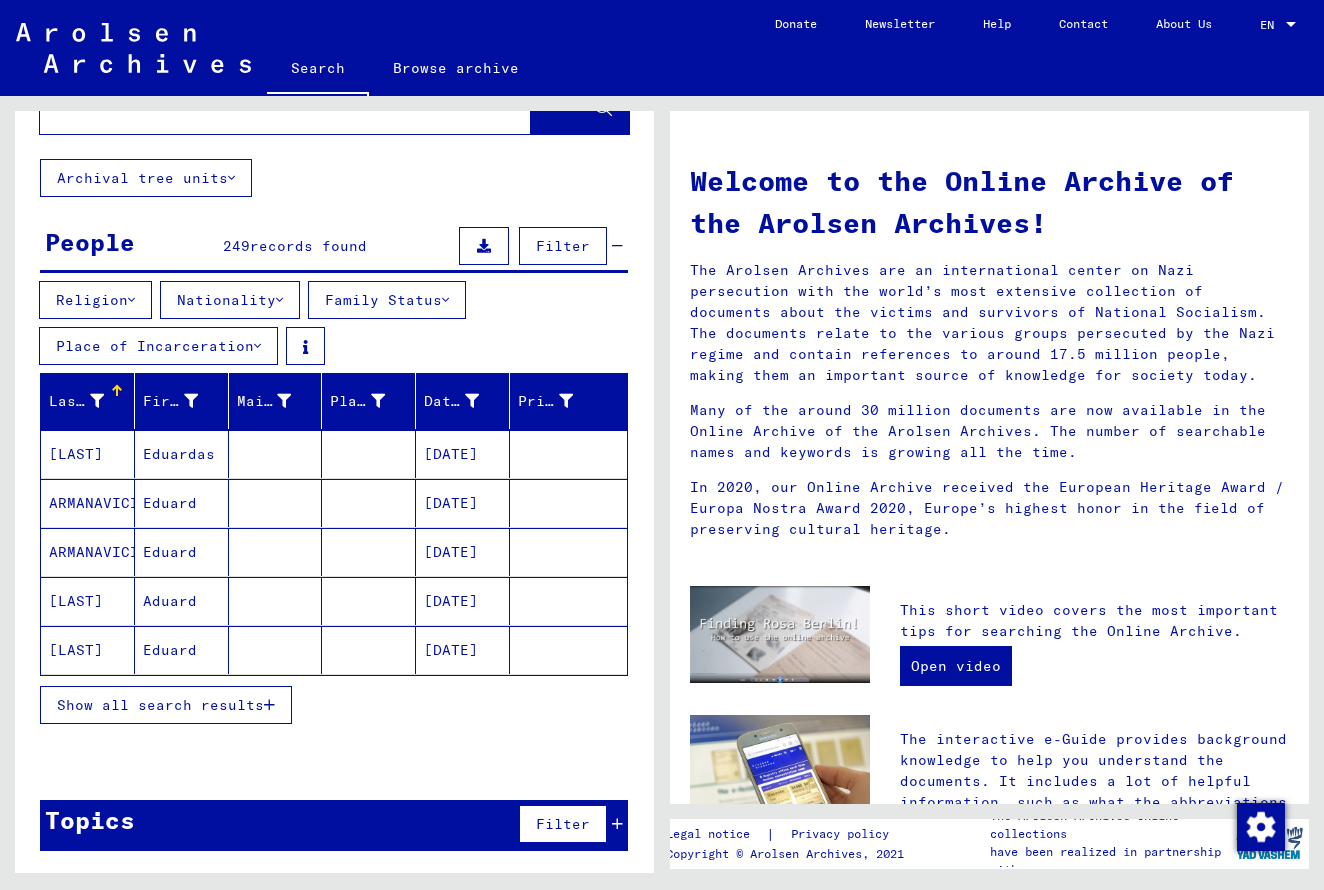 click on "Show all search results" at bounding box center (160, 705) 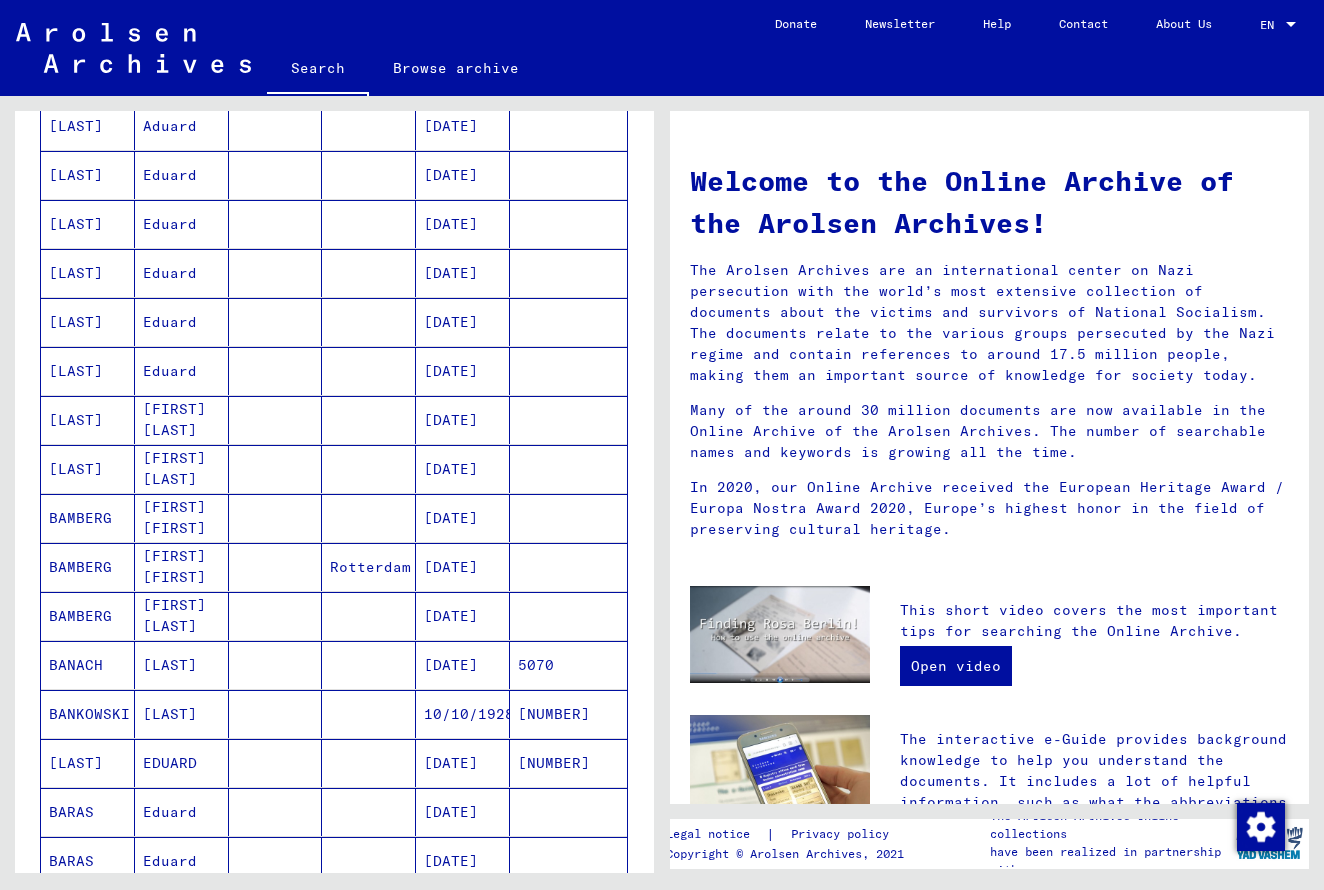 scroll, scrollTop: 553, scrollLeft: 0, axis: vertical 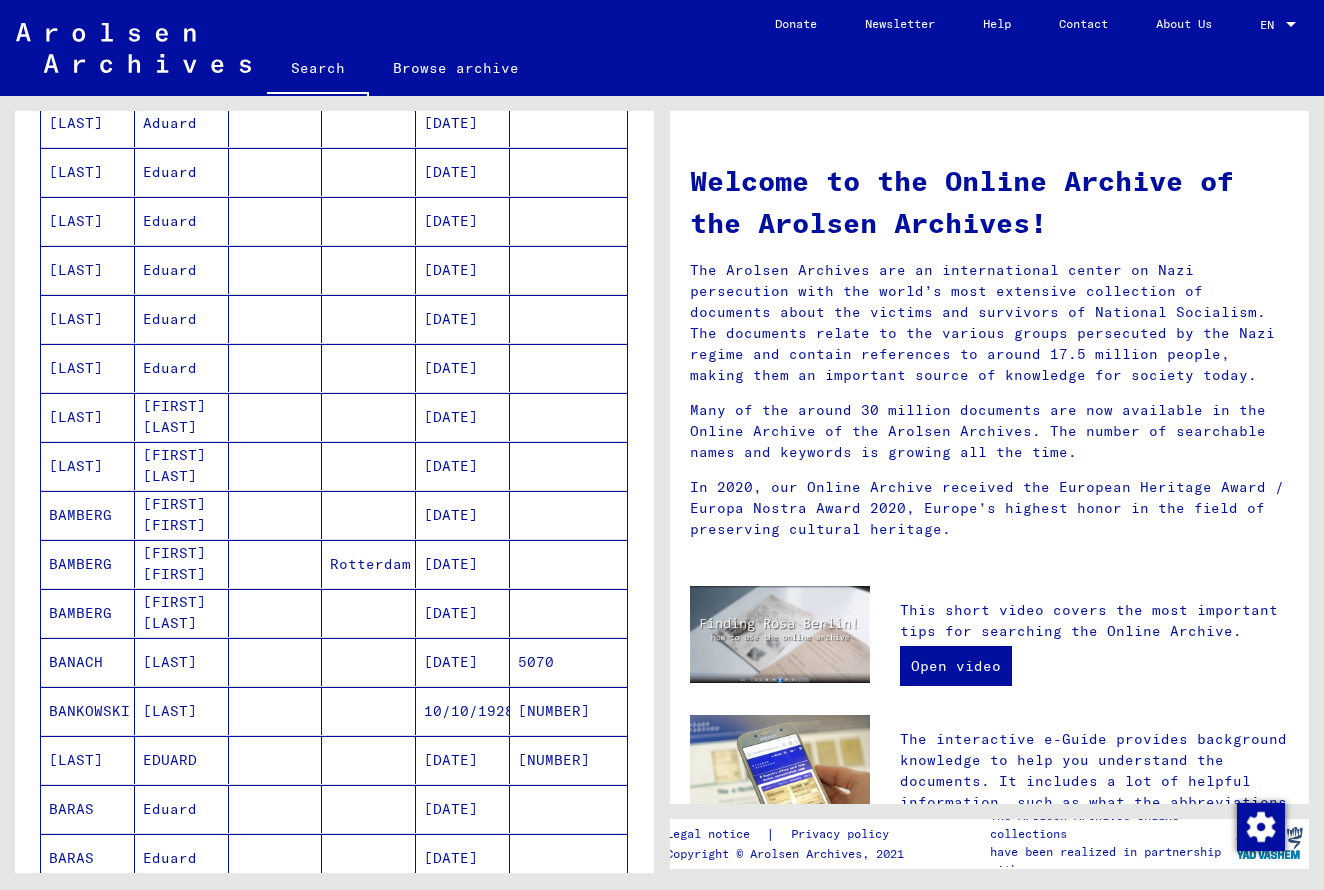 click at bounding box center (276, 564) 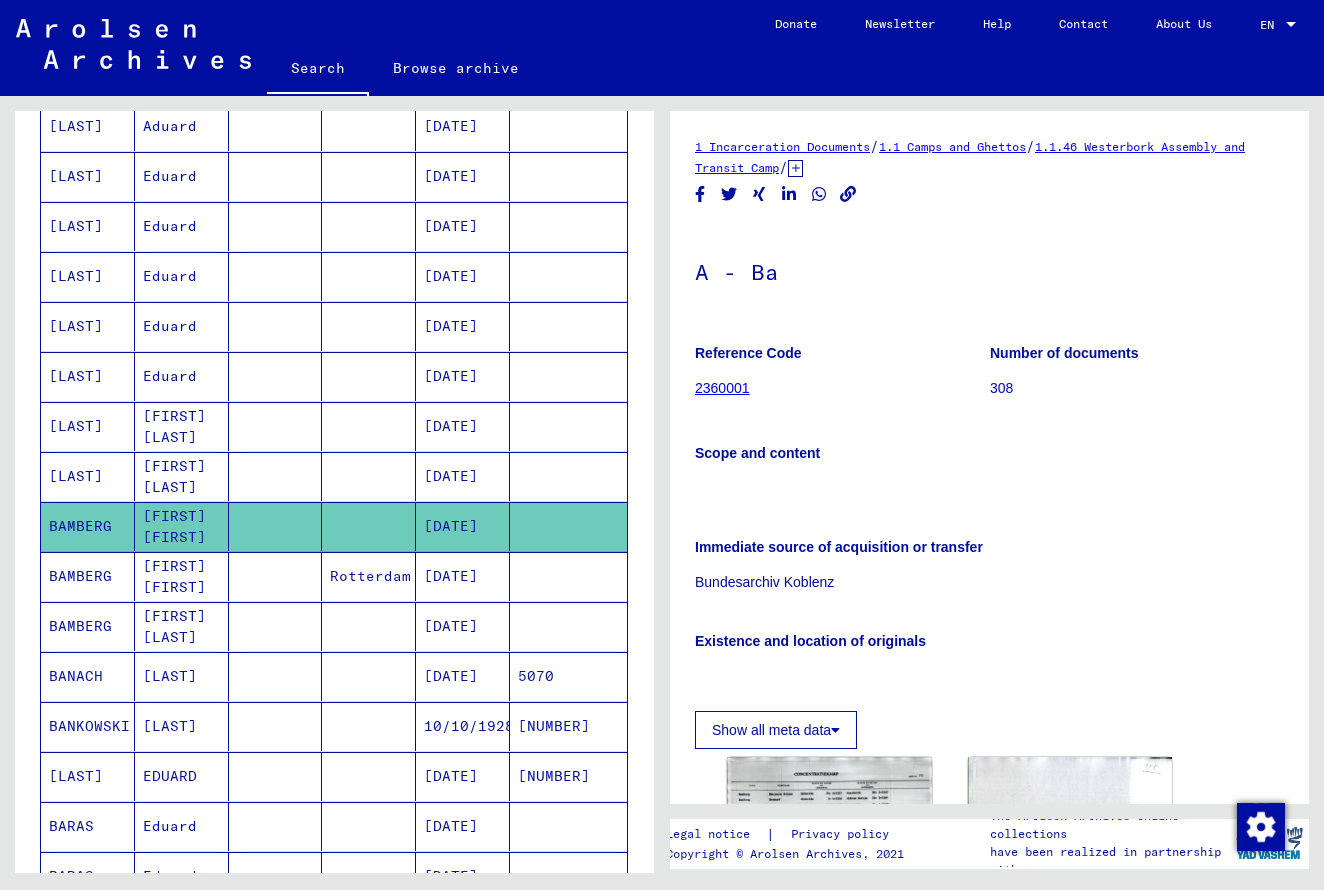 scroll, scrollTop: 0, scrollLeft: 0, axis: both 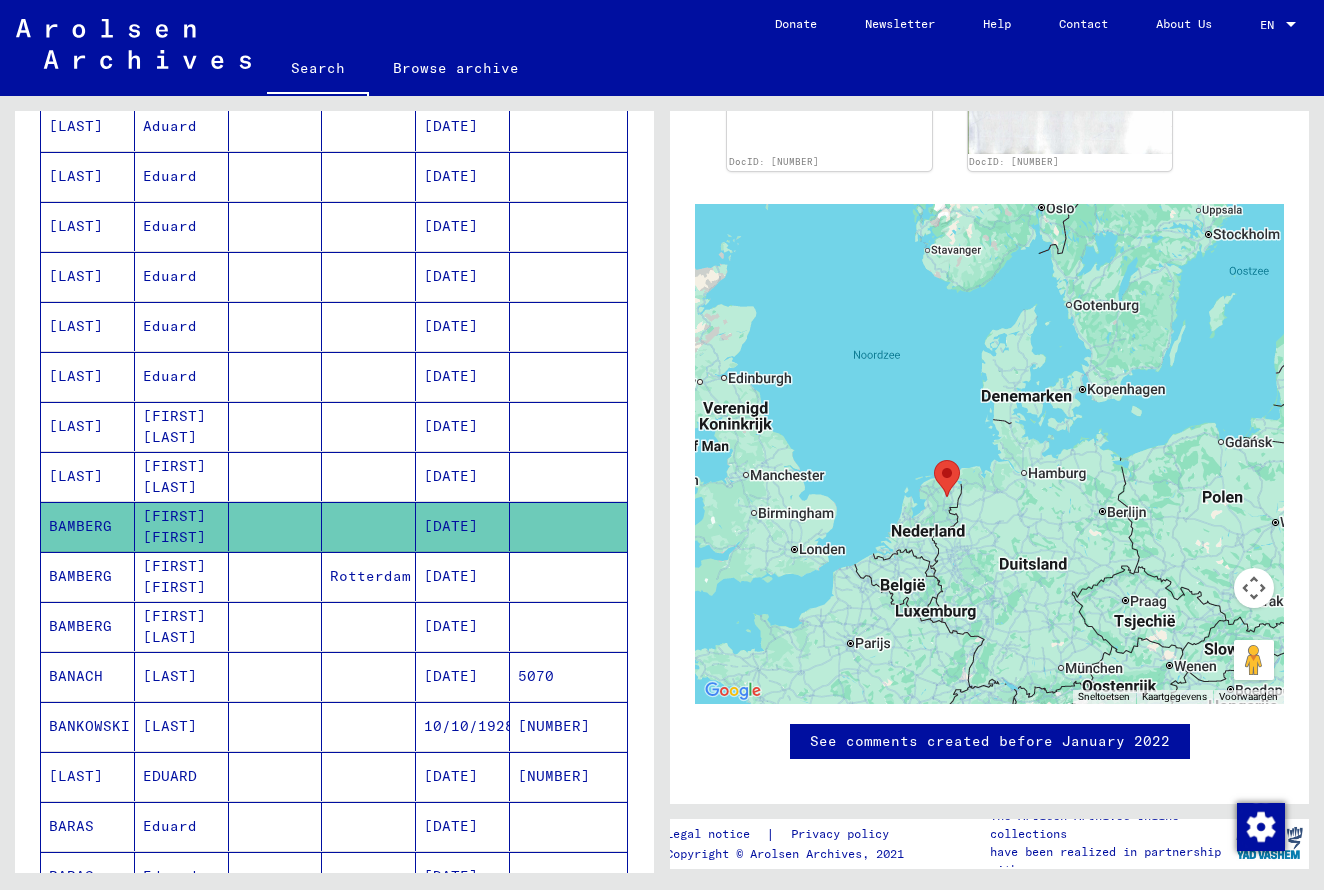 click at bounding box center (276, 626) 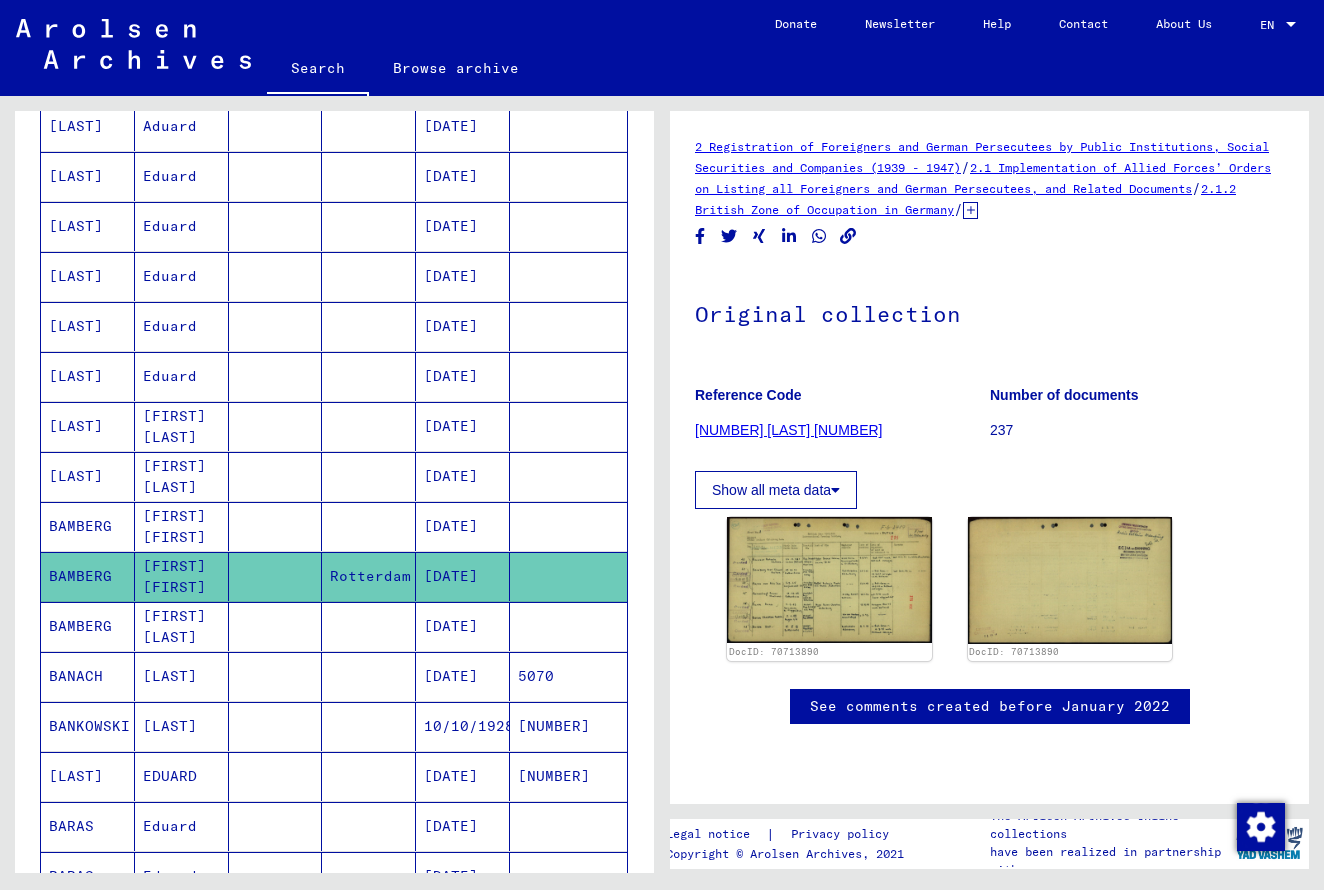scroll, scrollTop: 0, scrollLeft: 0, axis: both 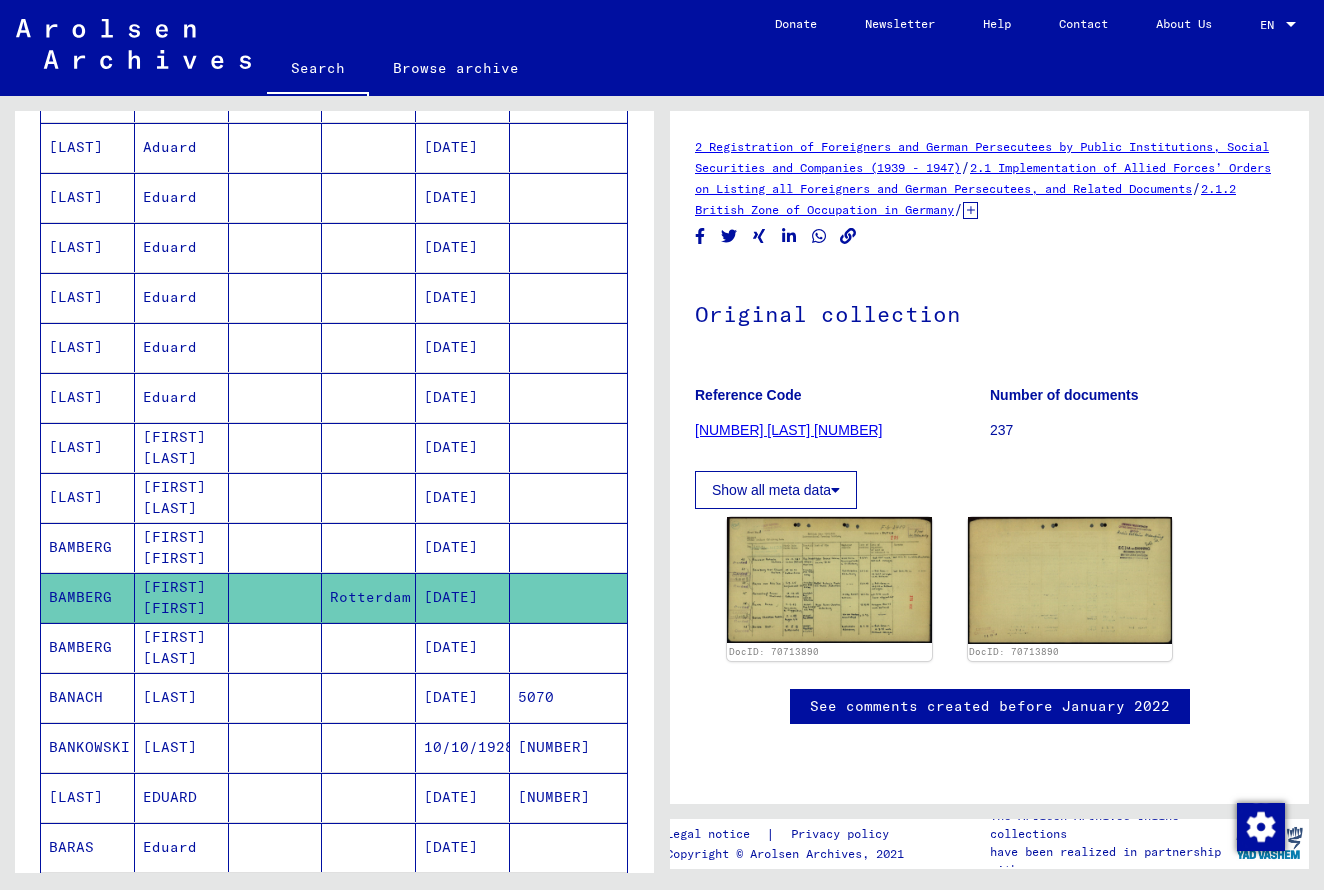 click on "[FIRST] [FIRST]" at bounding box center (182, 597) 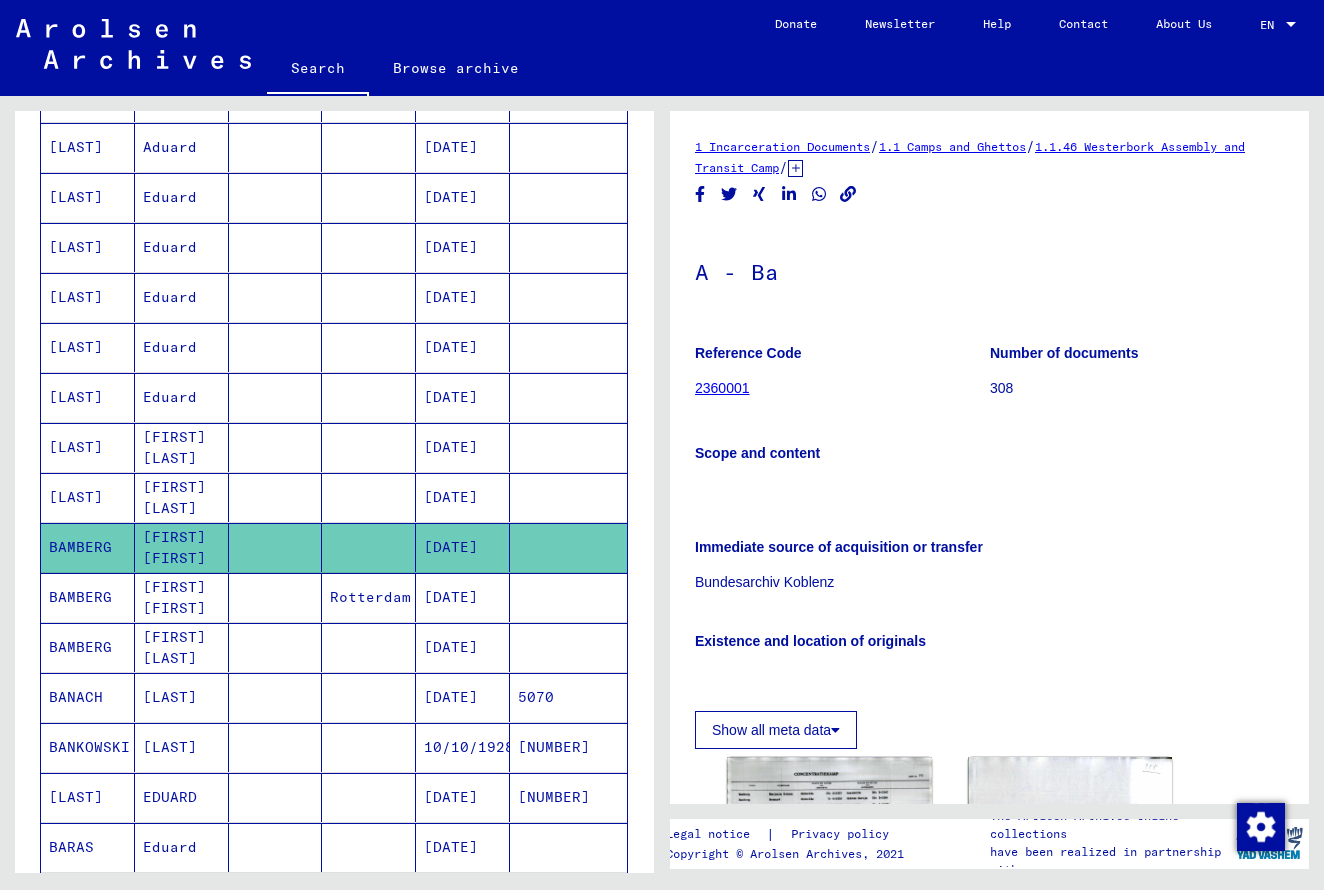 scroll, scrollTop: 0, scrollLeft: 0, axis: both 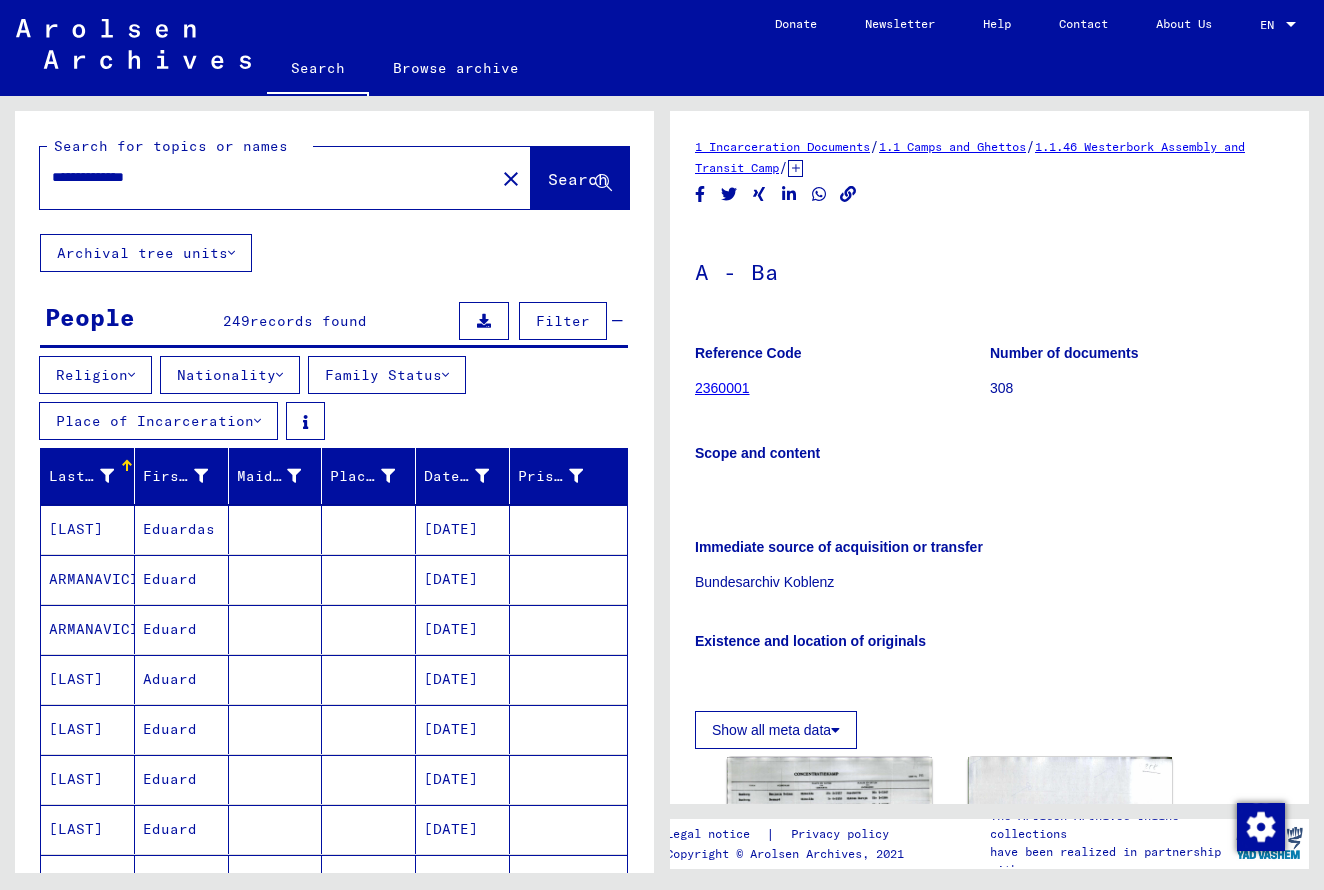 click on "Filter" at bounding box center [563, 321] 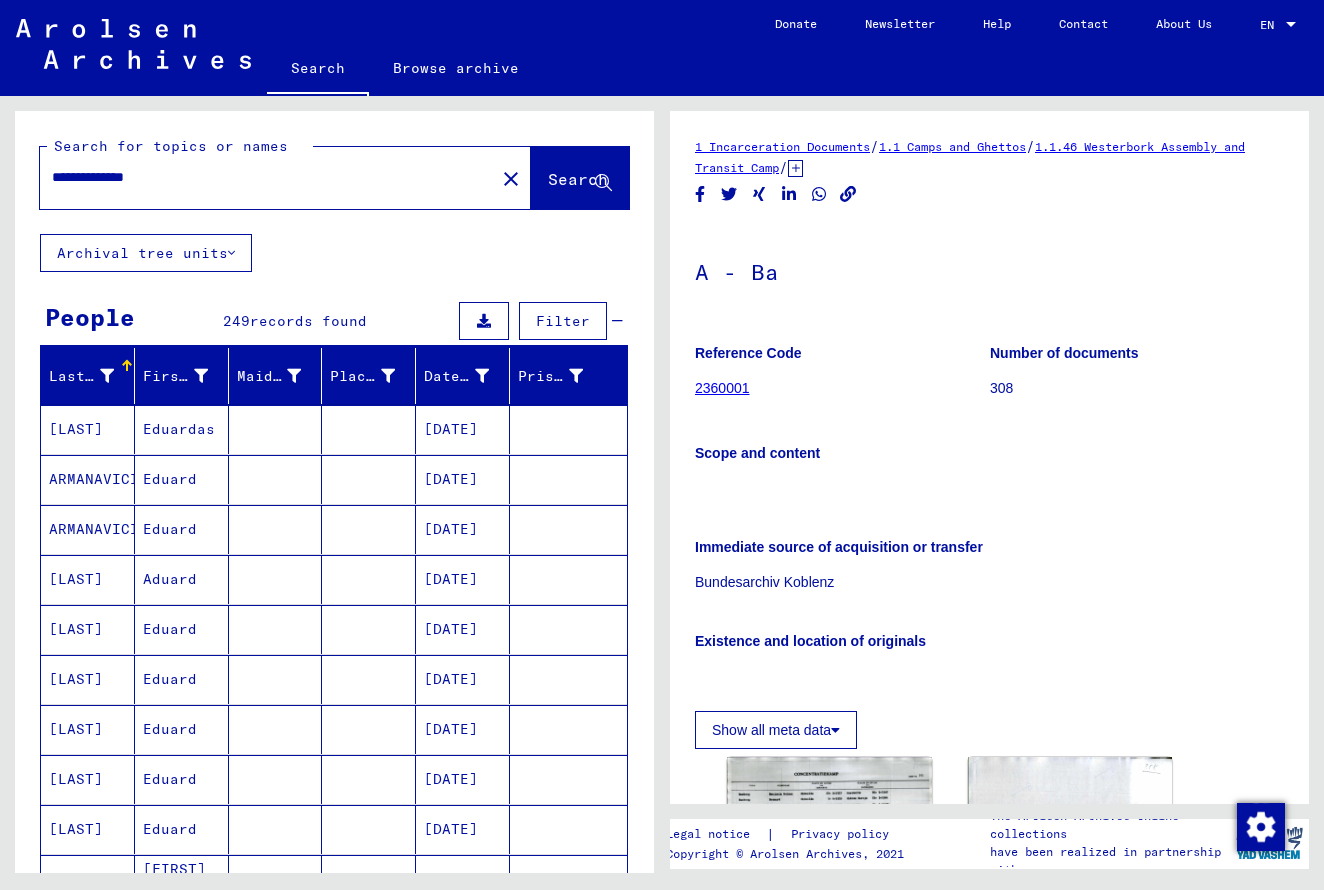 click on "Filter" at bounding box center (563, 321) 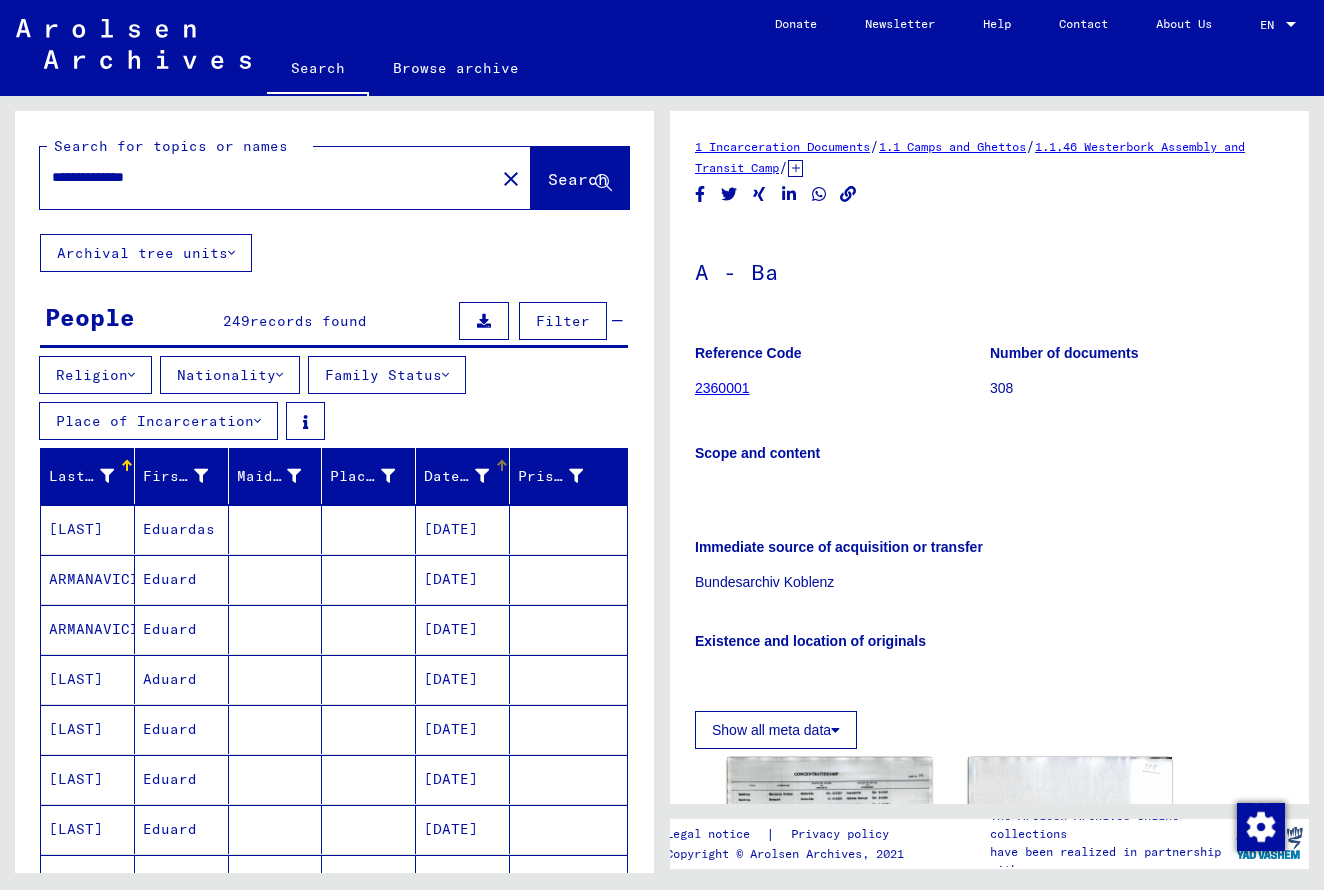 click on "Date of Birth" at bounding box center [456, 476] 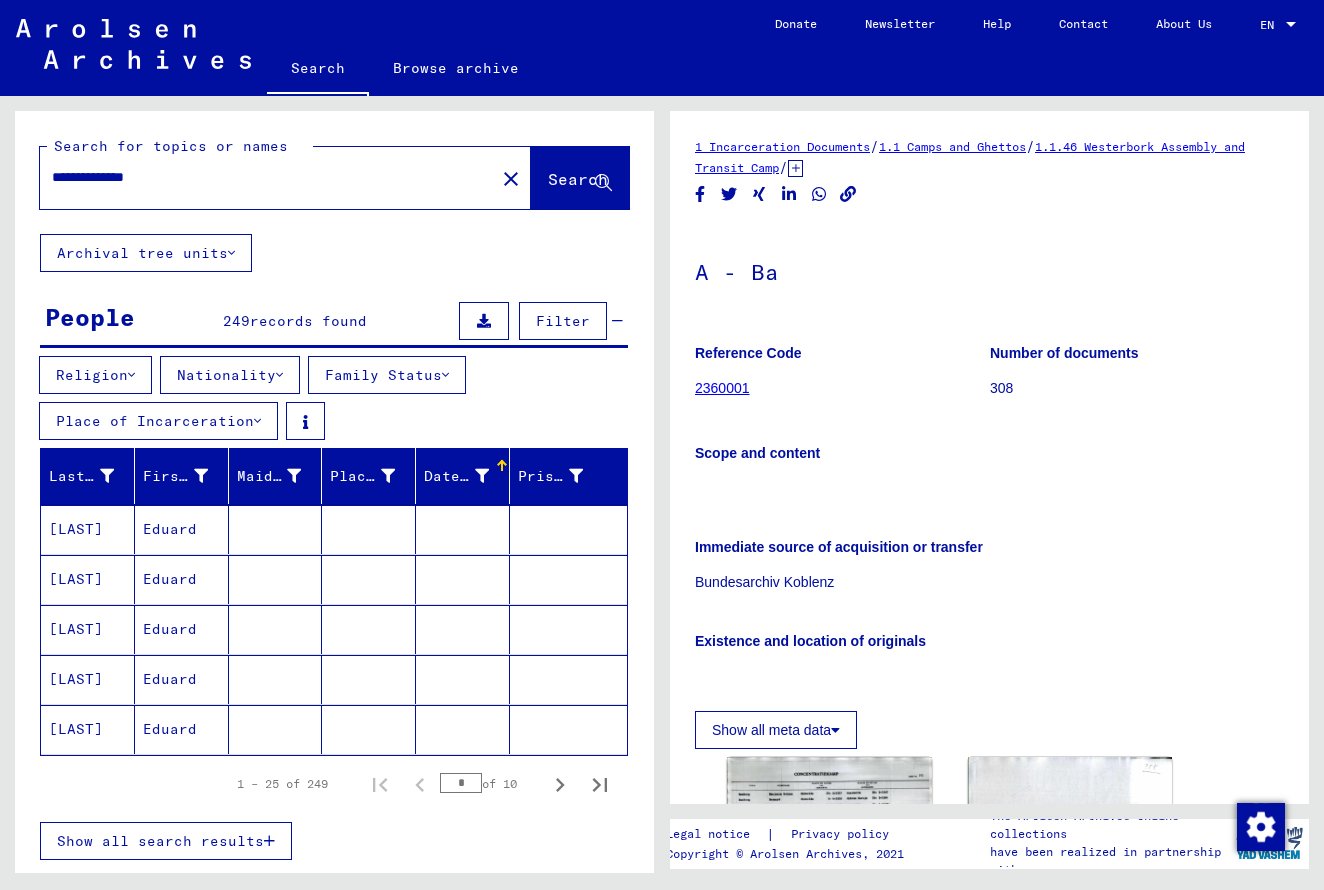 click at bounding box center [463, 579] 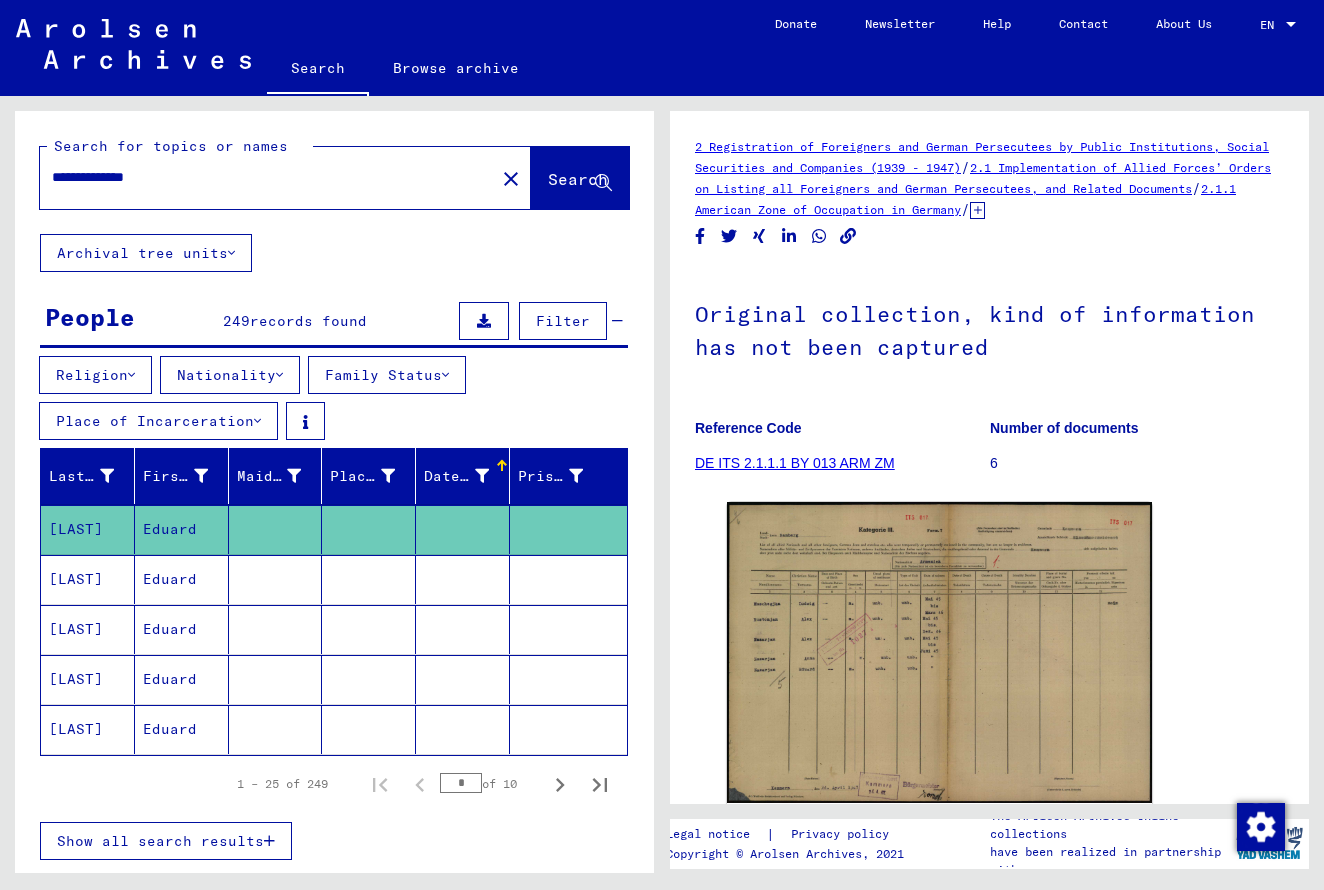 scroll, scrollTop: 0, scrollLeft: 0, axis: both 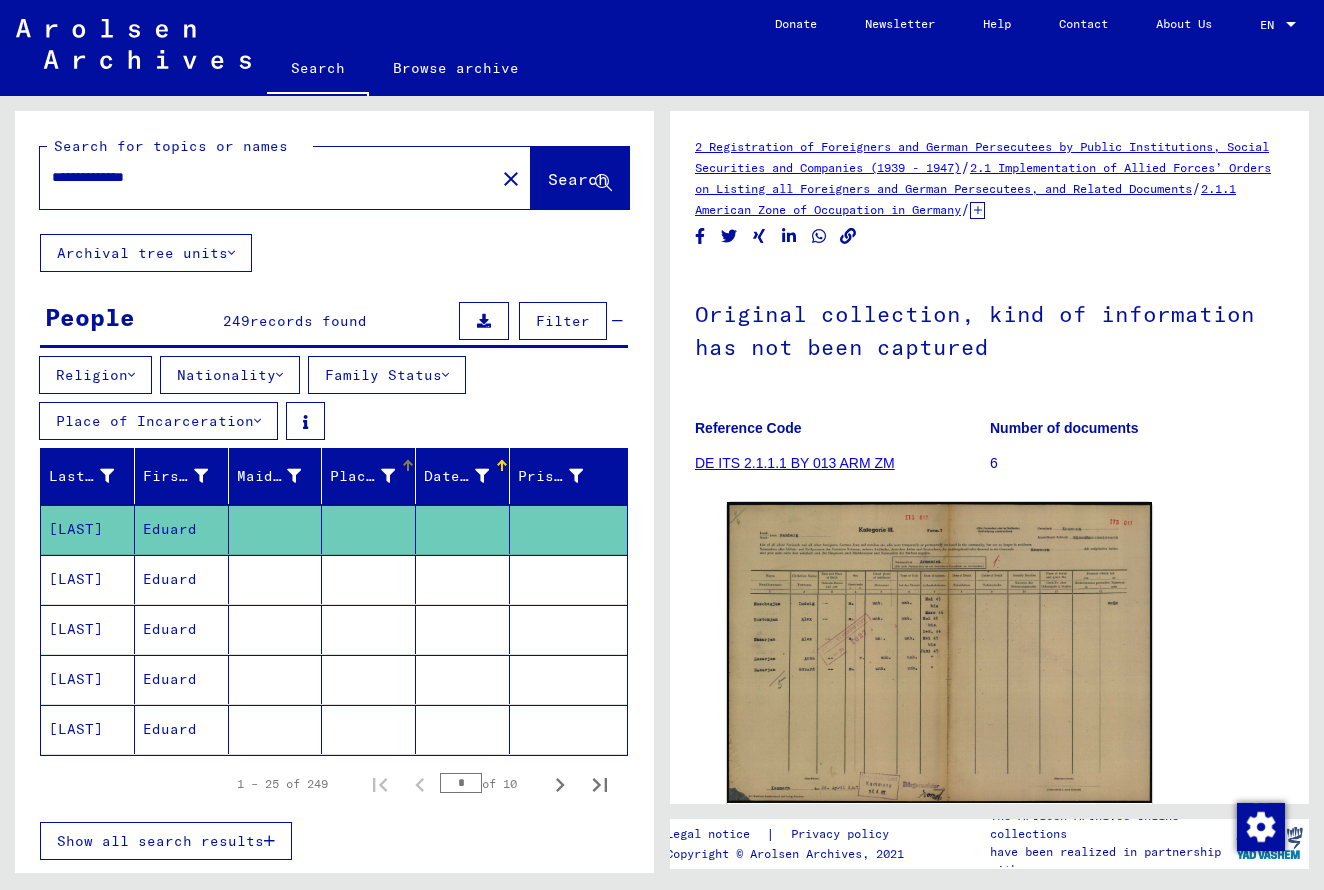 click on "Place of Birth" at bounding box center (362, 476) 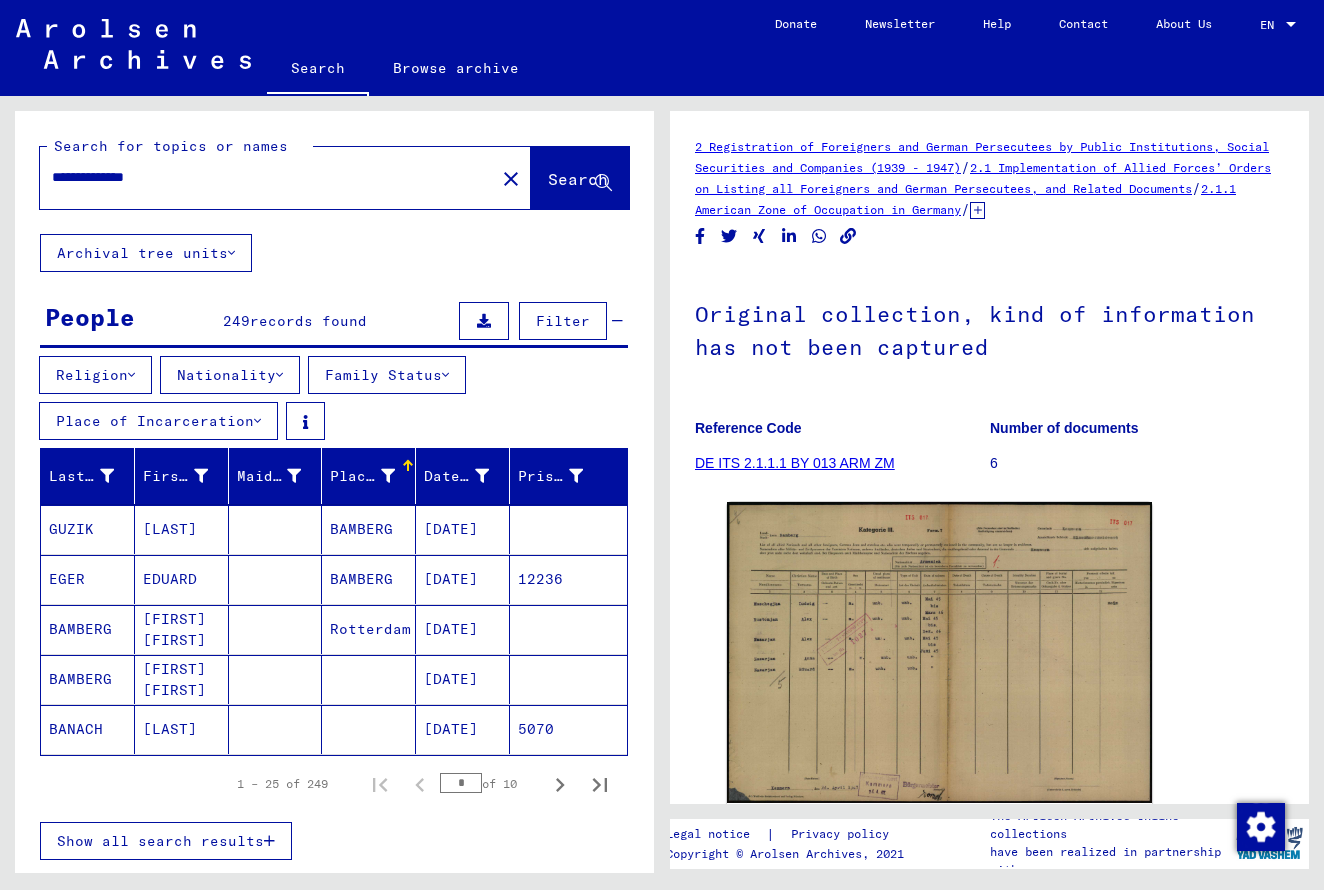 scroll, scrollTop: 0, scrollLeft: 0, axis: both 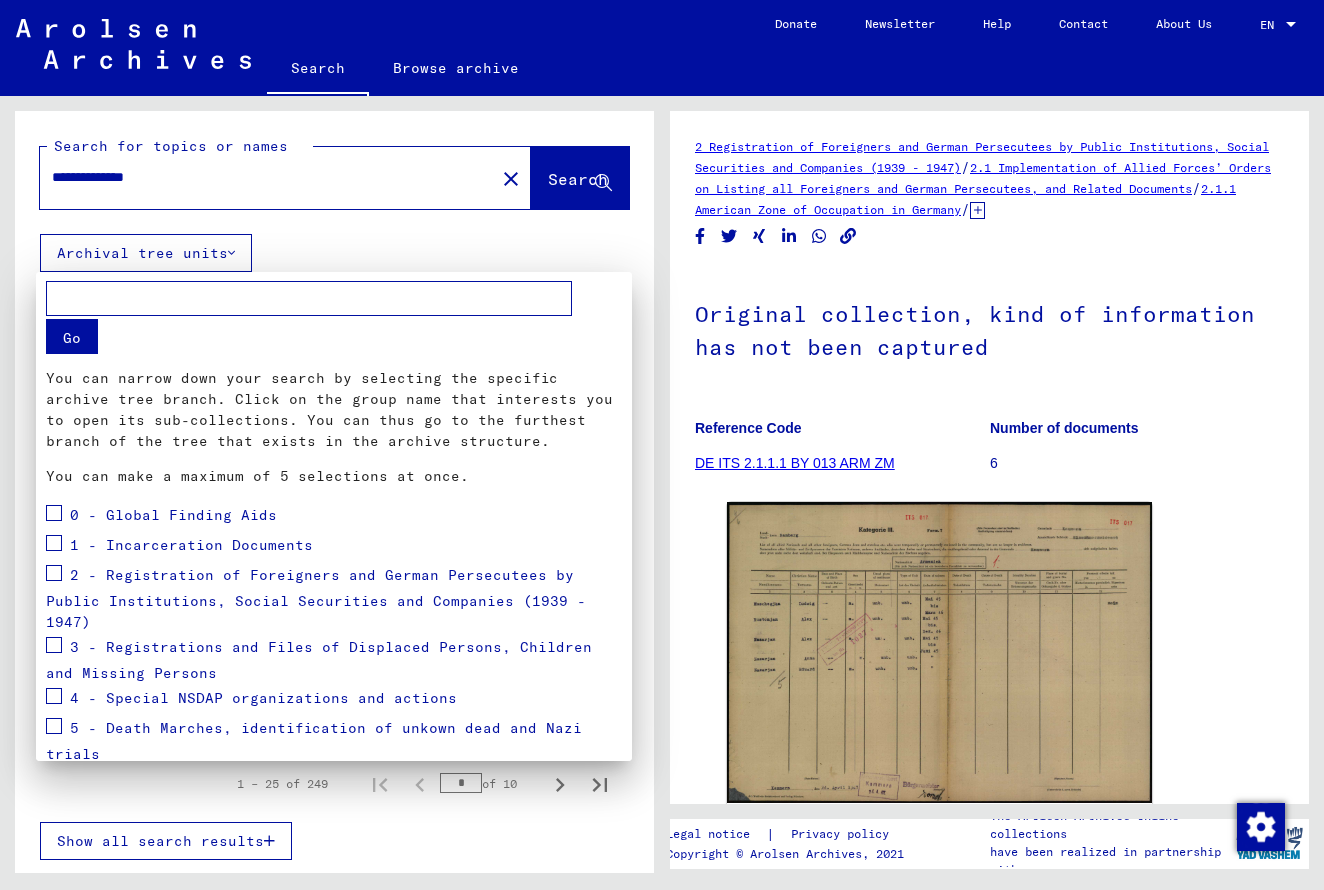 click at bounding box center [662, 445] 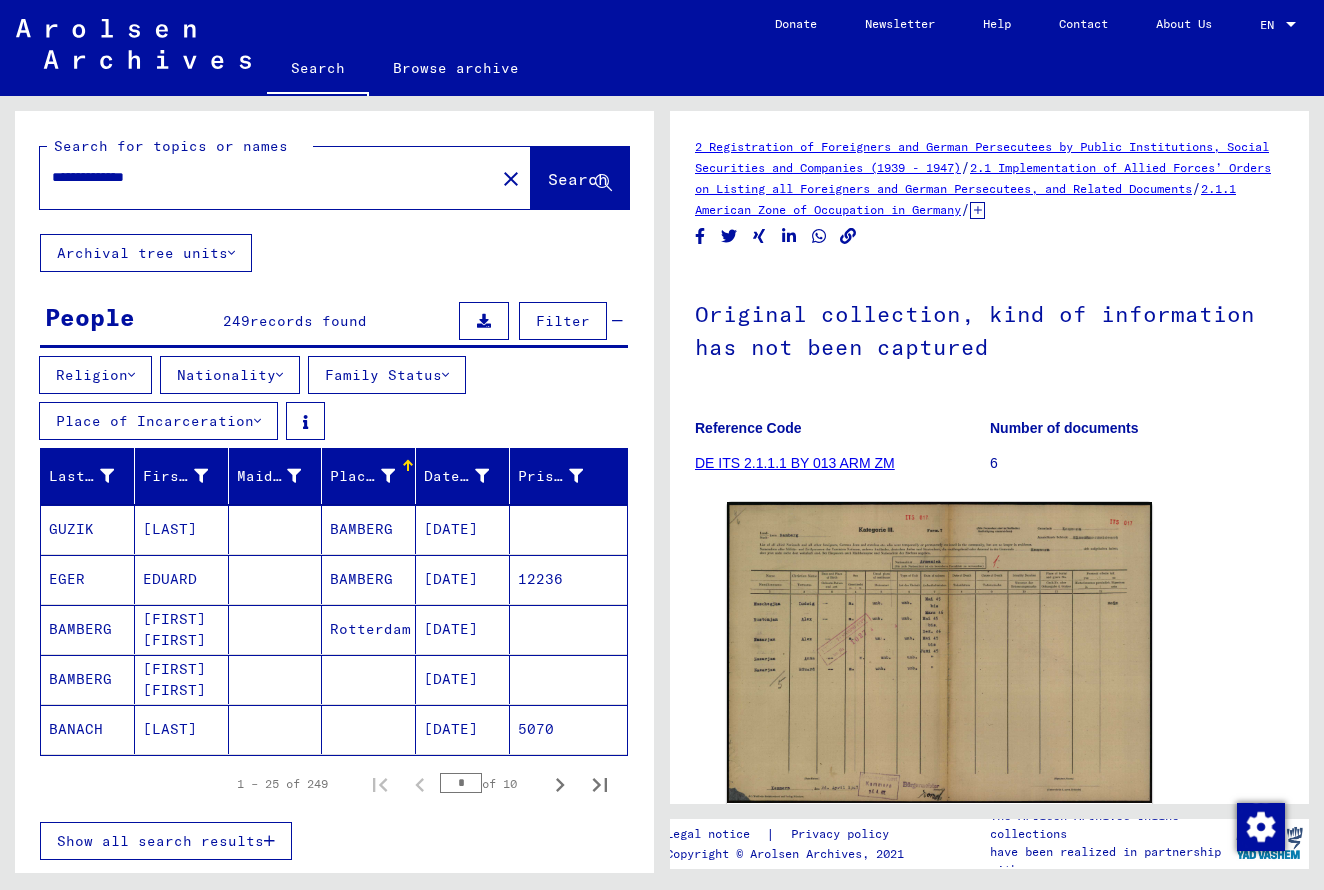click on "**********" at bounding box center [267, 177] 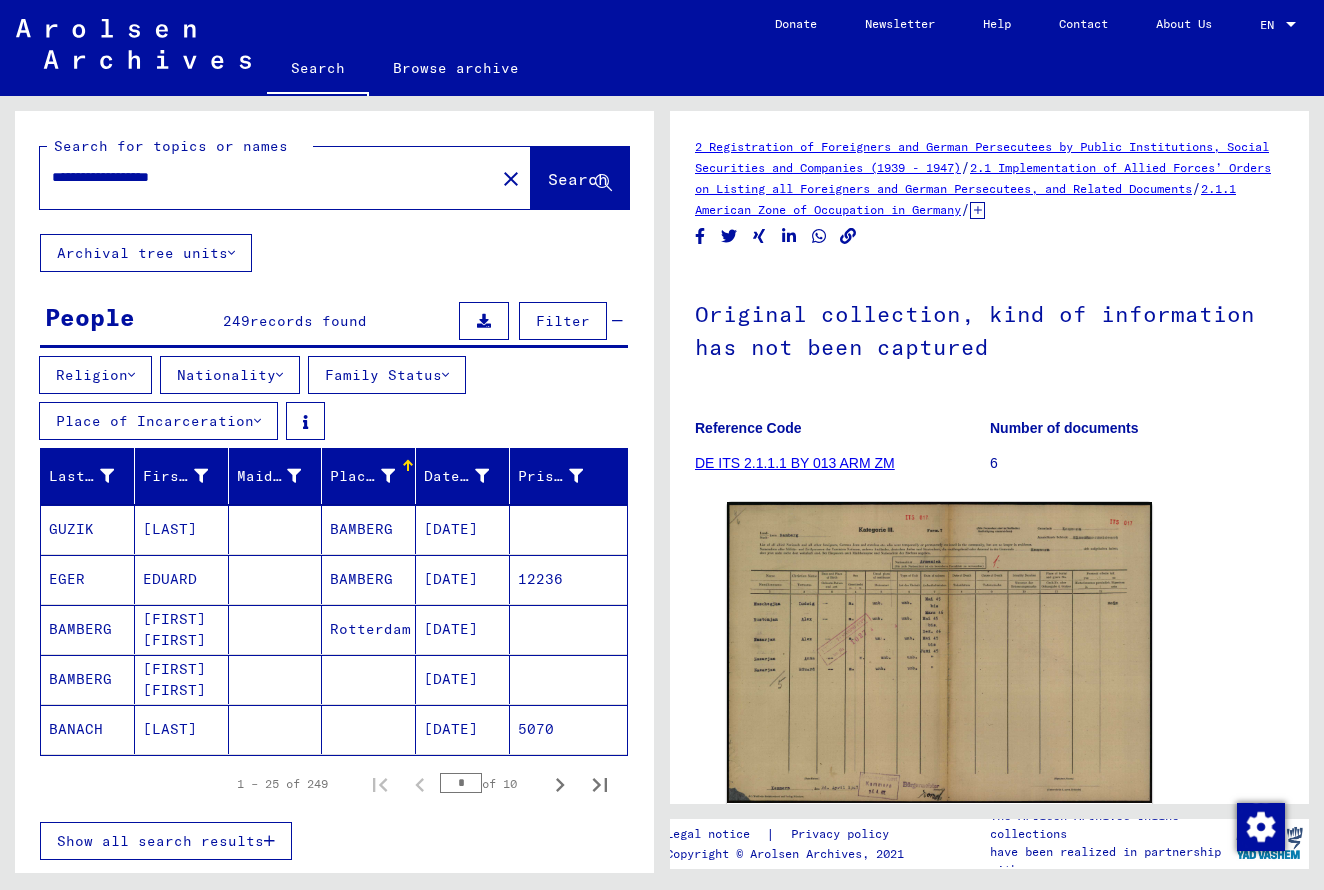 type on "**********" 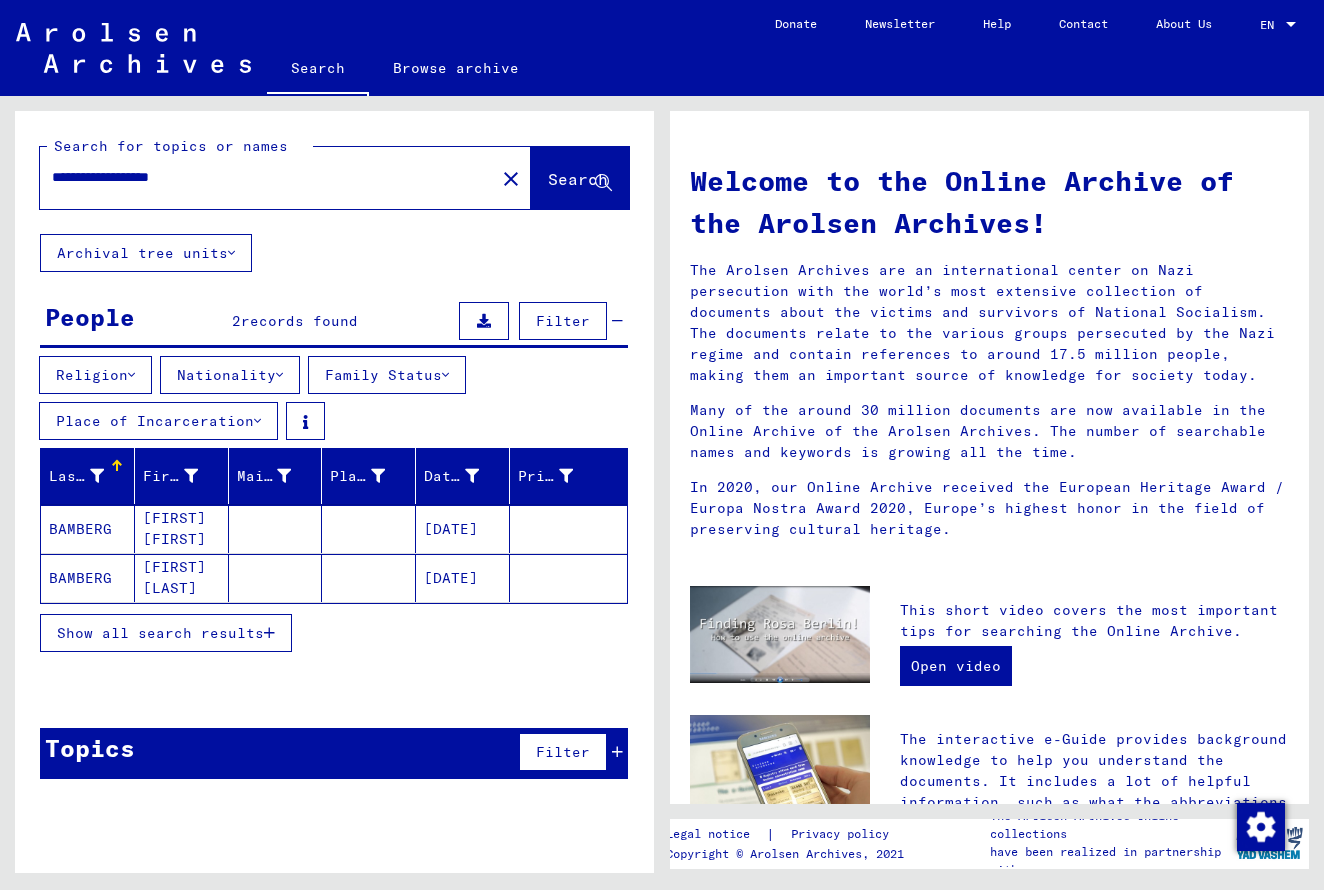 click on "BAMBERG" 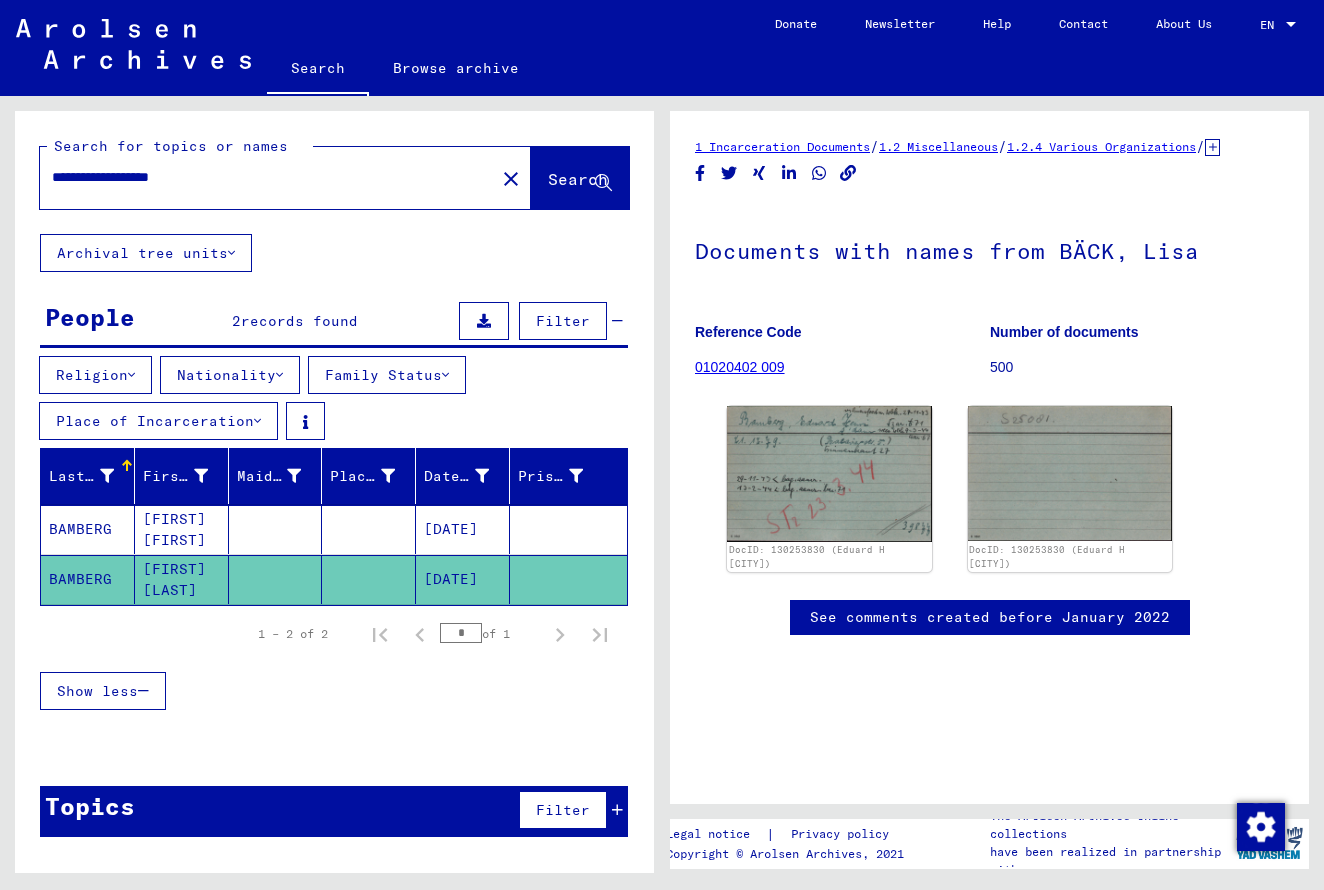 scroll, scrollTop: 0, scrollLeft: 0, axis: both 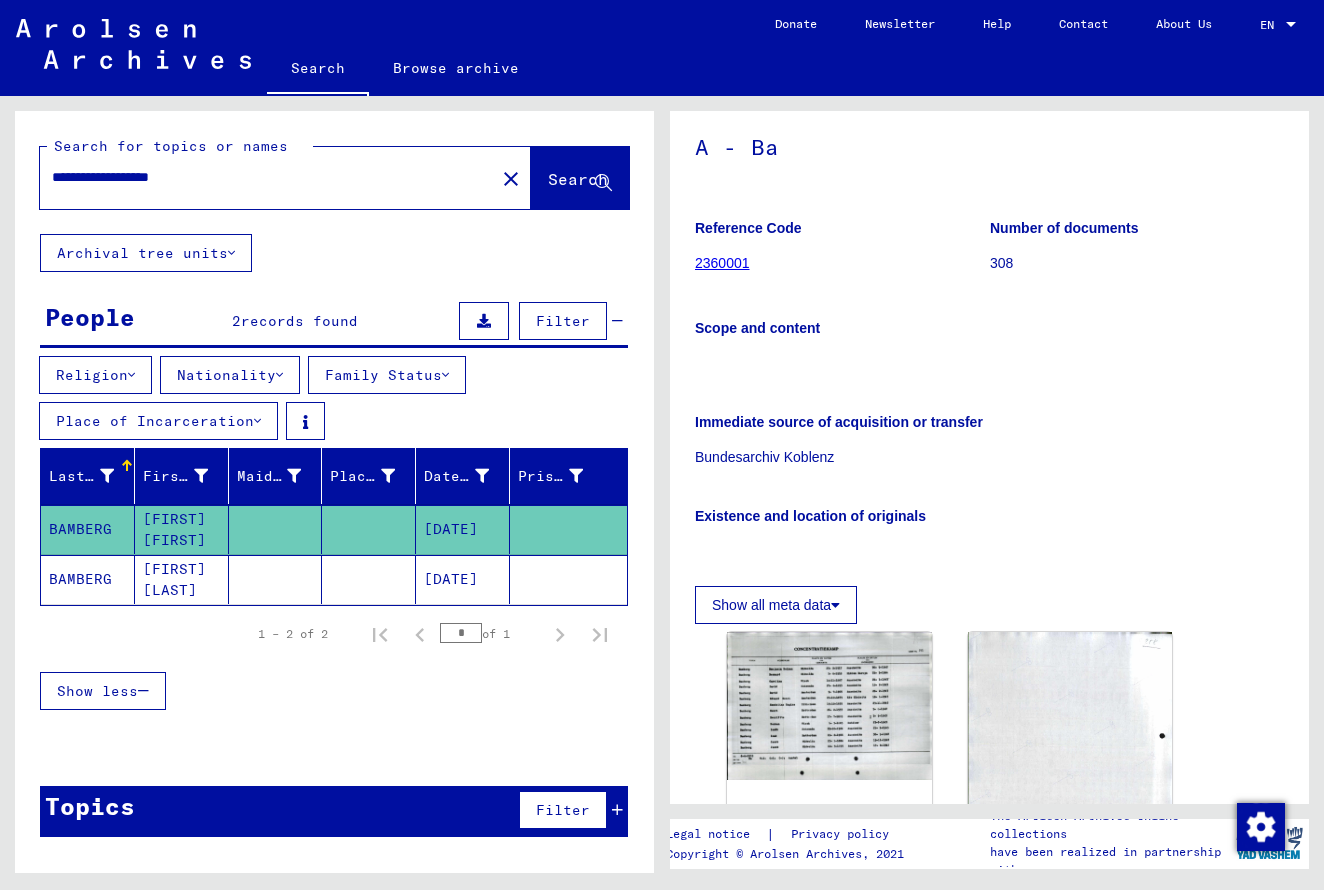 click on "[FIRST] [LAST]" 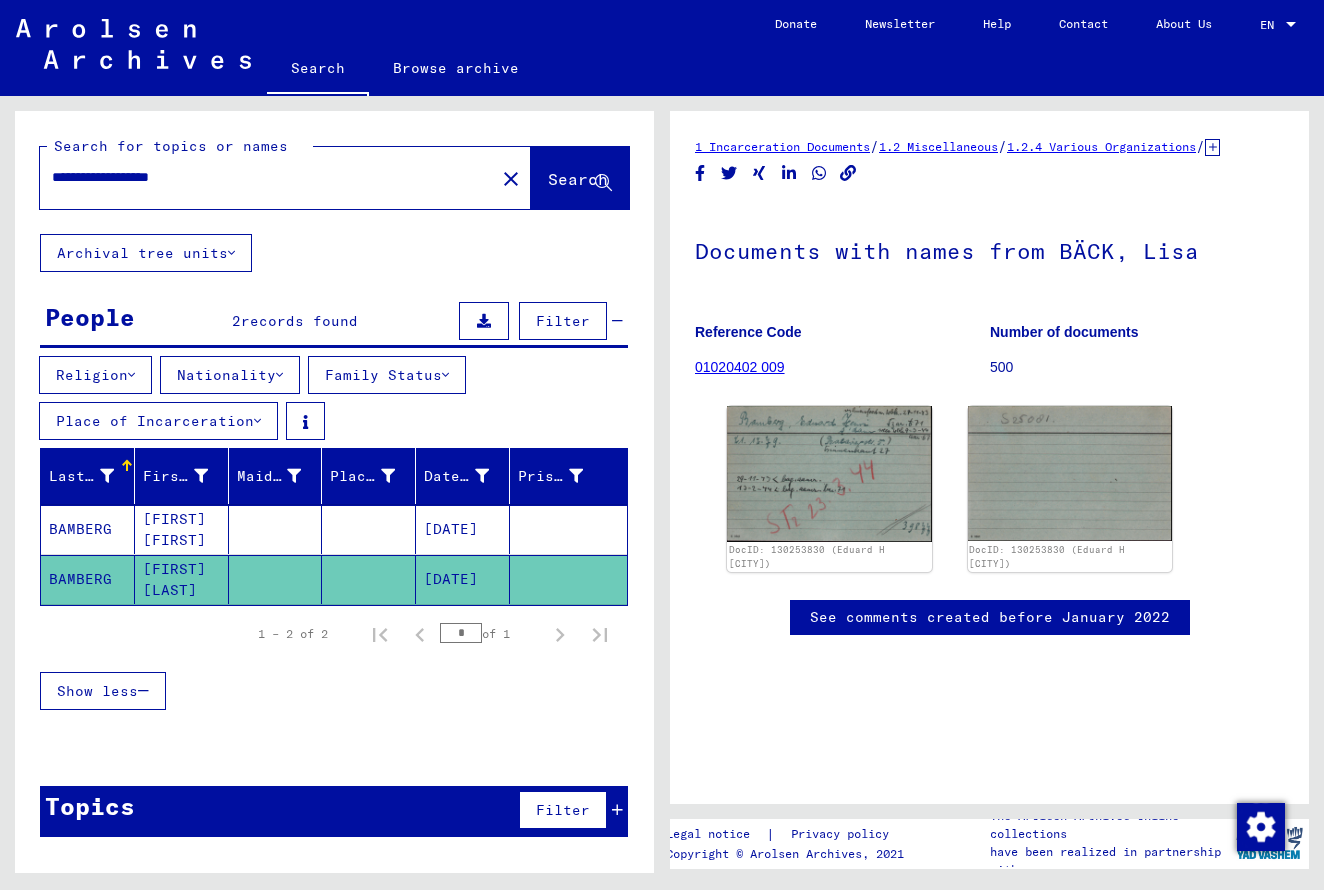 scroll, scrollTop: 0, scrollLeft: 0, axis: both 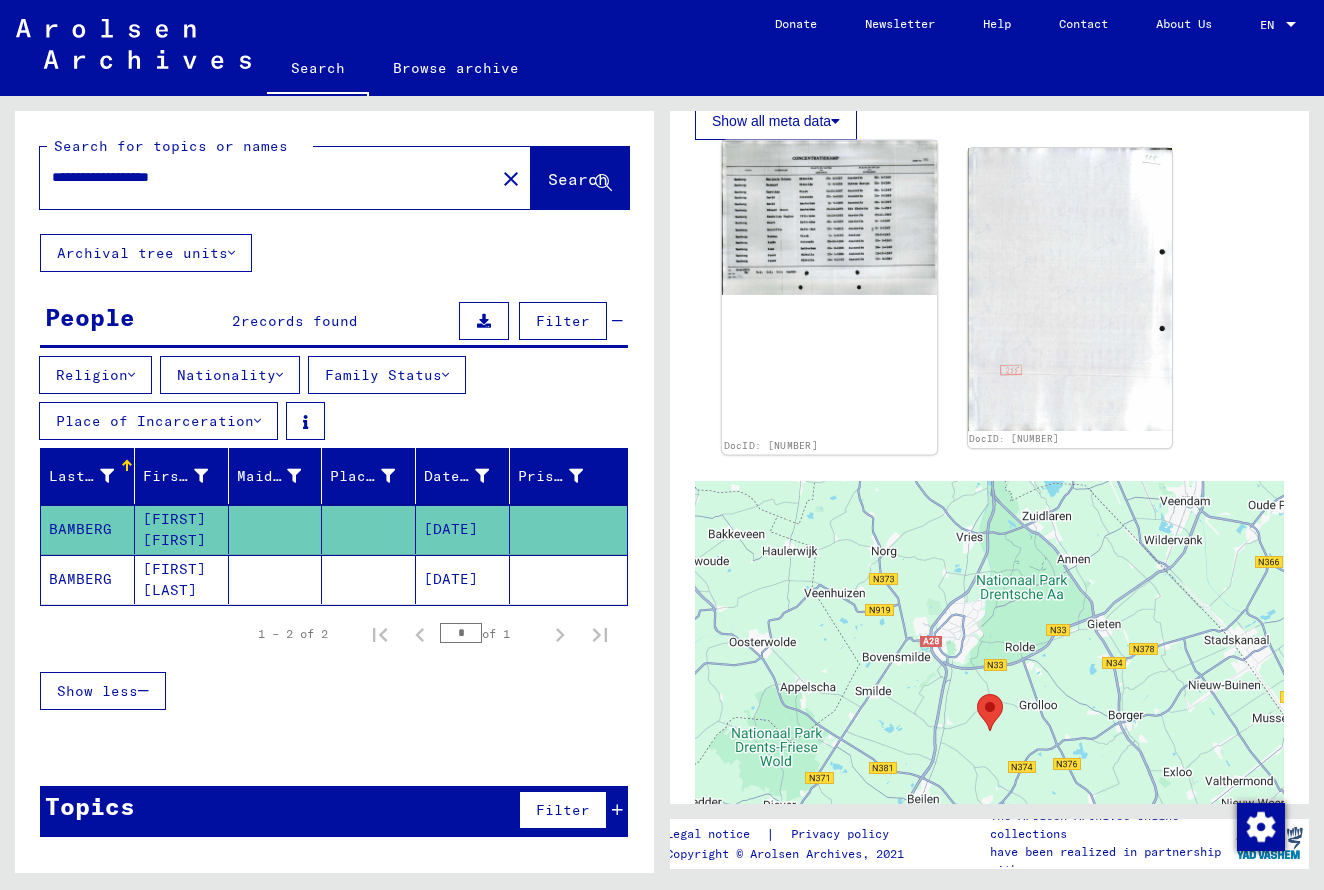 click 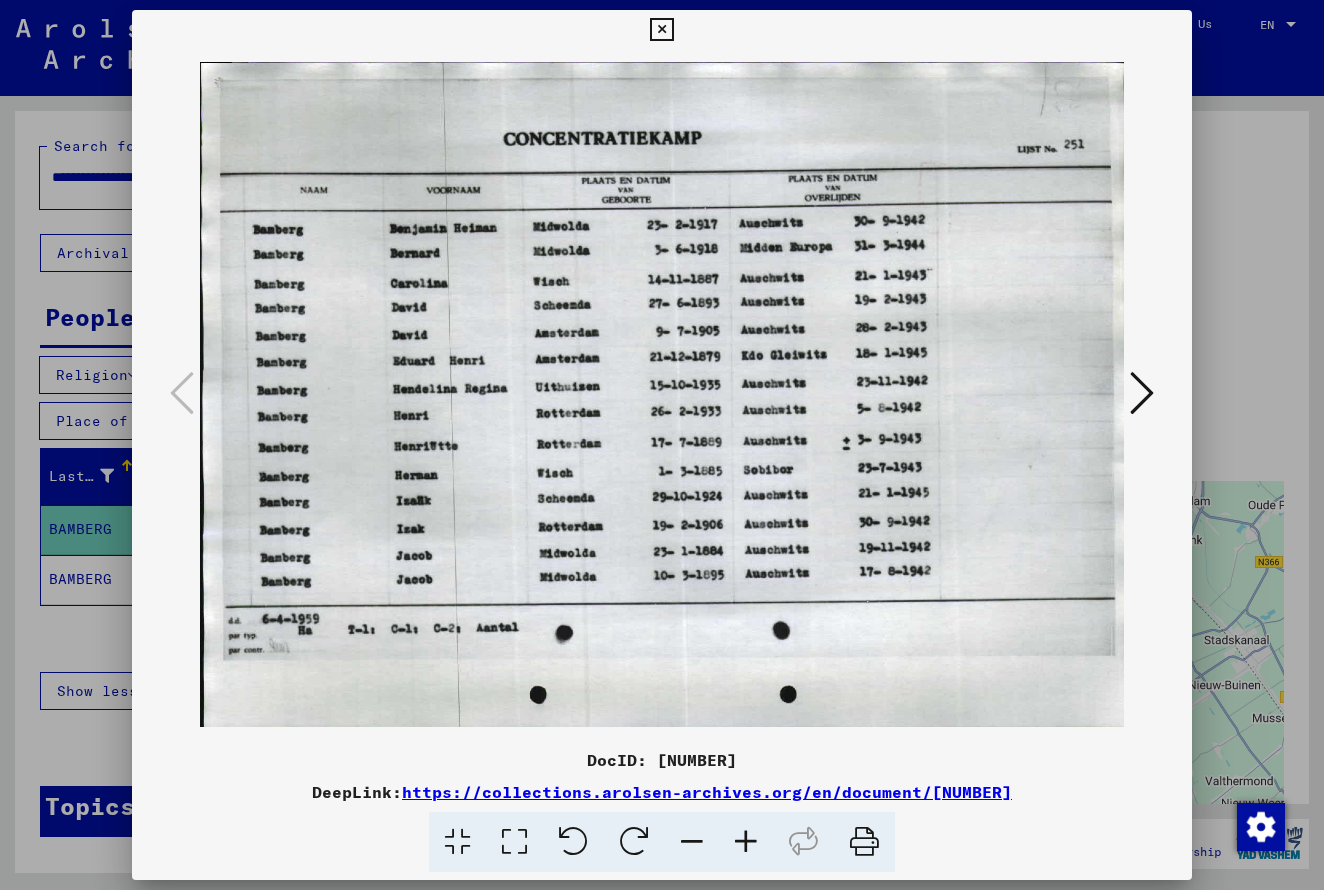 scroll, scrollTop: 0, scrollLeft: 0, axis: both 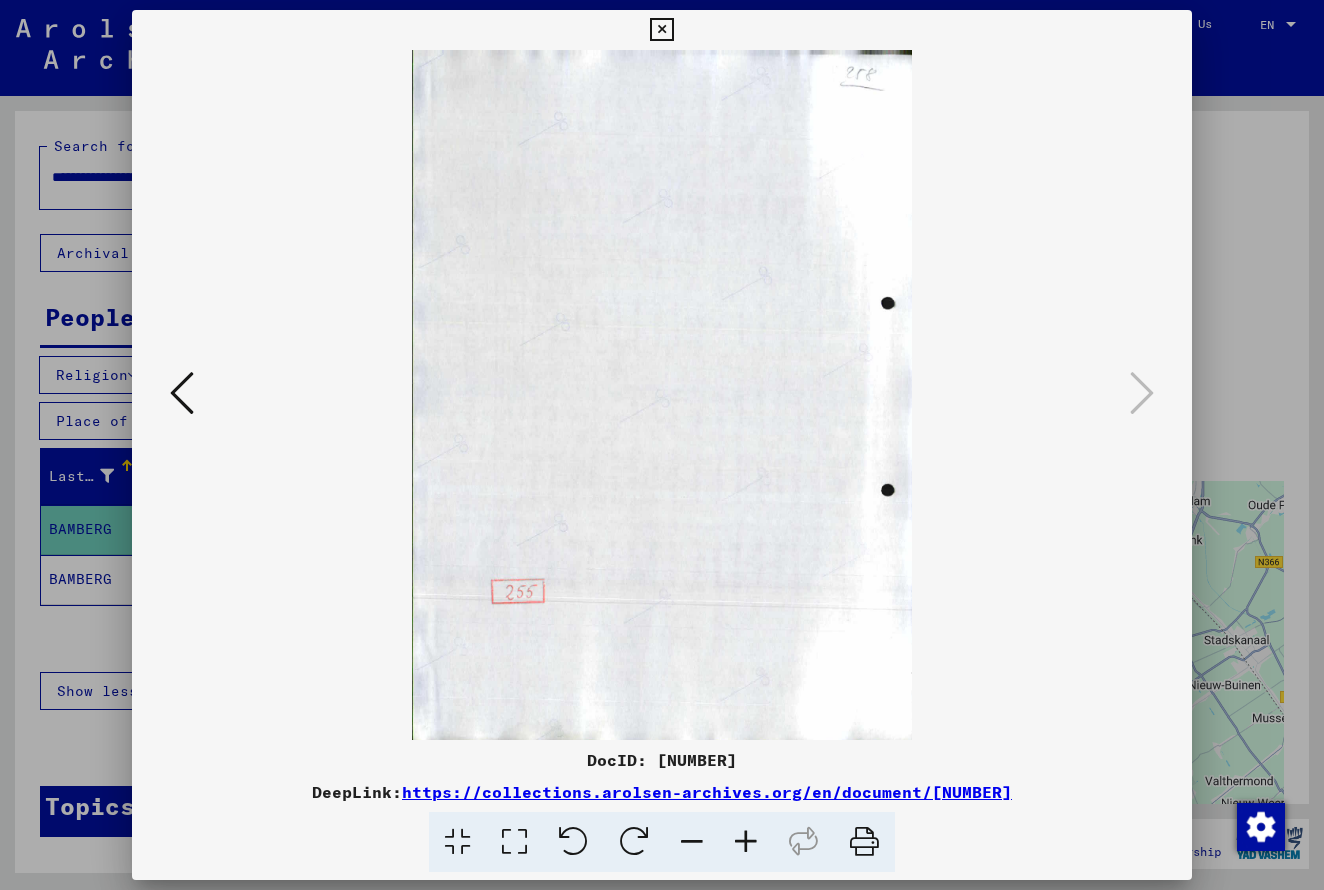 click at bounding box center (182, 393) 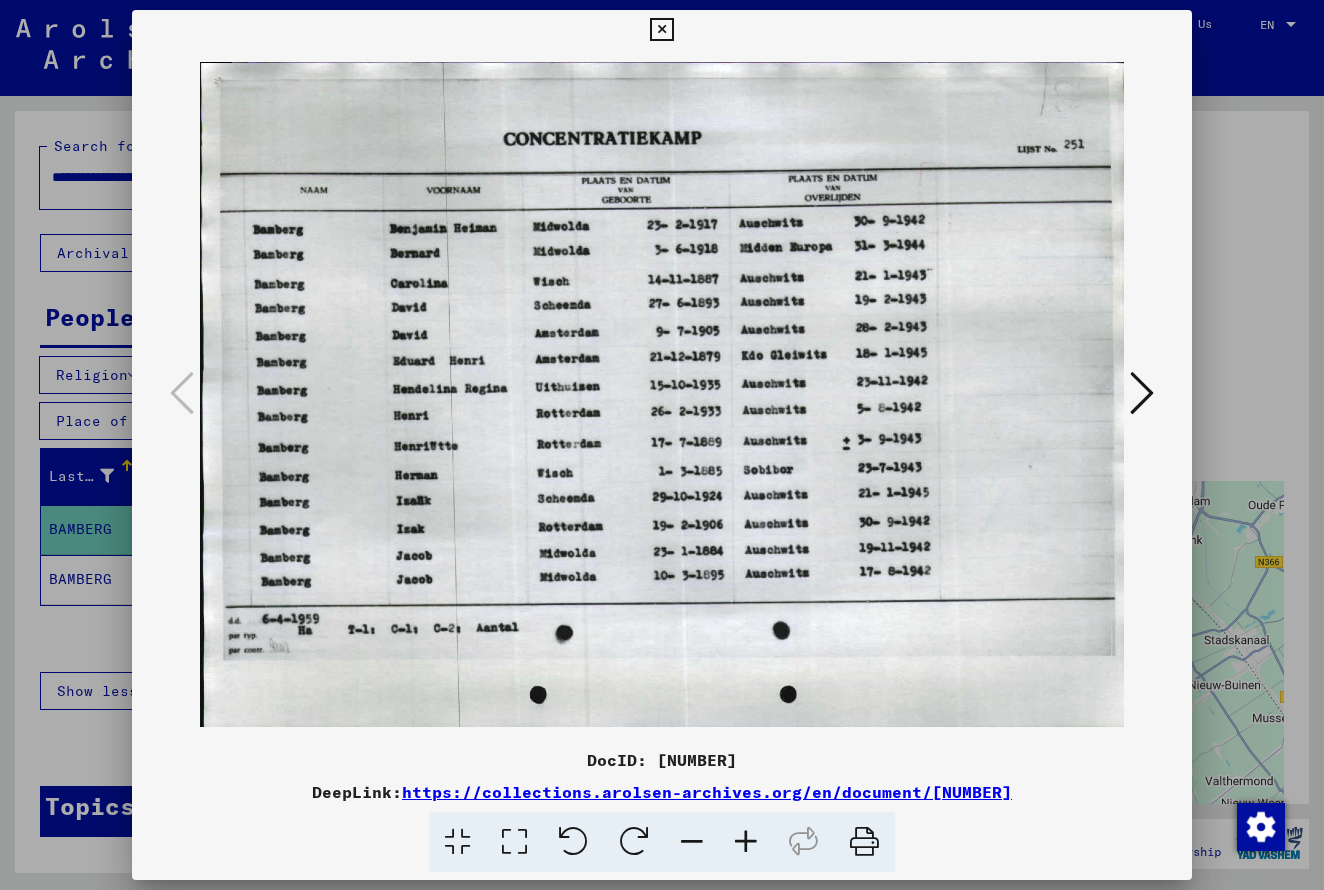 scroll, scrollTop: 0, scrollLeft: 0, axis: both 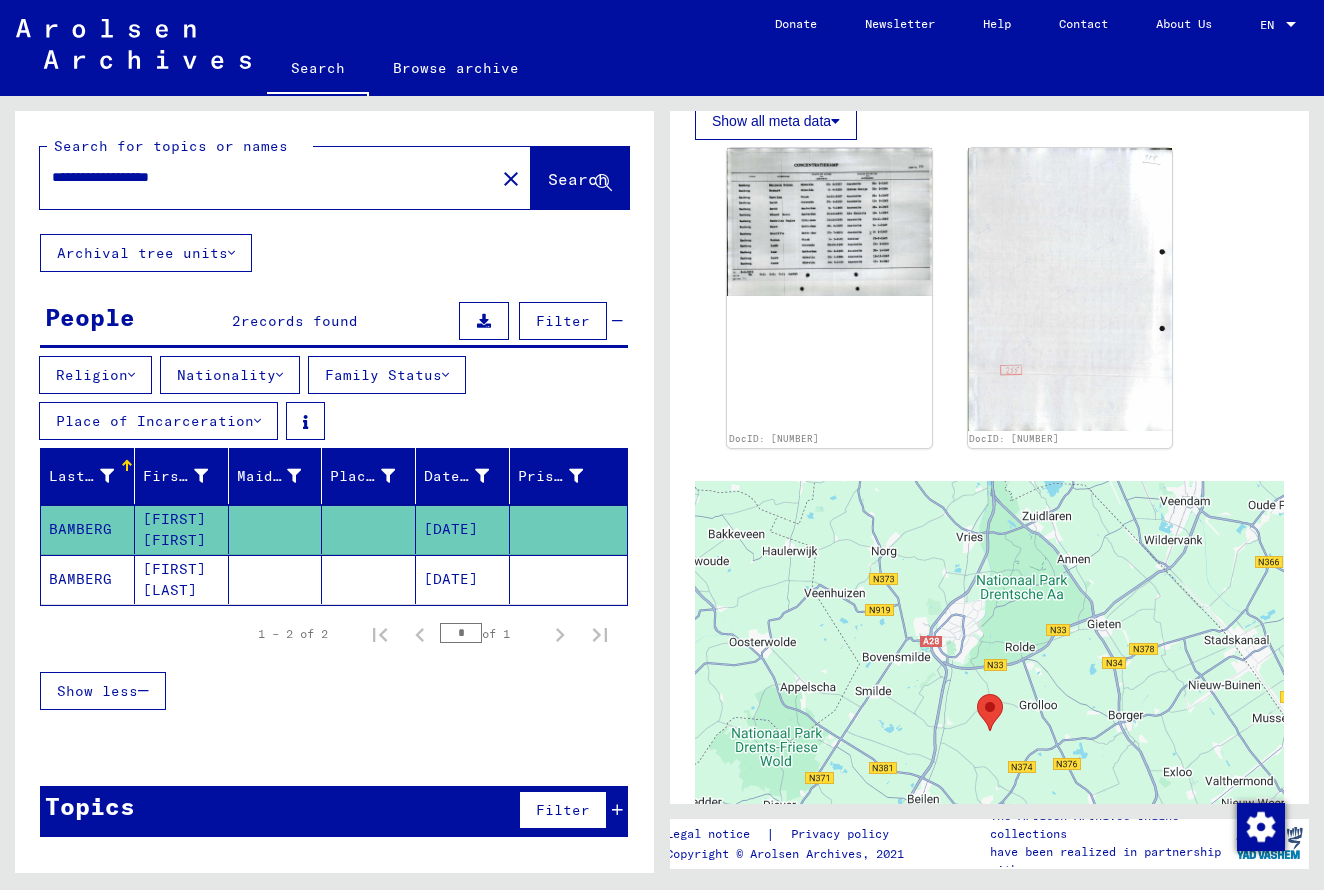 click on "[FIRST] [LAST]" 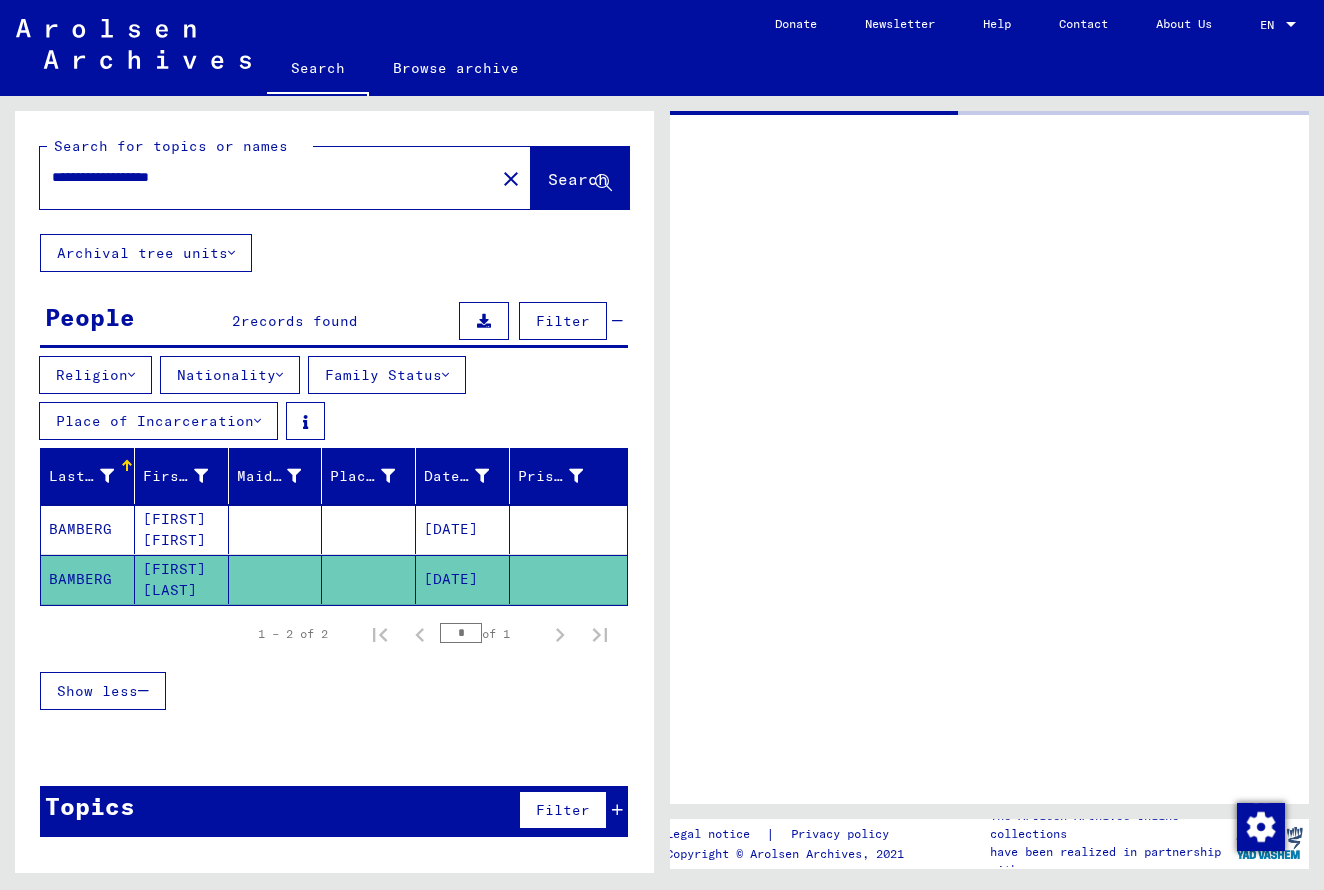 scroll, scrollTop: 0, scrollLeft: 0, axis: both 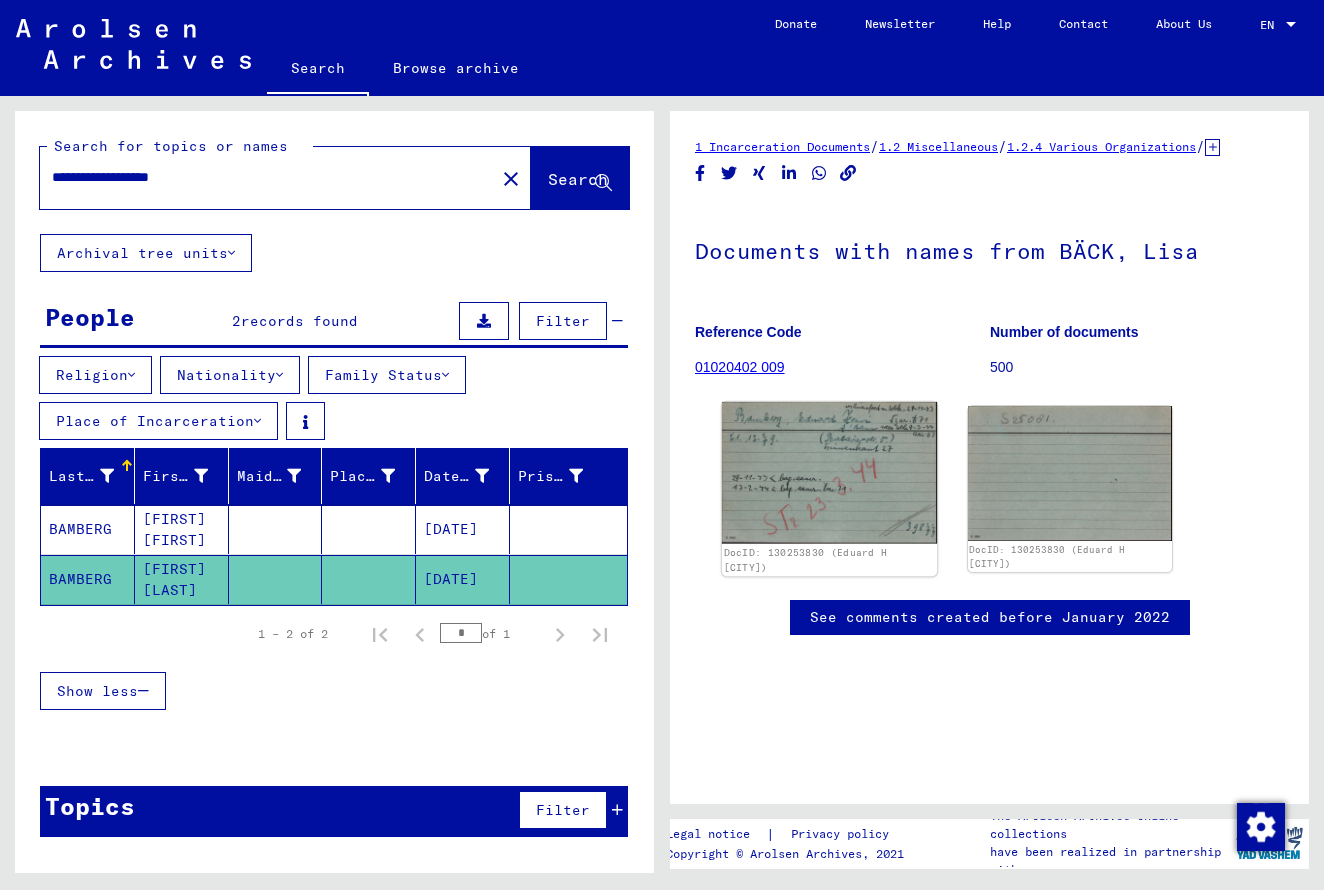 click 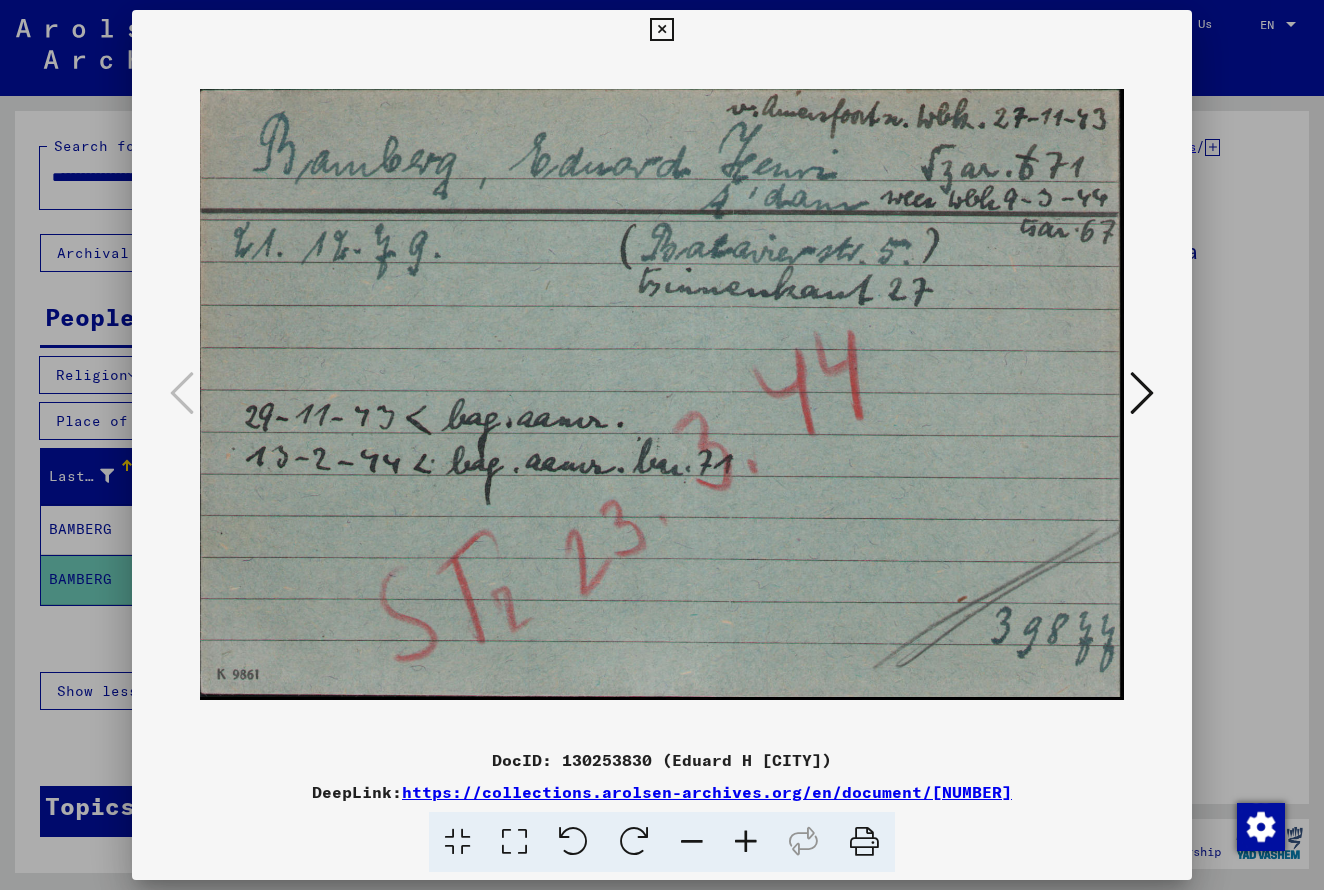 click at bounding box center [661, 30] 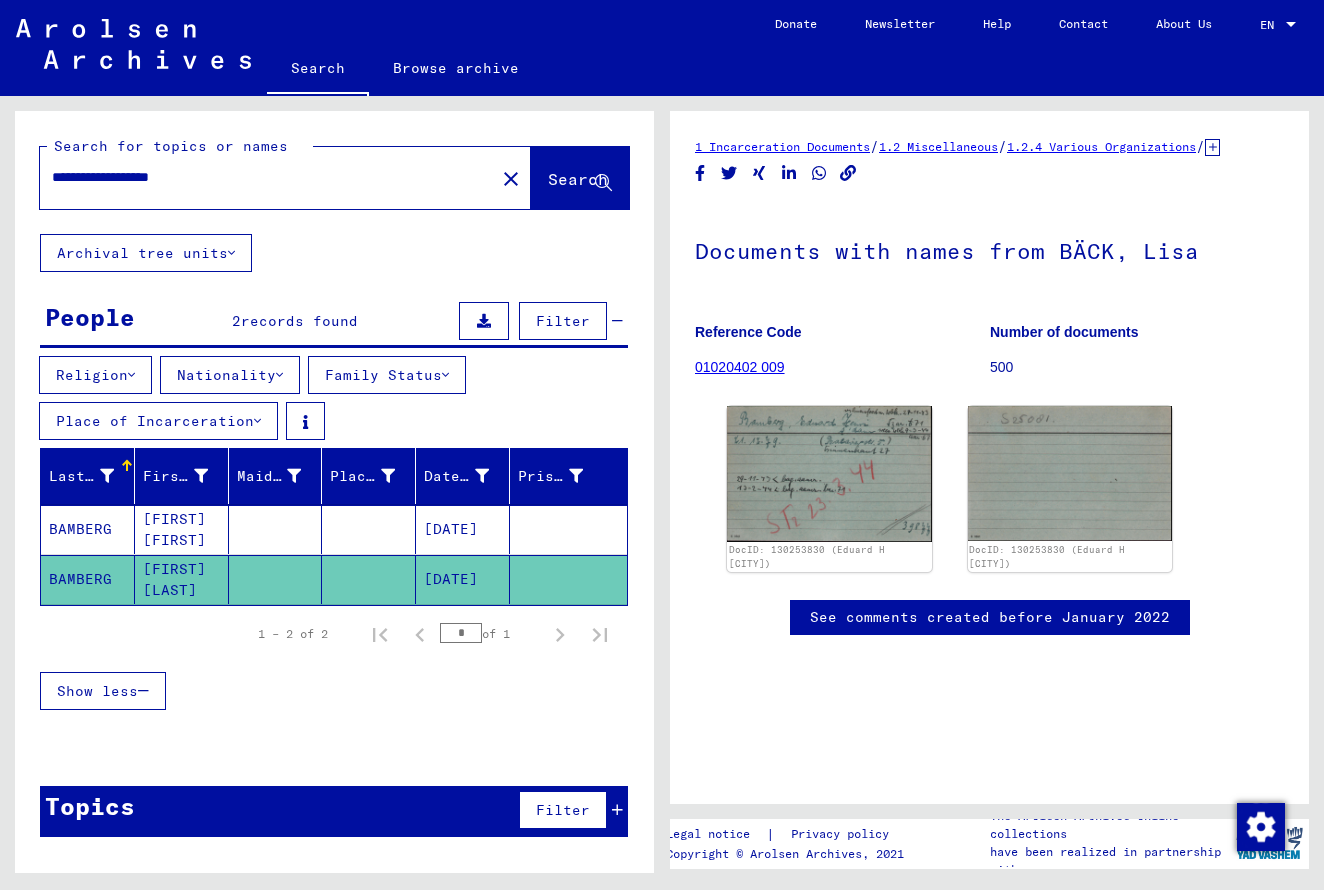 drag, startPoint x: 218, startPoint y: 179, endPoint x: 398, endPoint y: 180, distance: 180.00278 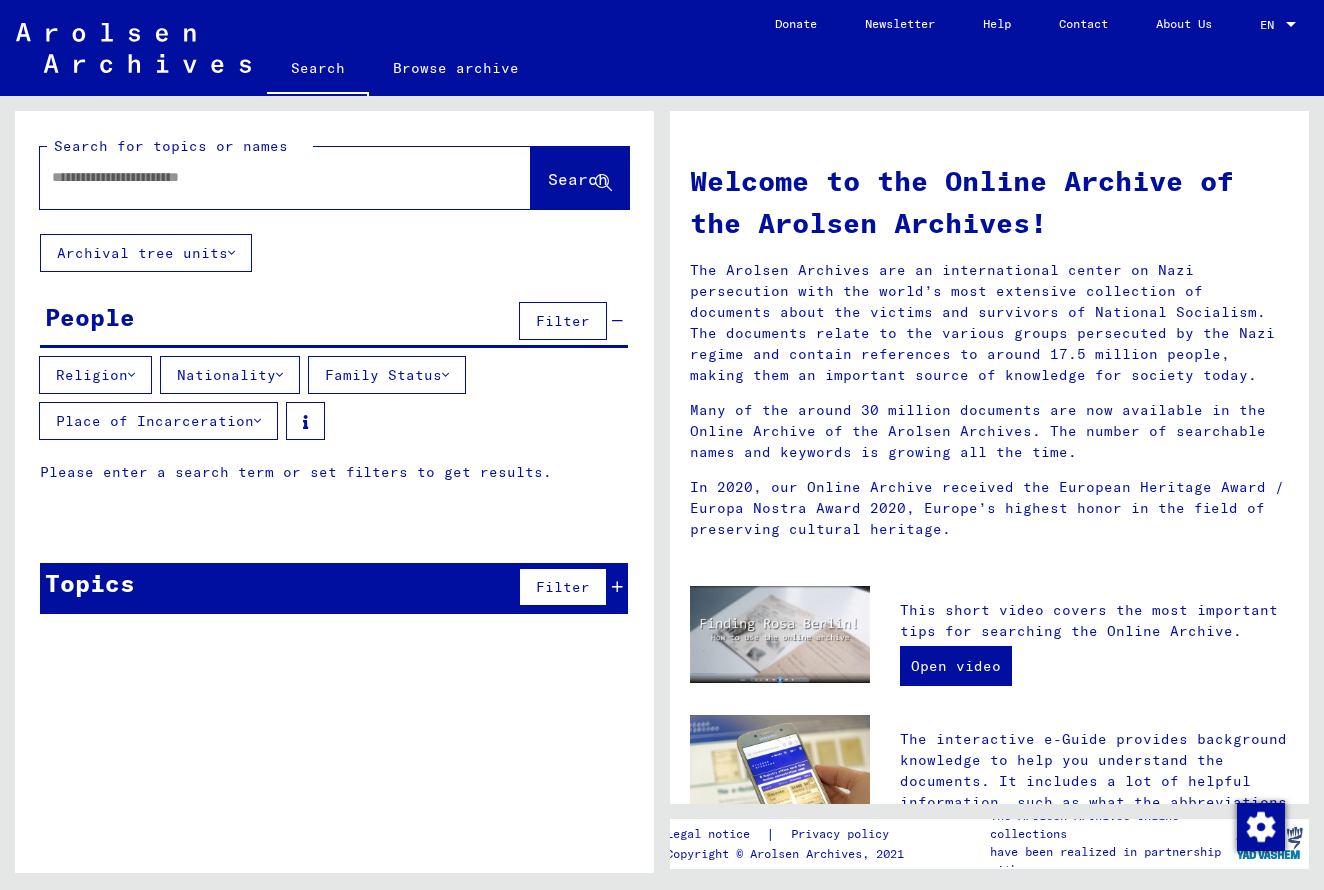 click at bounding box center (261, 177) 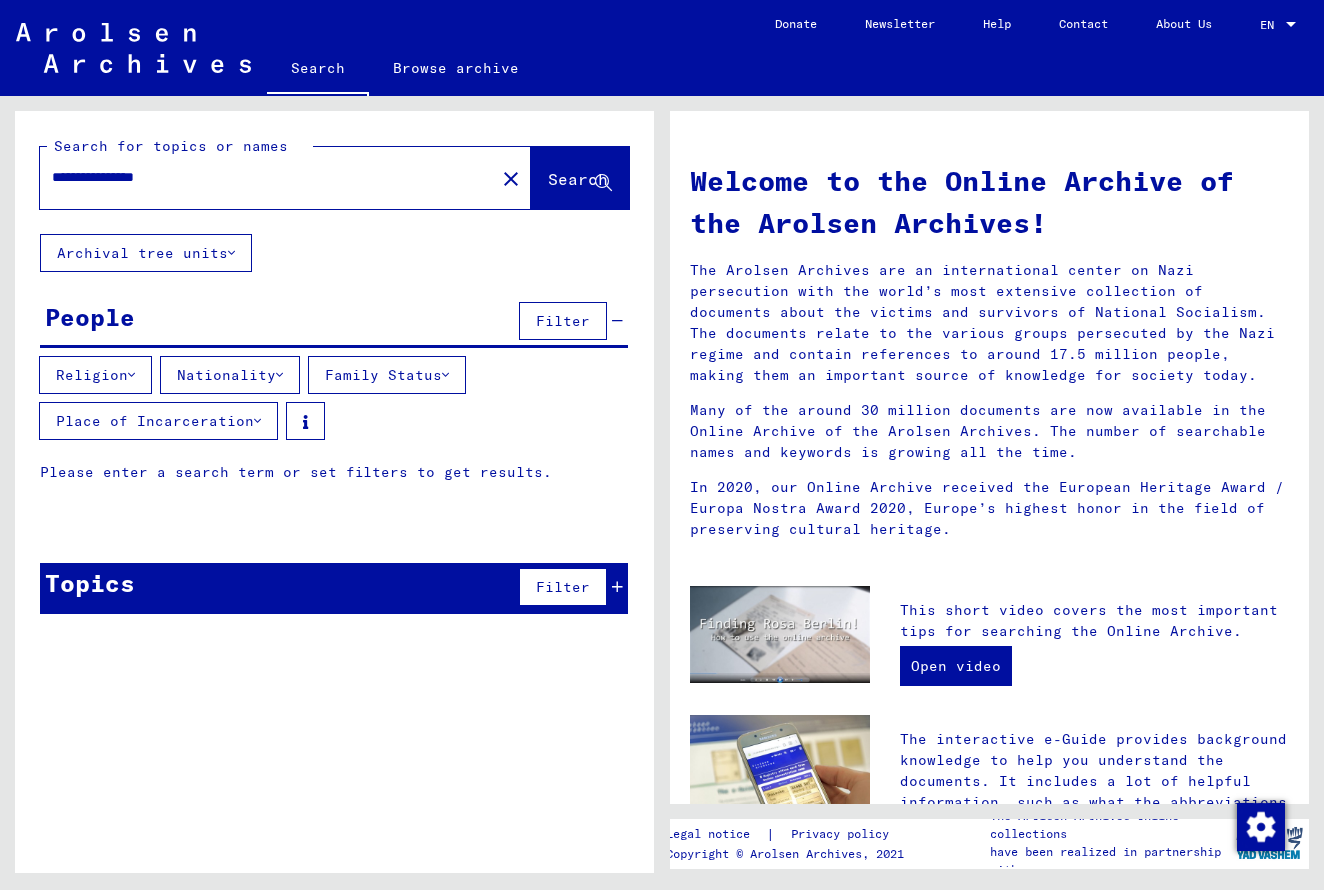 type on "**********" 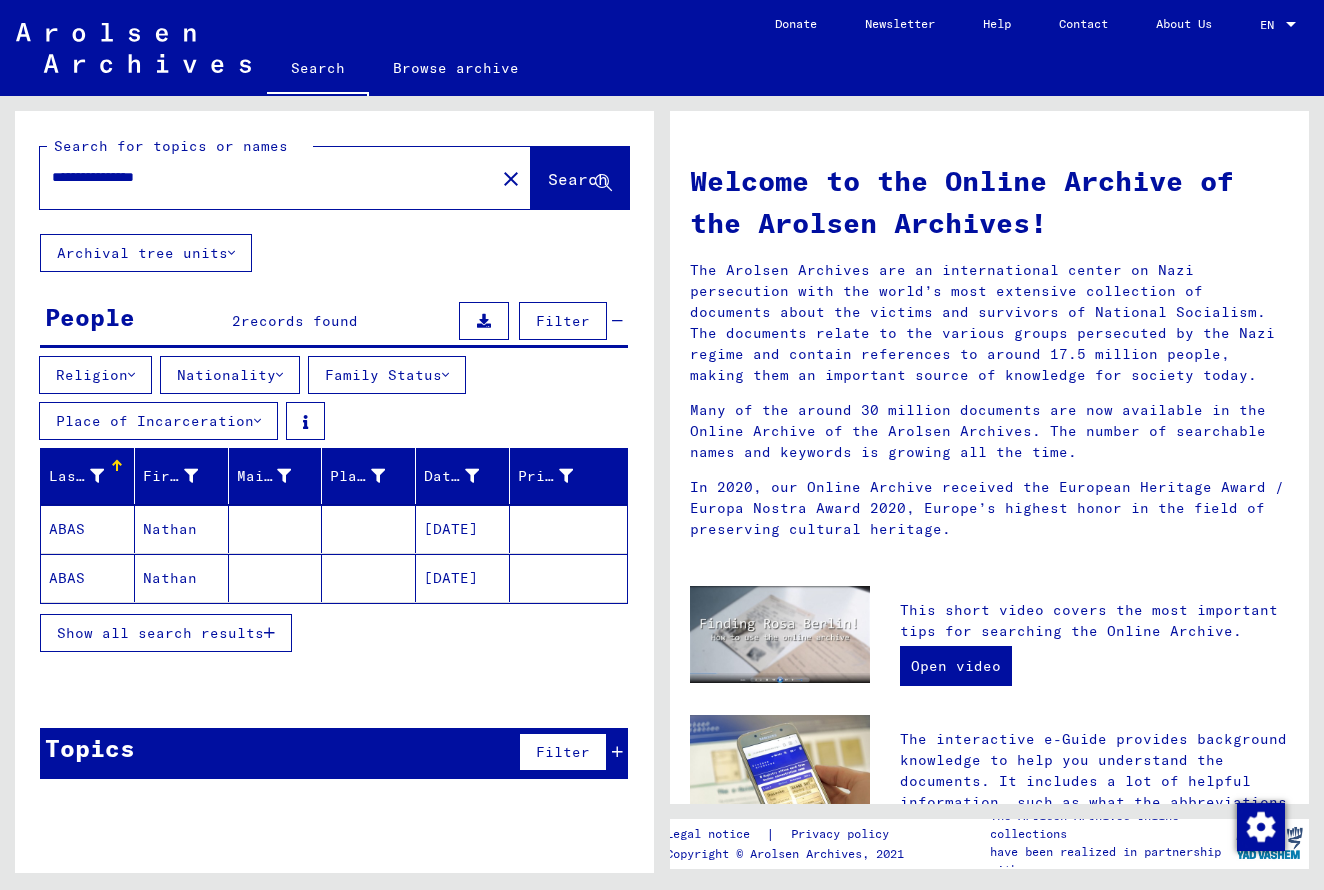 click on "Nathan" at bounding box center [182, 578] 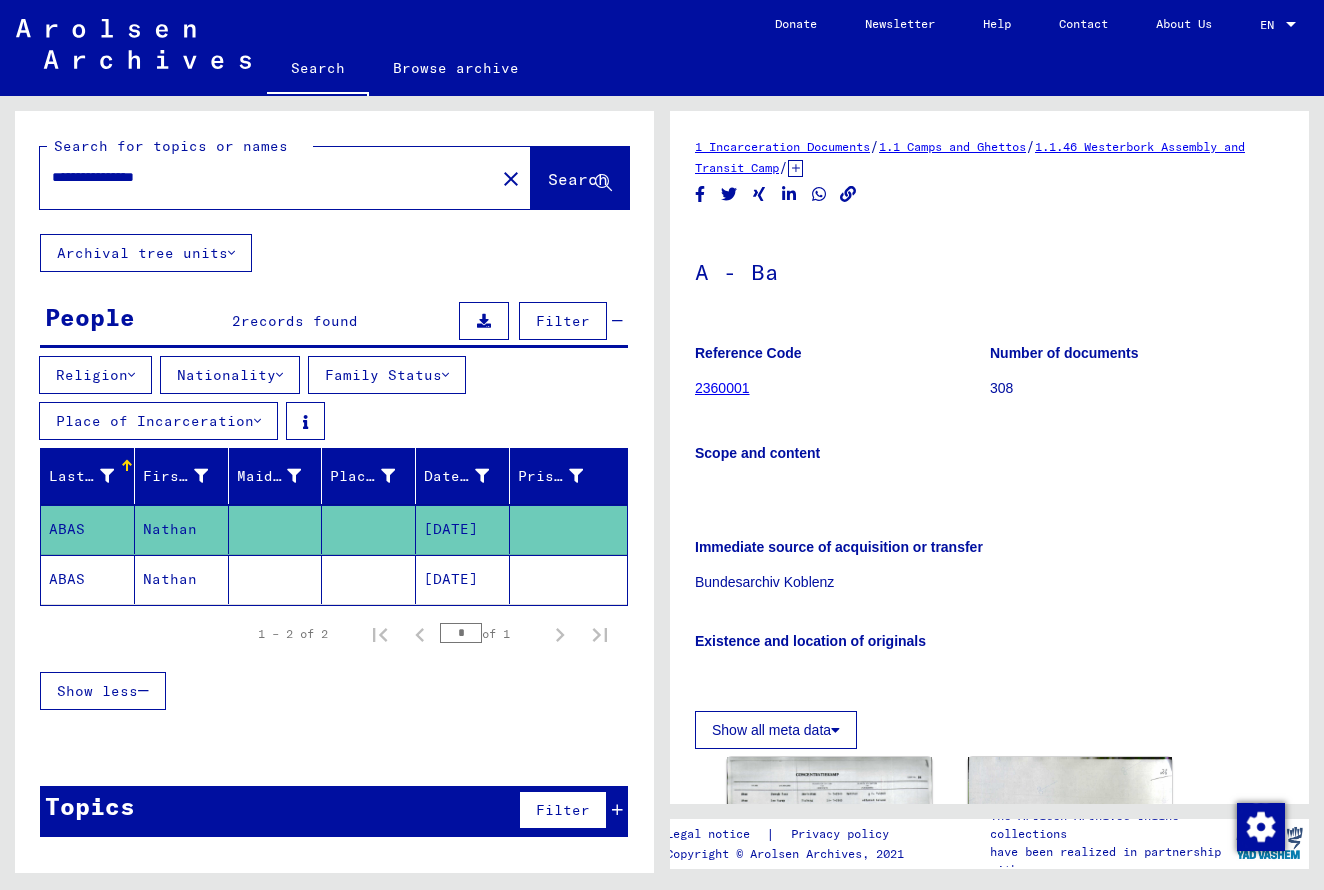 scroll, scrollTop: 0, scrollLeft: 0, axis: both 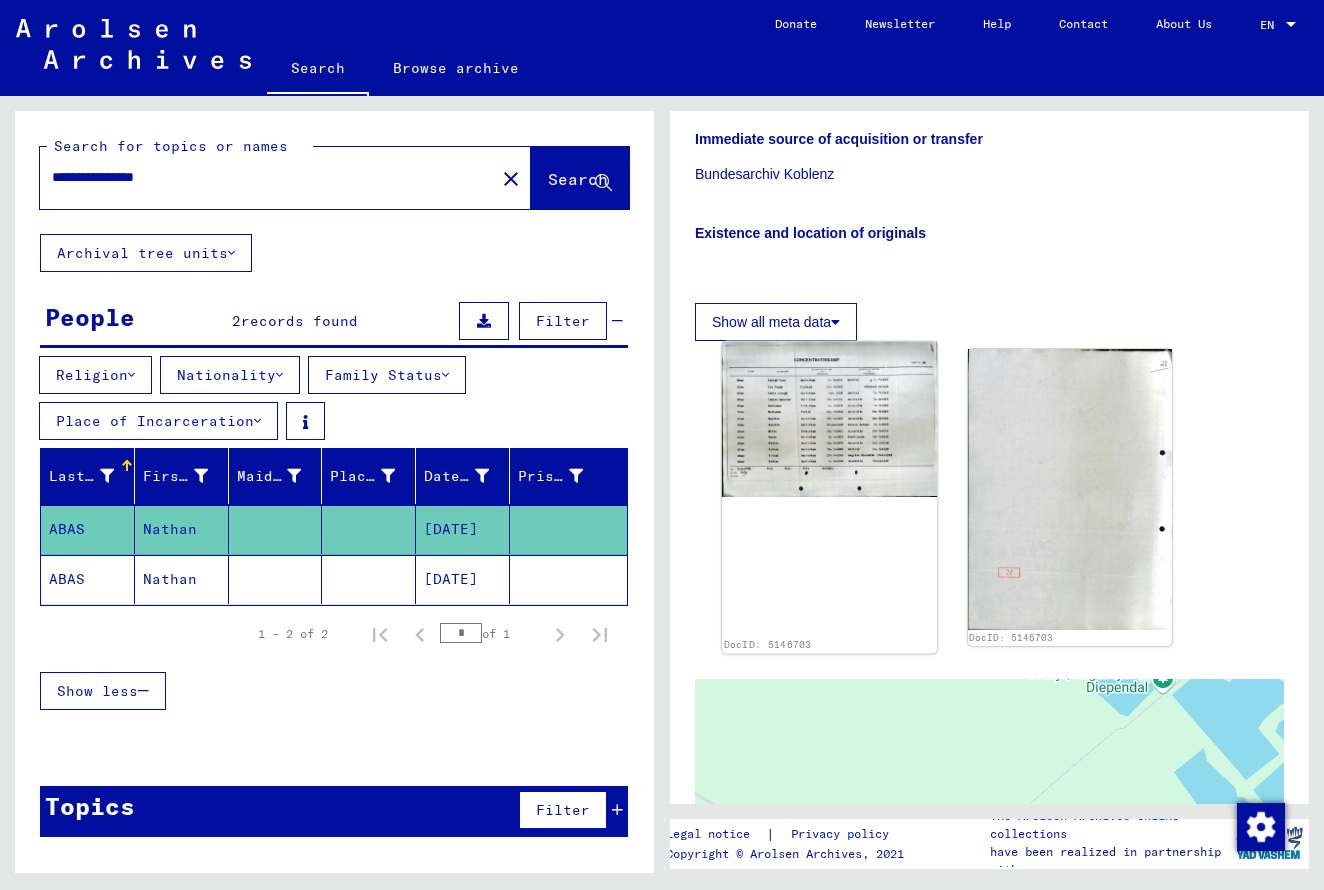 click 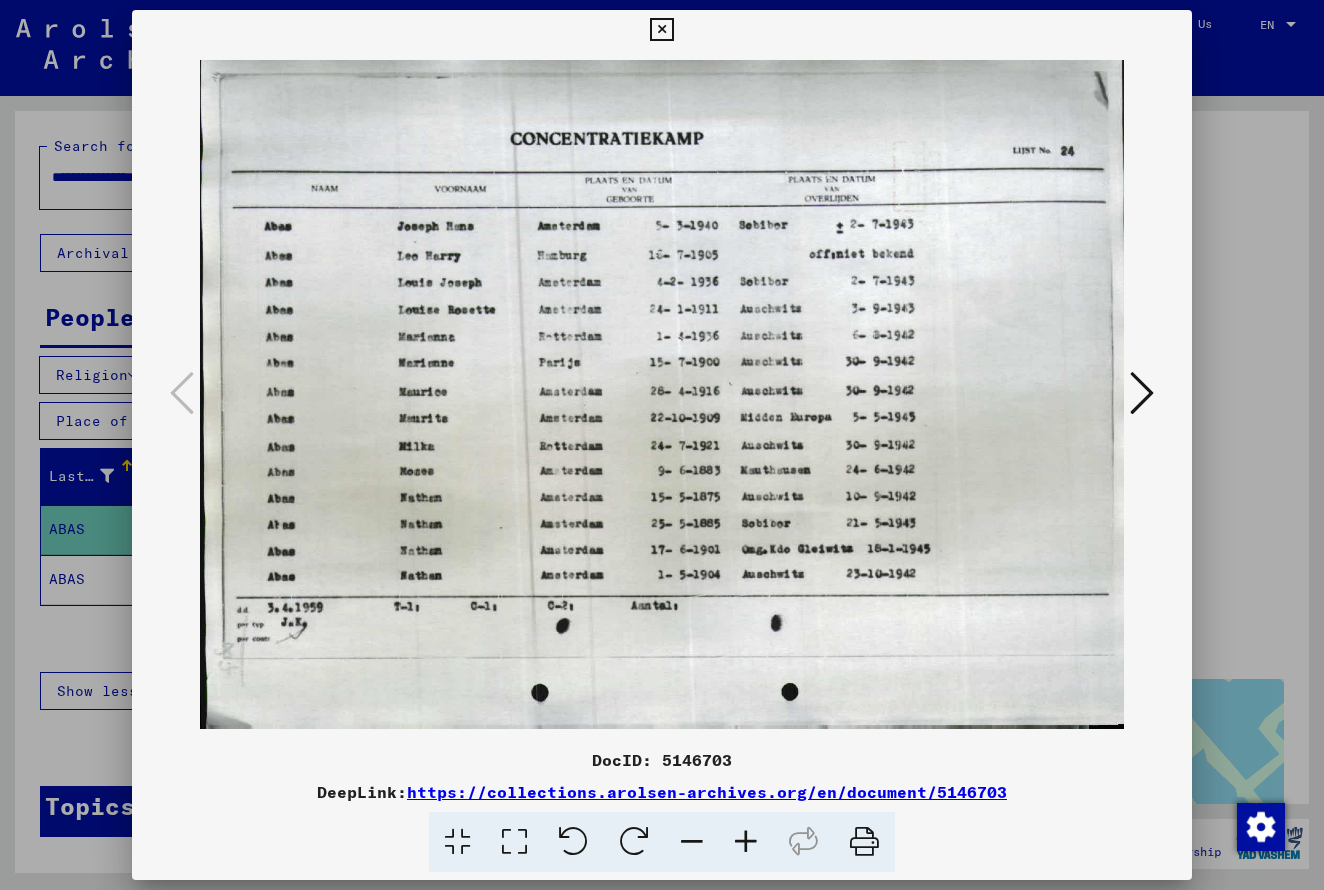 click at bounding box center [1142, 393] 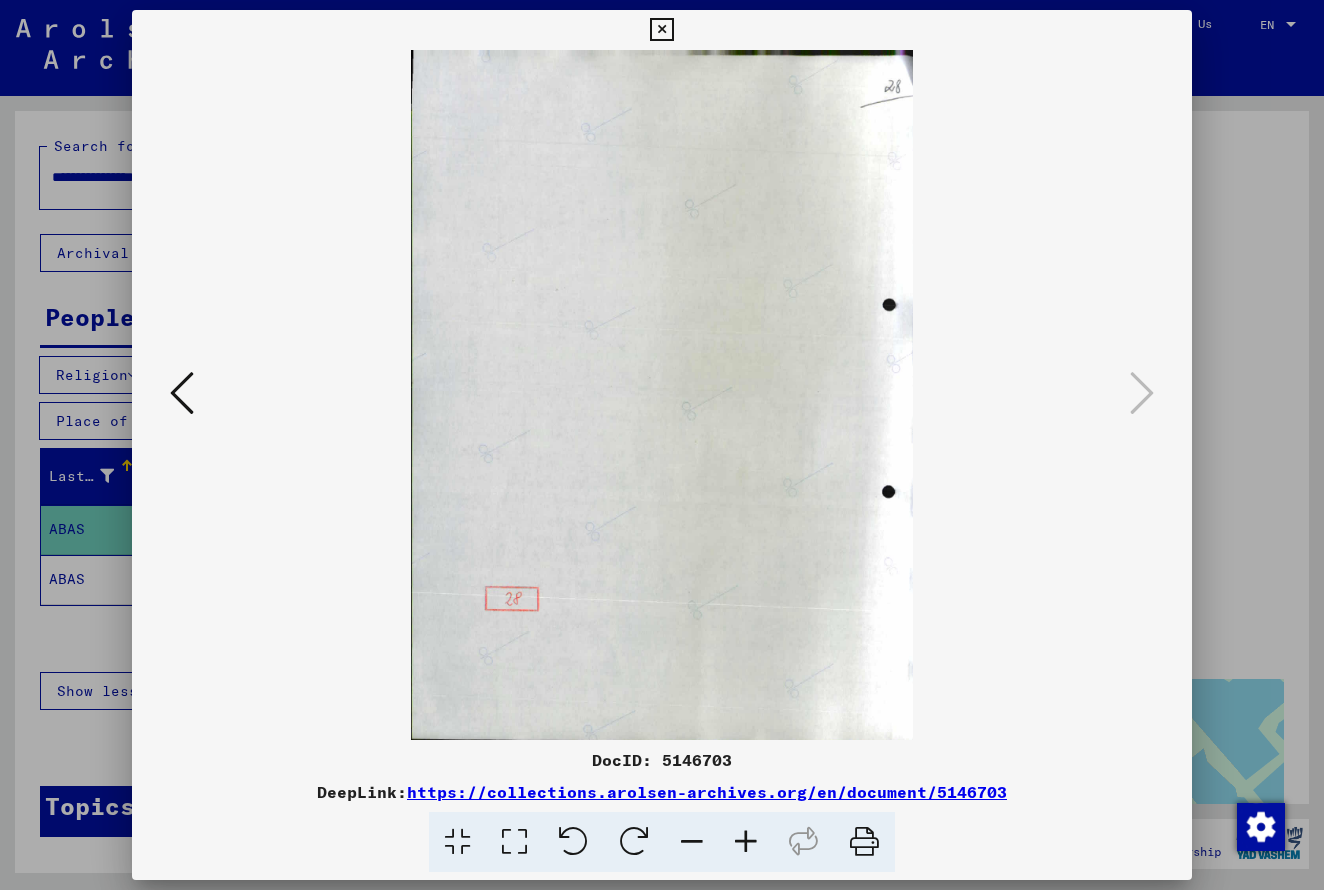 click at bounding box center [661, 30] 